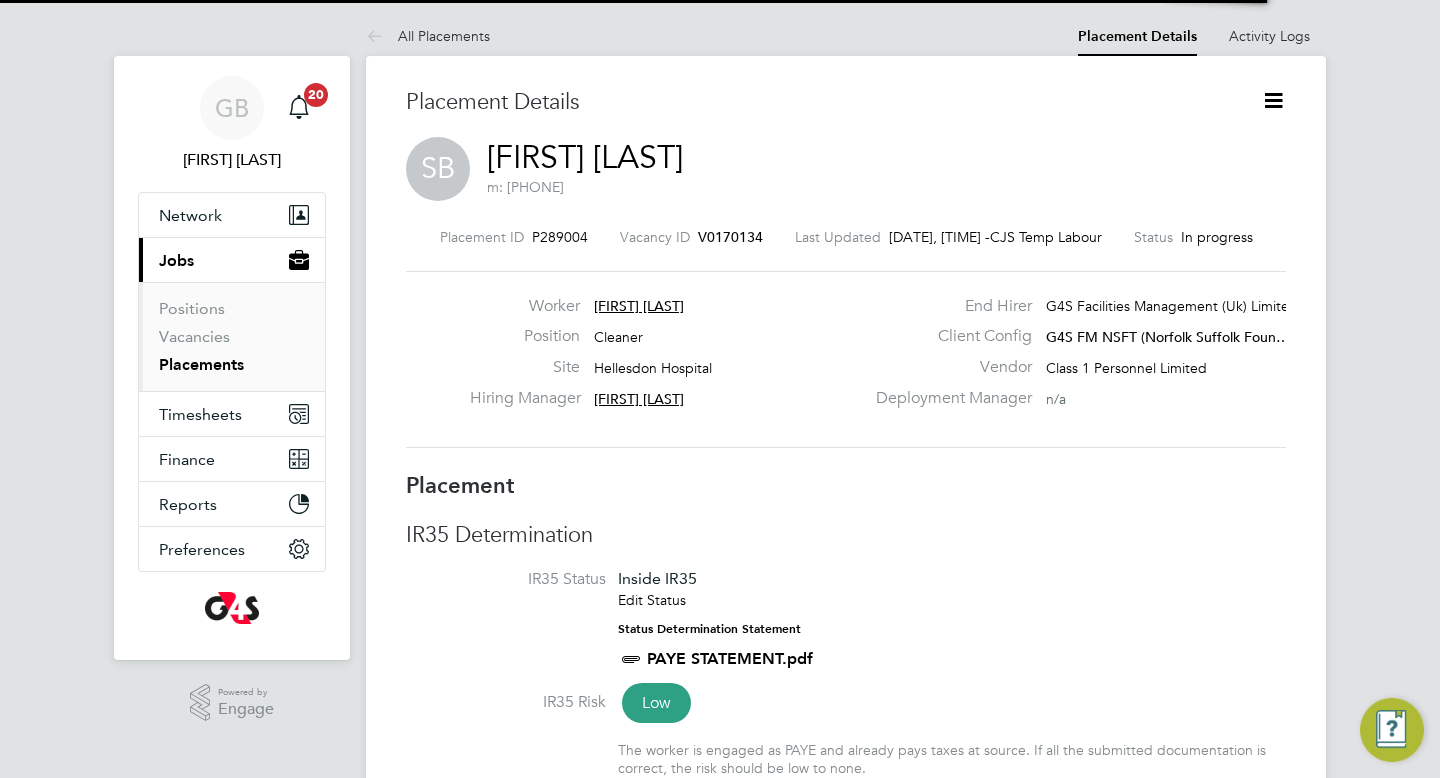 scroll, scrollTop: 0, scrollLeft: 0, axis: both 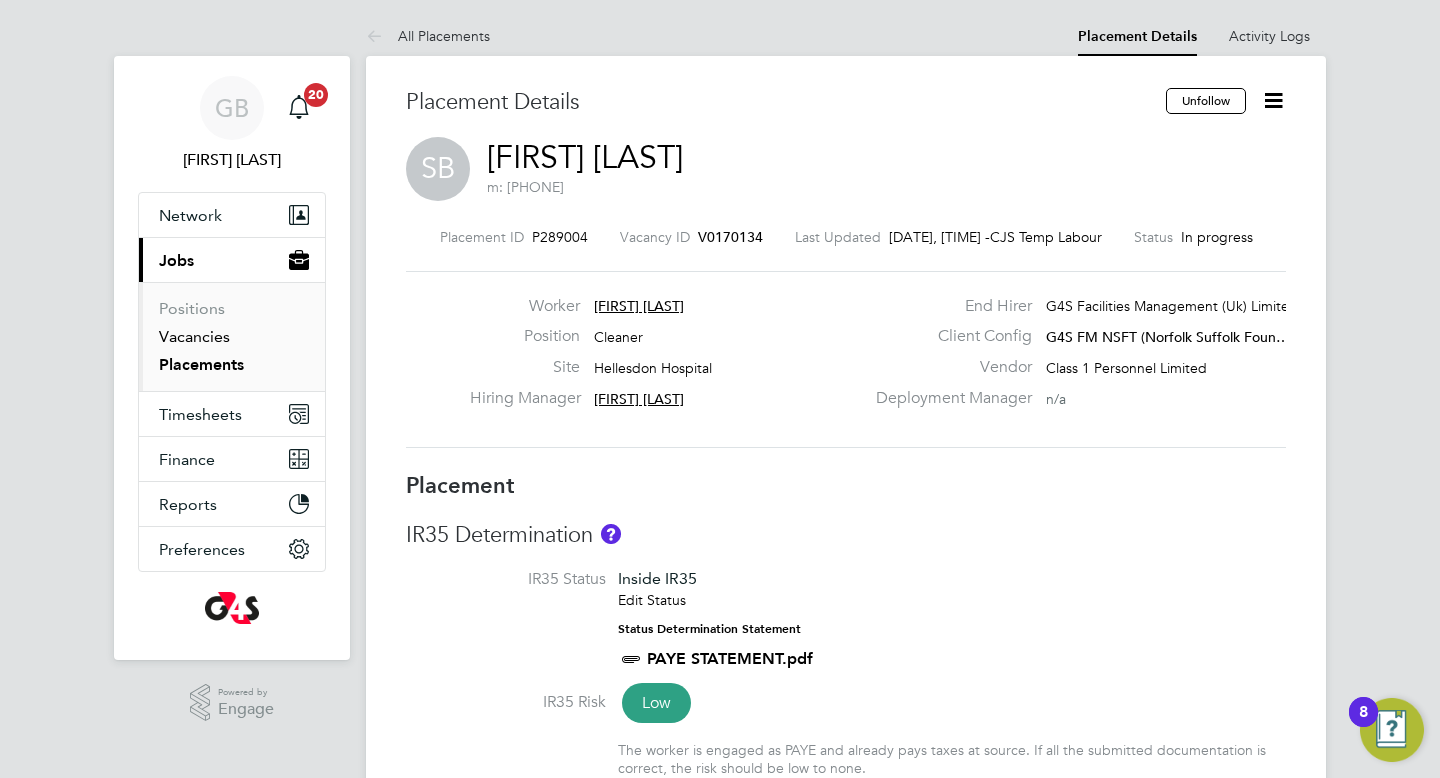 click on "Vacancies" at bounding box center (194, 336) 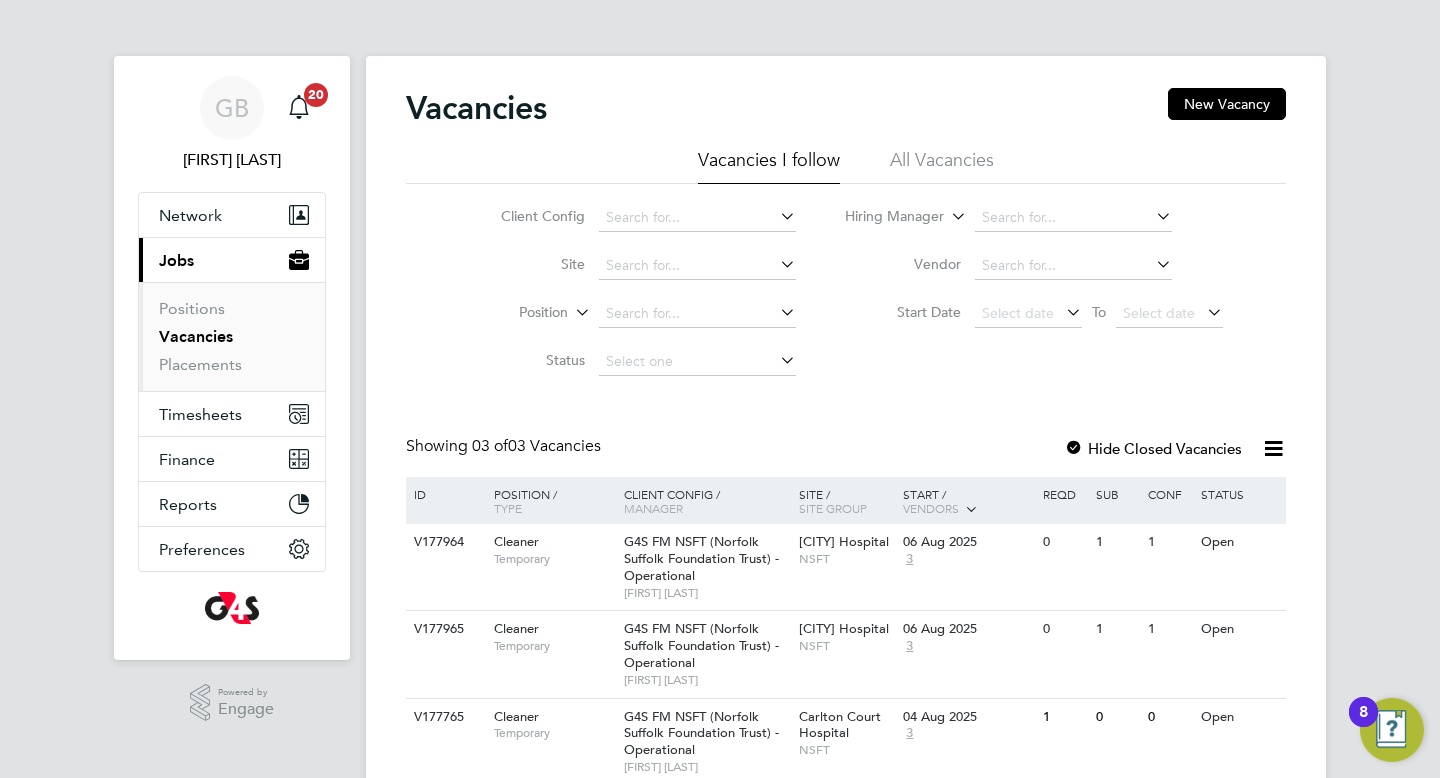 click 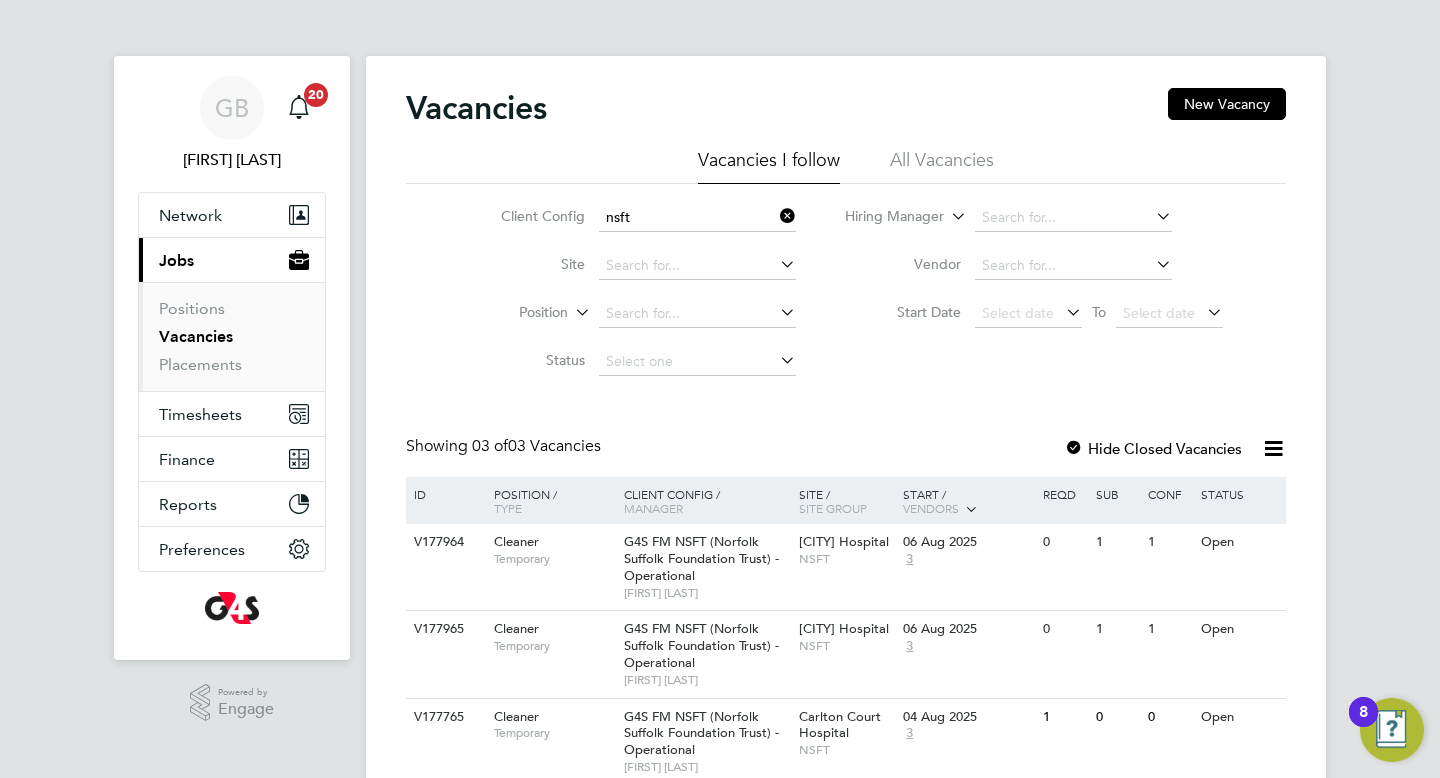 click on "G4S FM  NSFT  ([STATE] [STATE] Foundation Trust) - Operational" 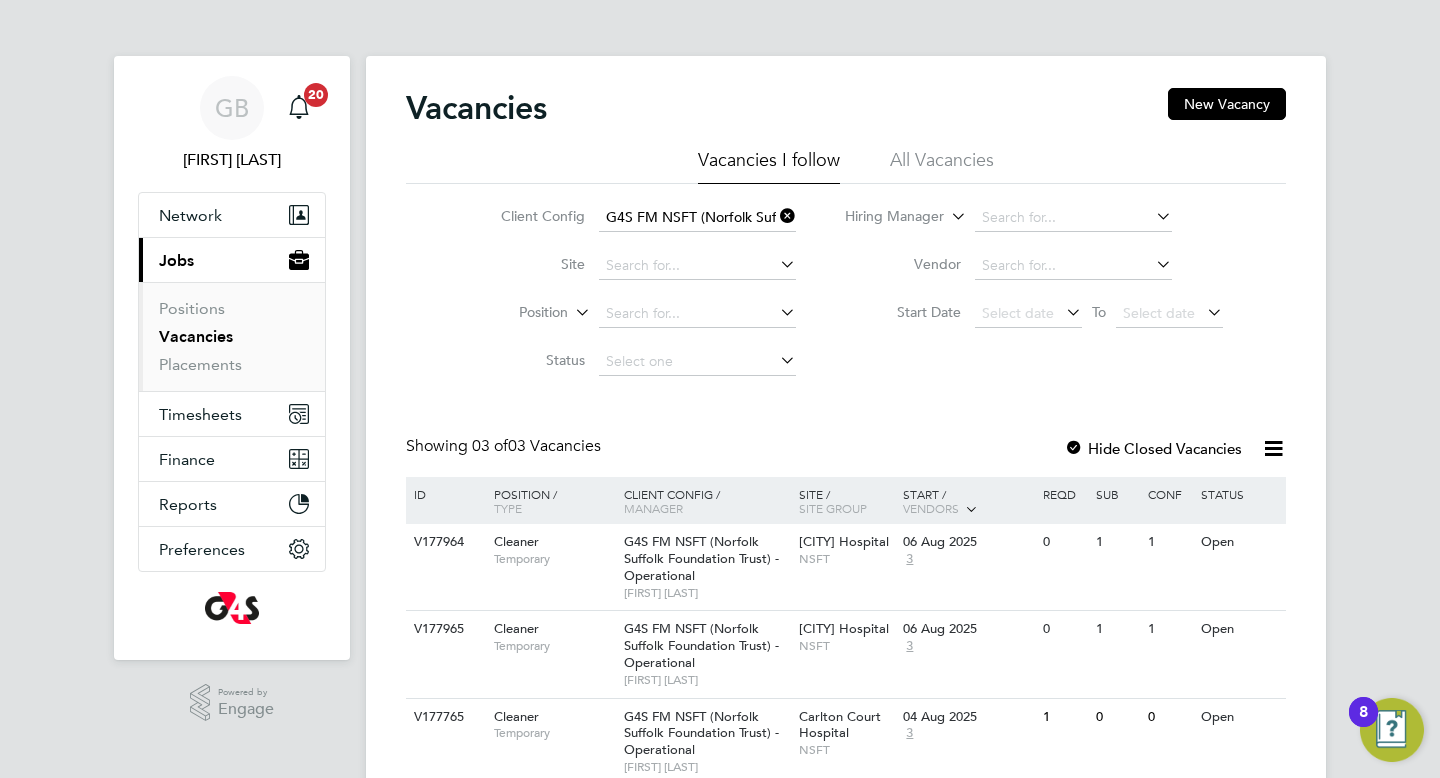 click 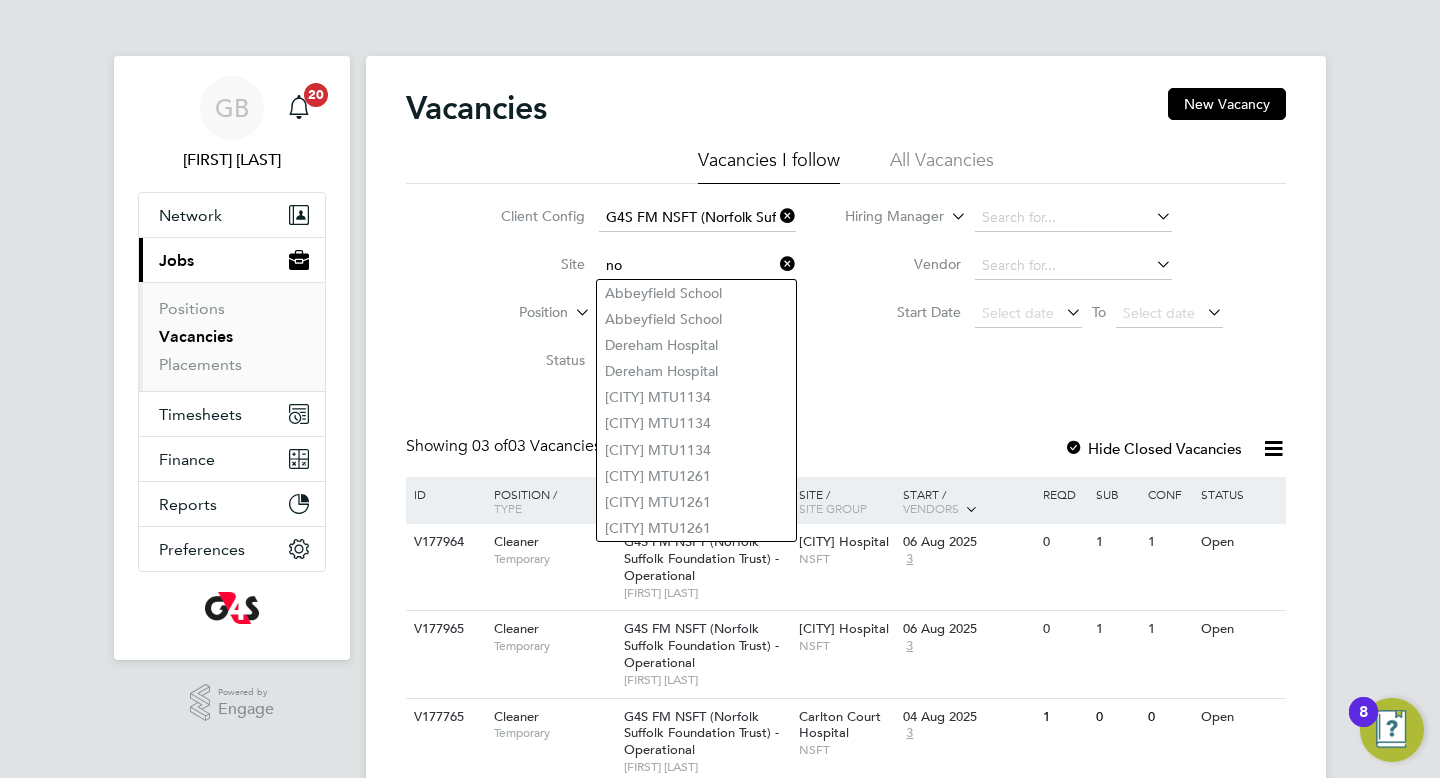 type on "n" 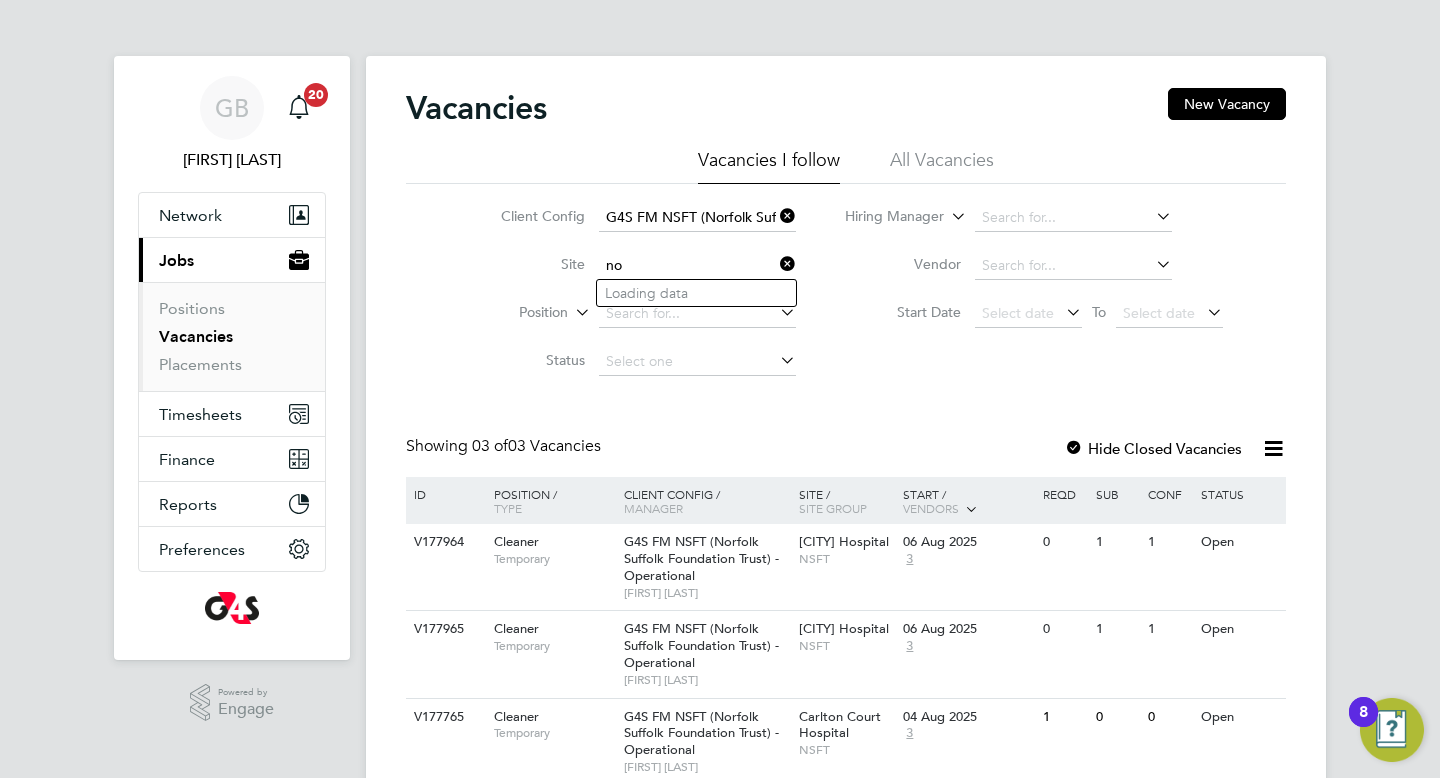 type on "n" 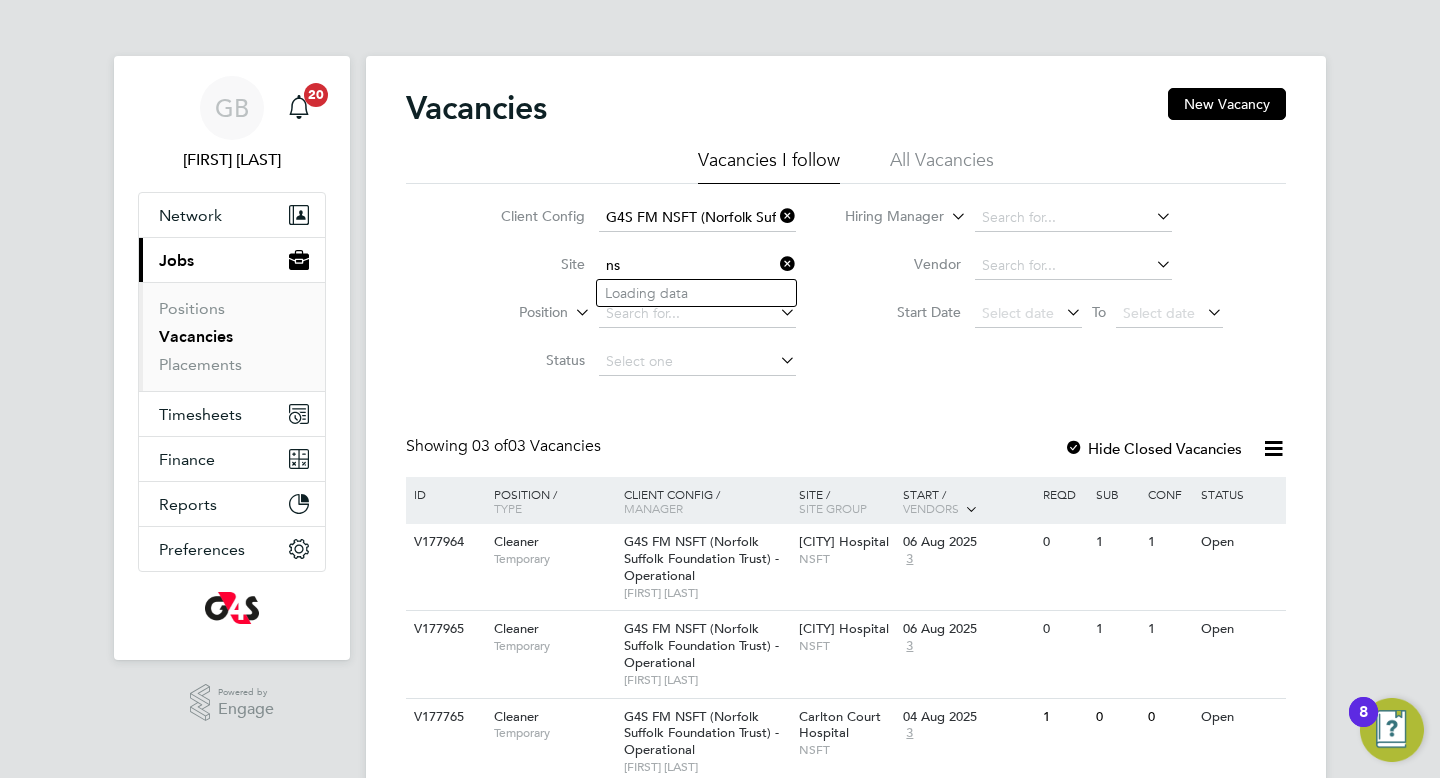 type on "n" 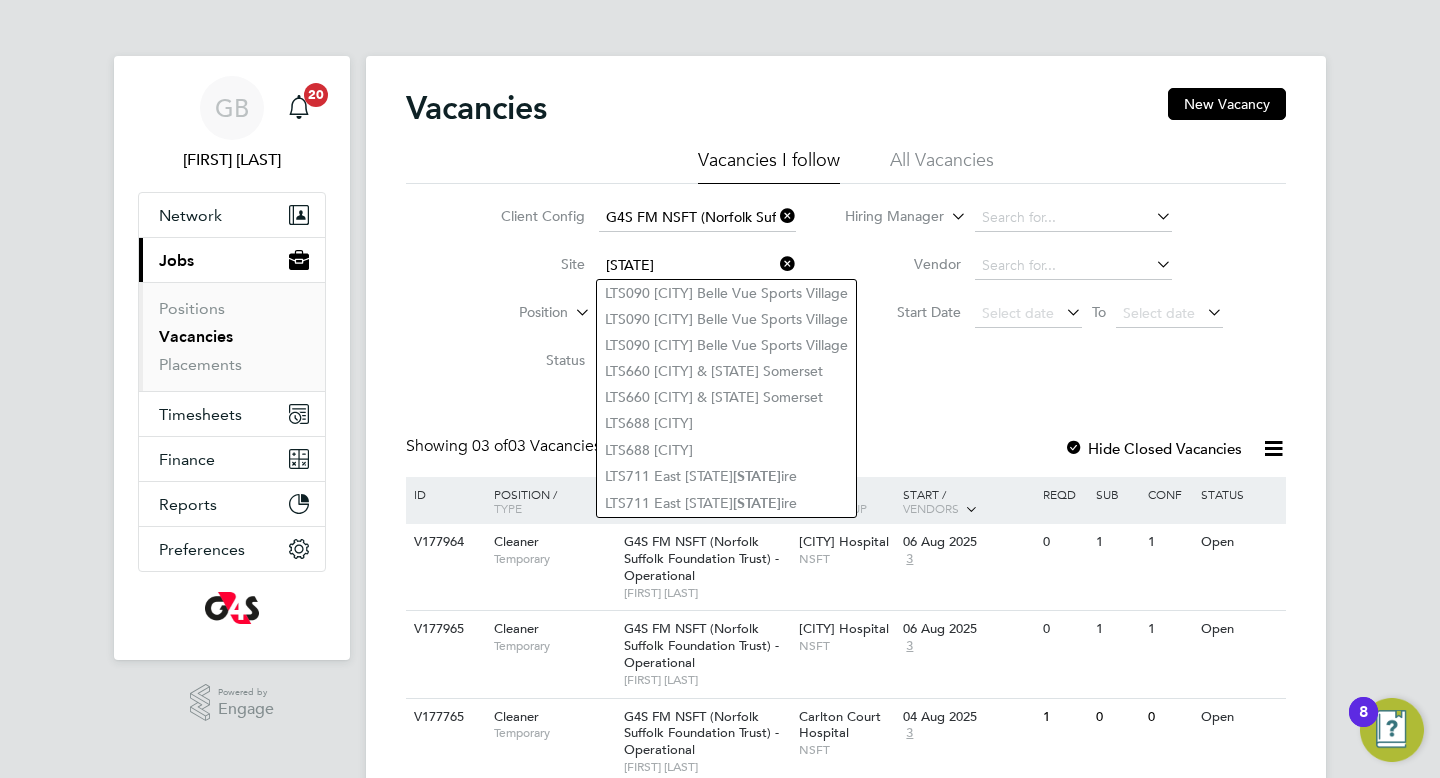 click on "[STATE]" 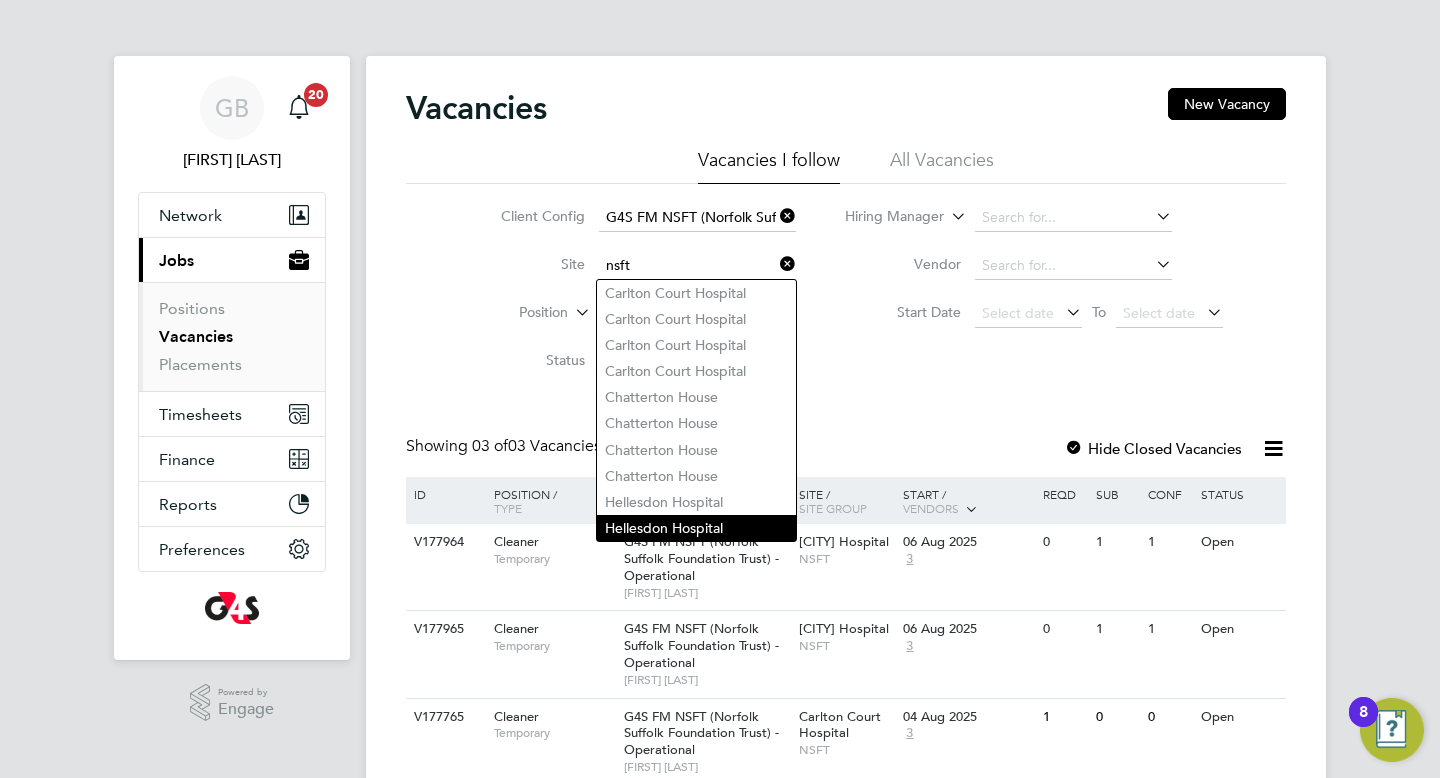 type on "Hellesdon Hospital" 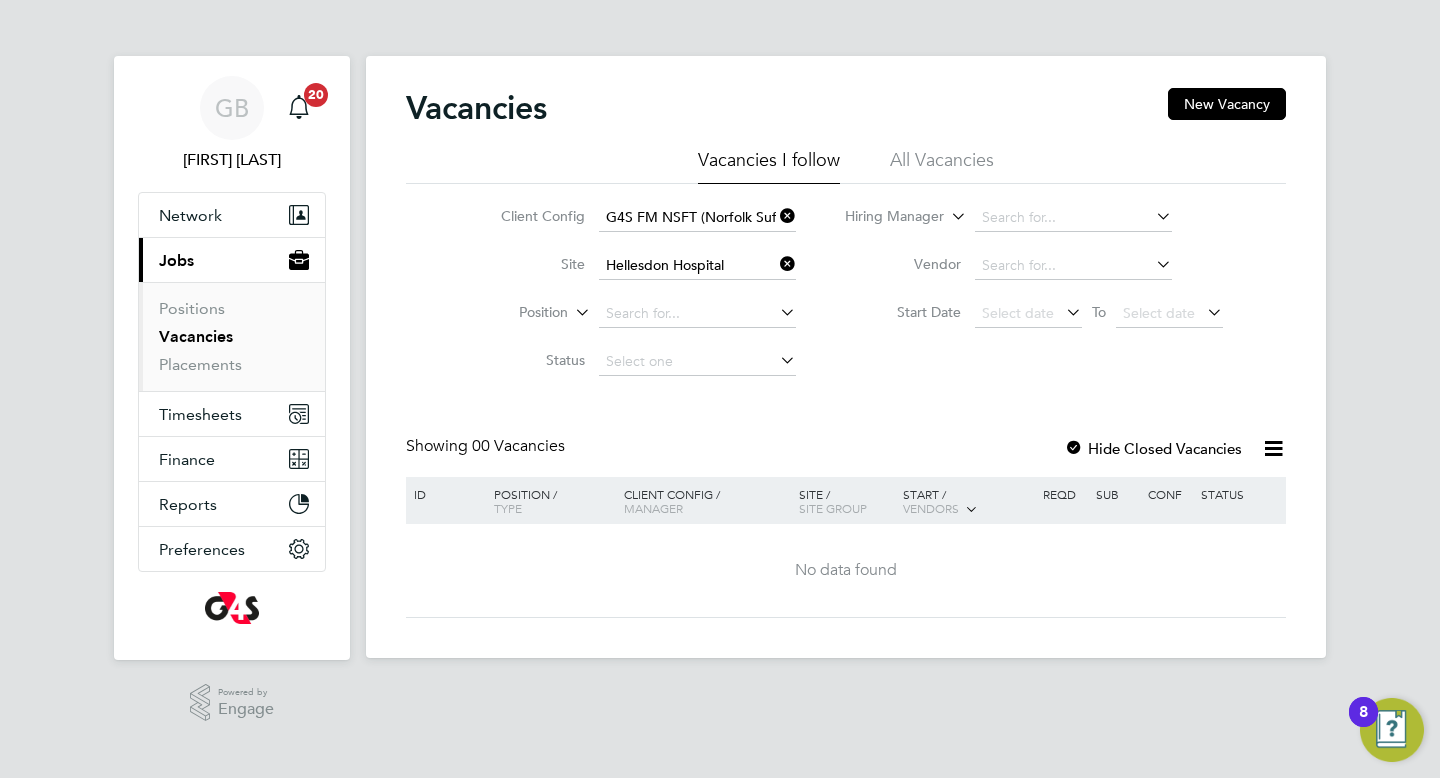 click 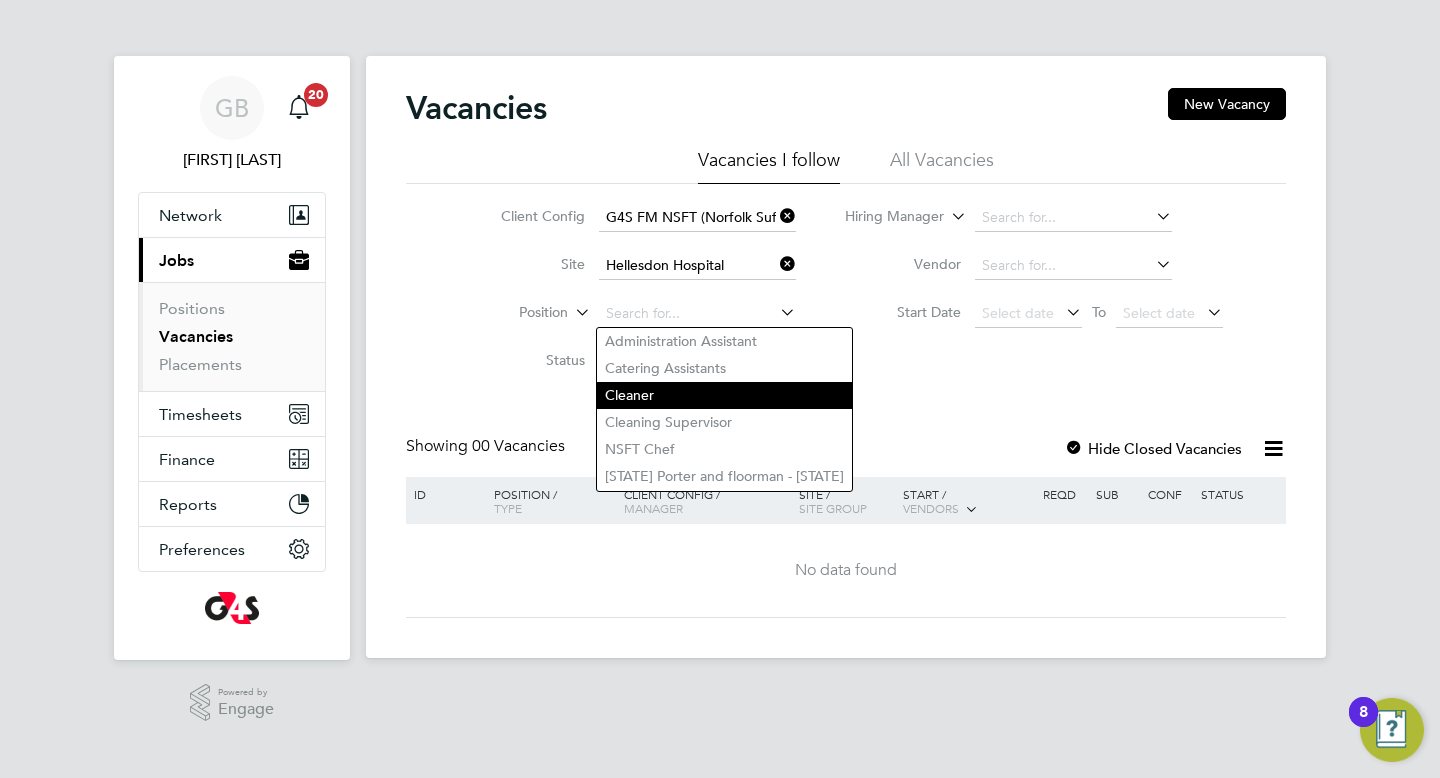 click on "Cleaner" 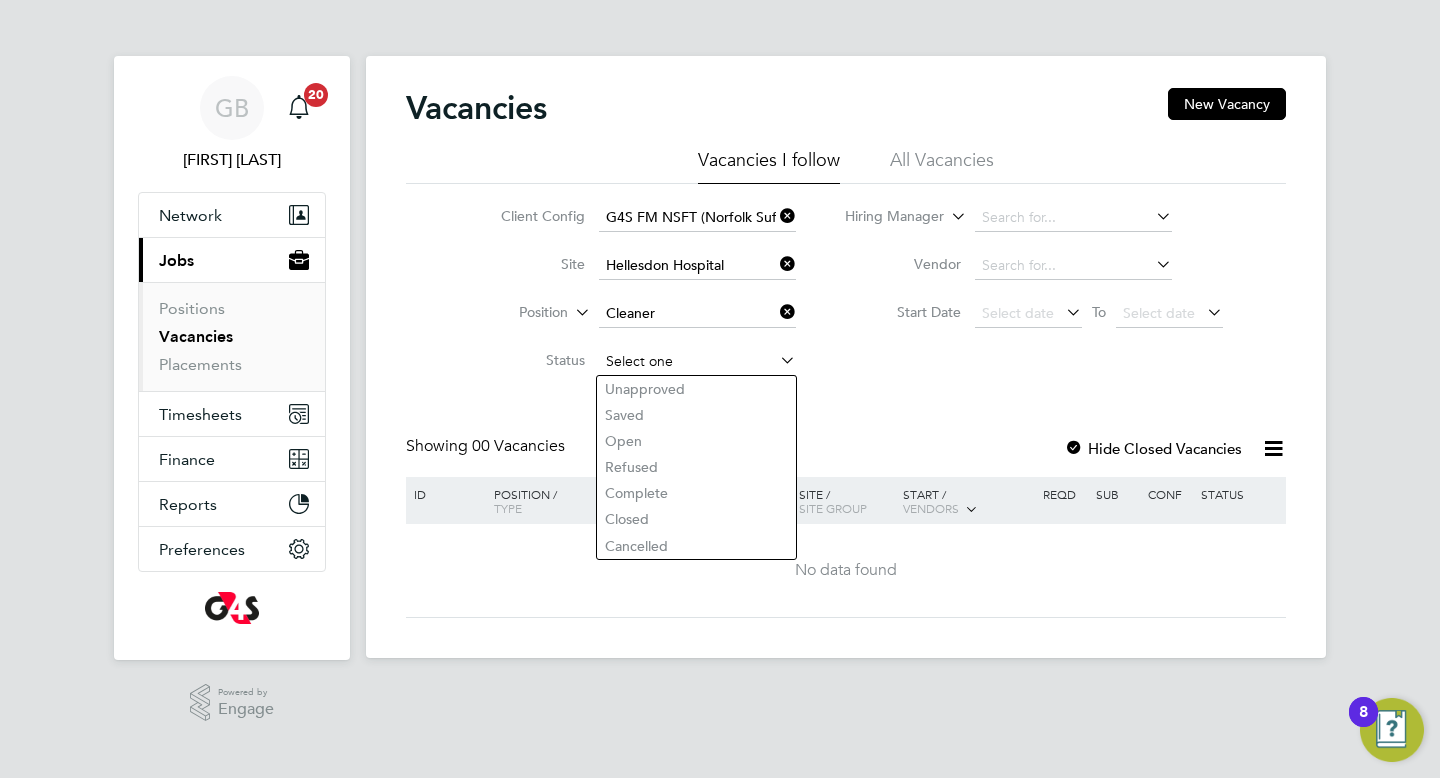 click 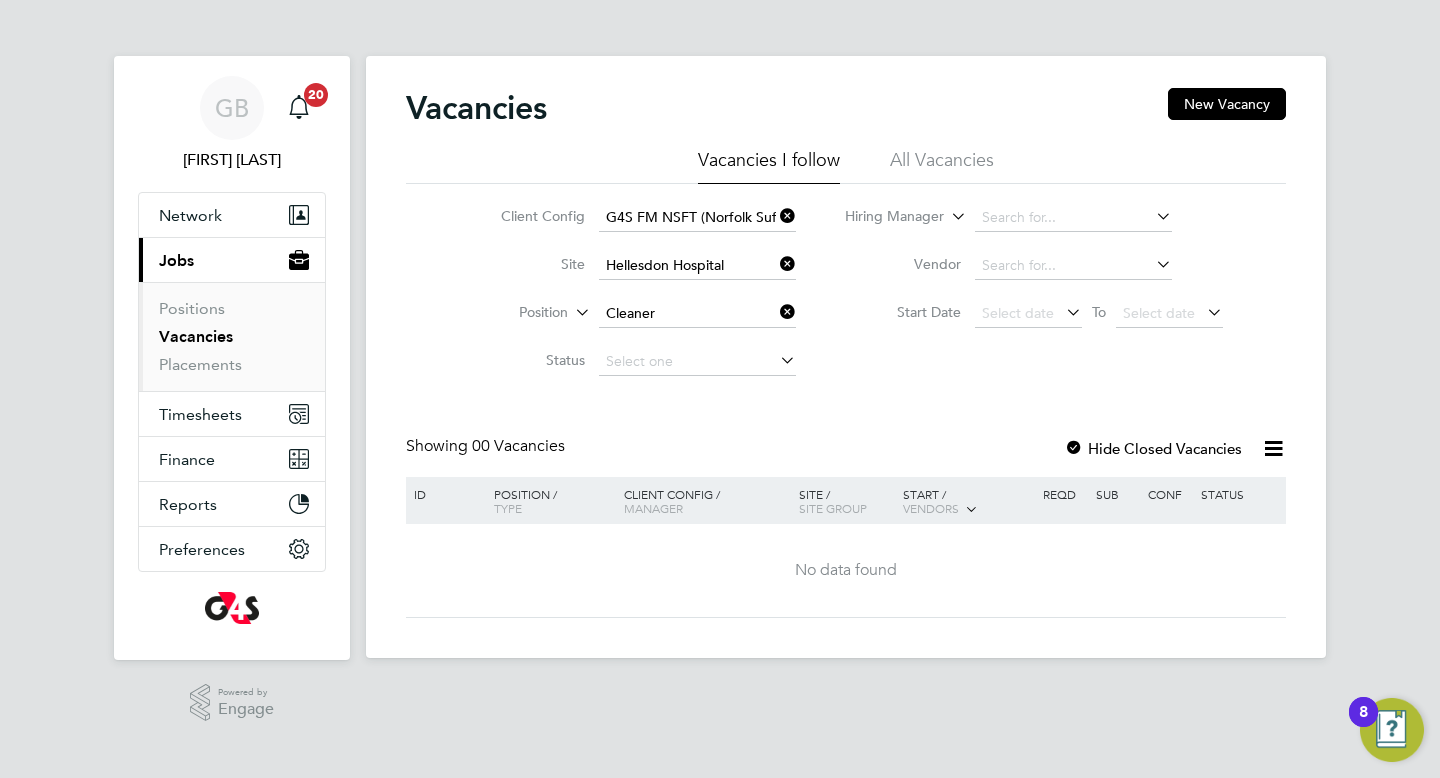 click on "Client Config   G4S FM NSFT ([STATE] [STATE] Foundation Trust) - Operational   Site   [CITY] Hospital   Position   Cleaner   Status   Hiring Manager     Vendor   Start Date
Select date
To
Select date" 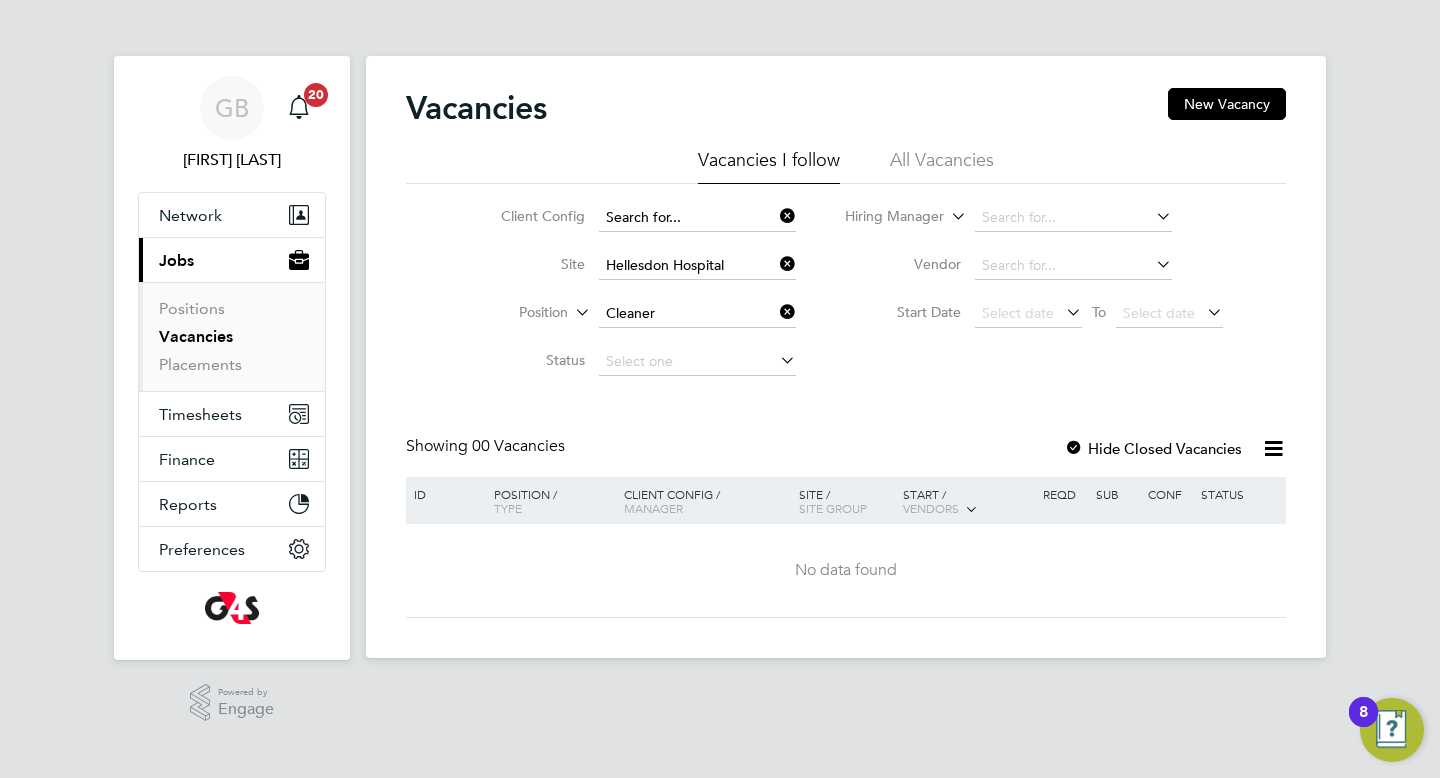 click on "Client Config     Site   [CITY] Hospital   Position   Cleaner   Status" 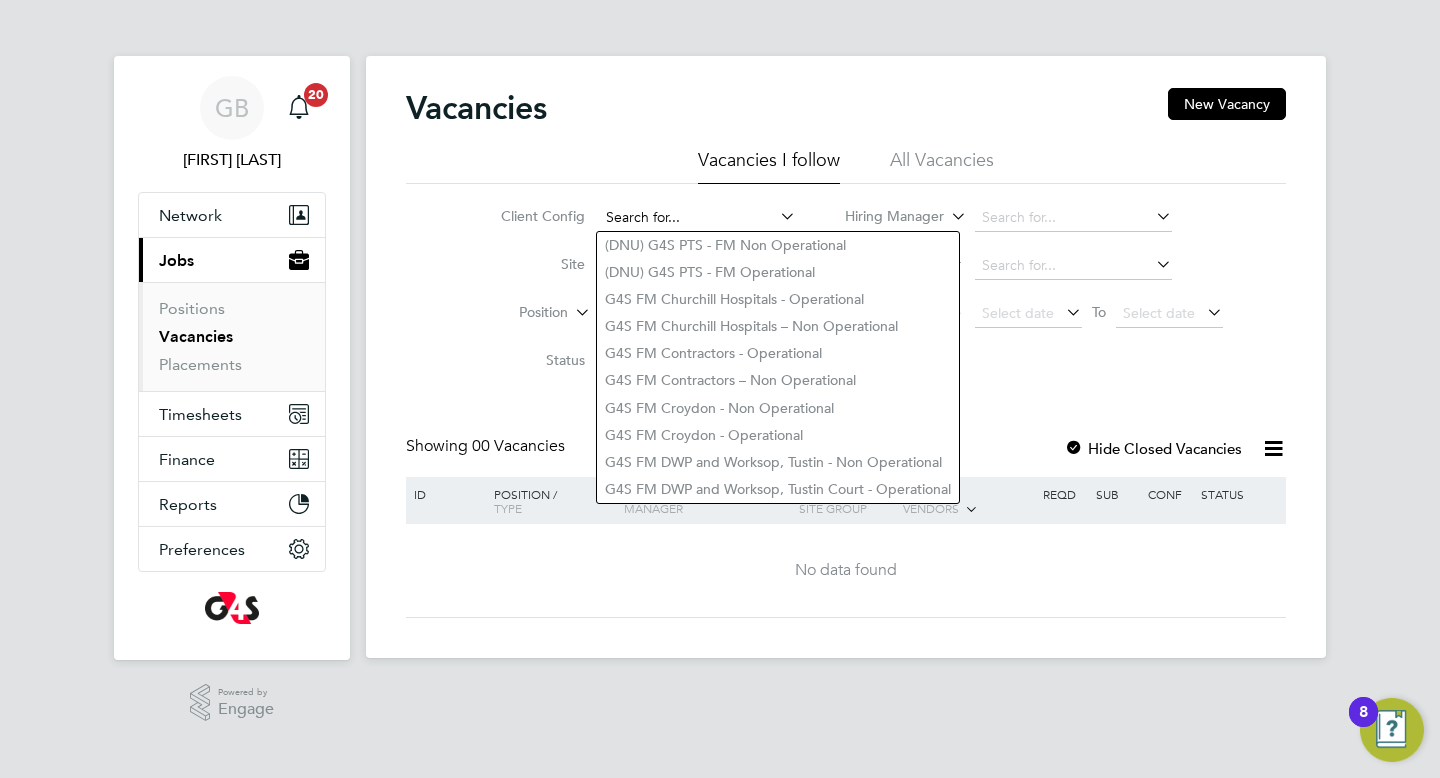 click 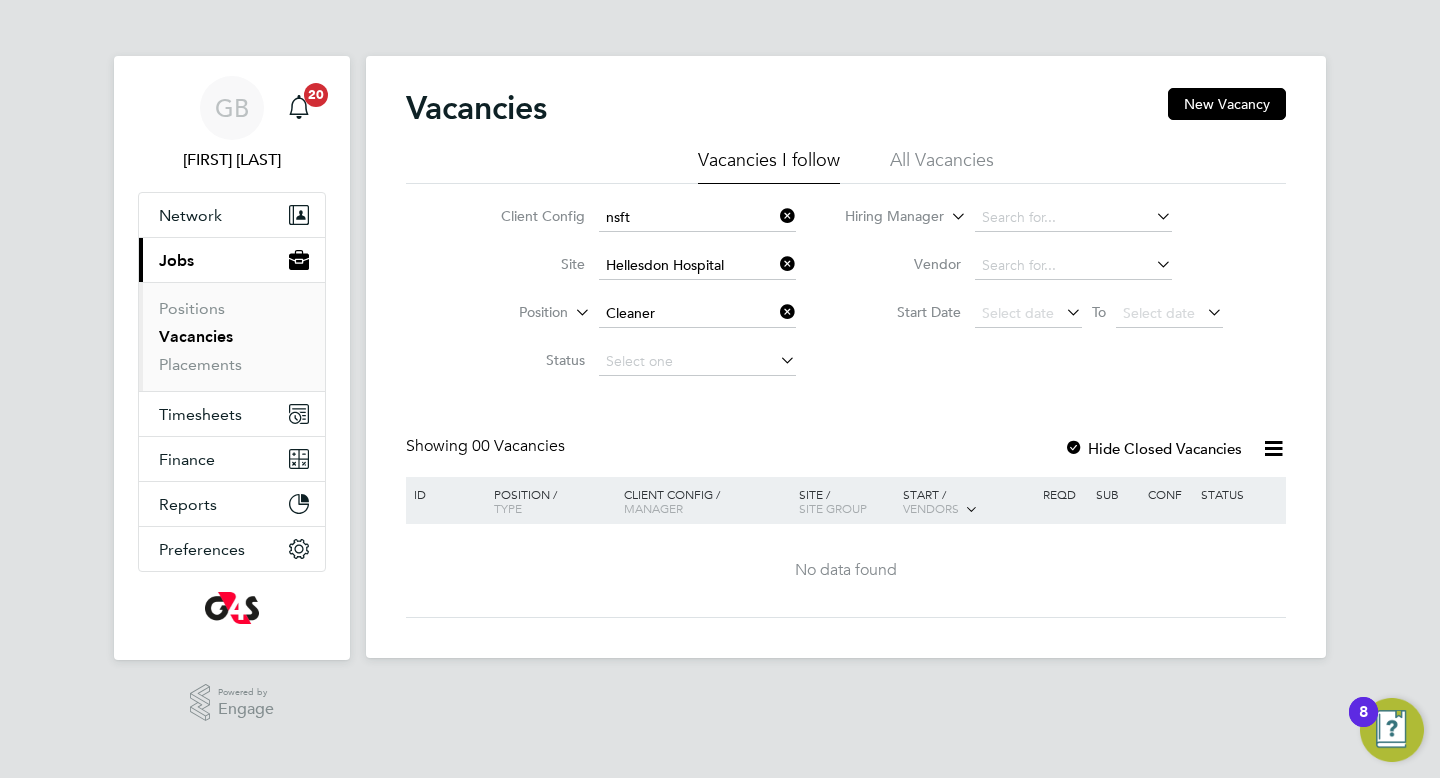 click on "G4S FM  NSFT  ([STATE] [STATE] Foundation Trust) - Operational" 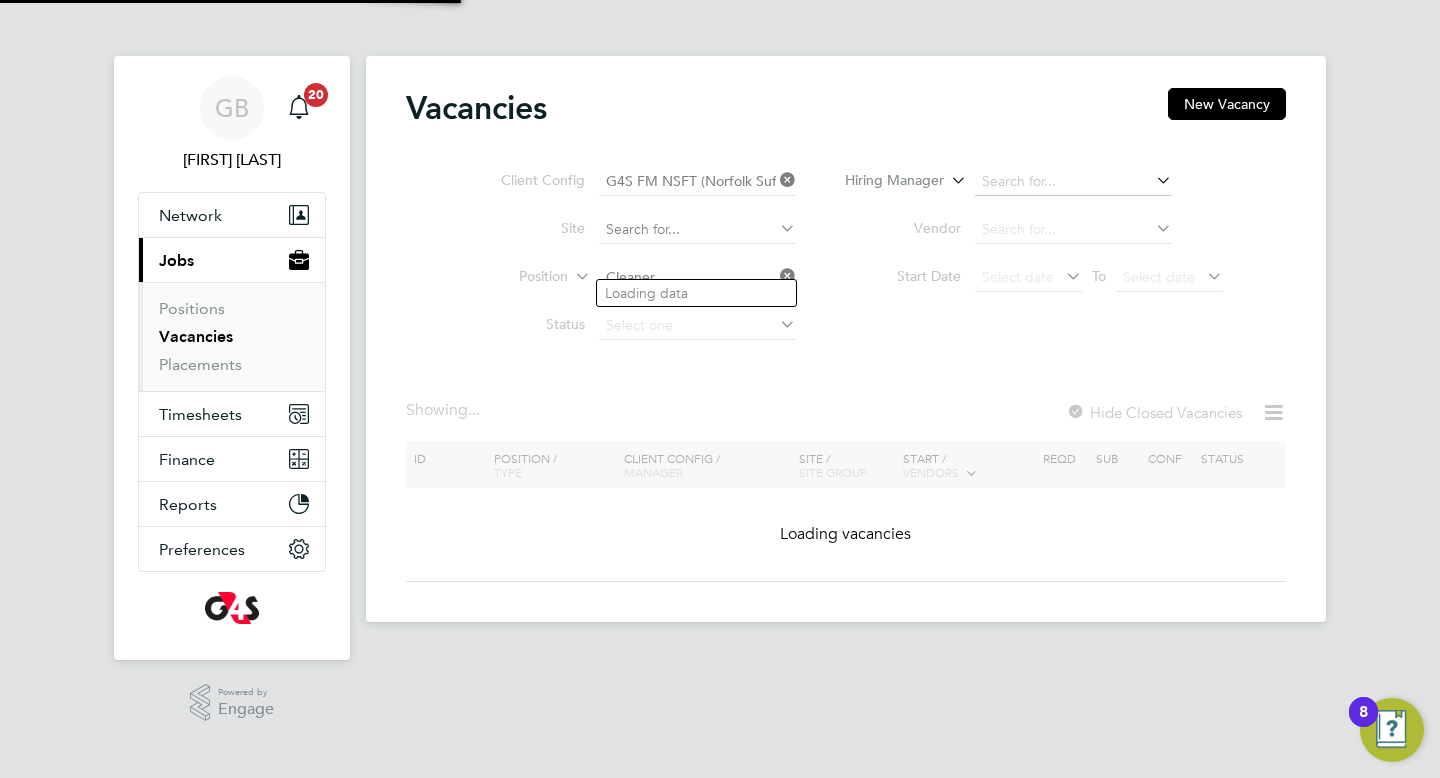 click on "Client Config   G4S FM NSFT ([STATE] [STATE] Foundation Trust) - Operational   Site     Position   Cleaner   Status" 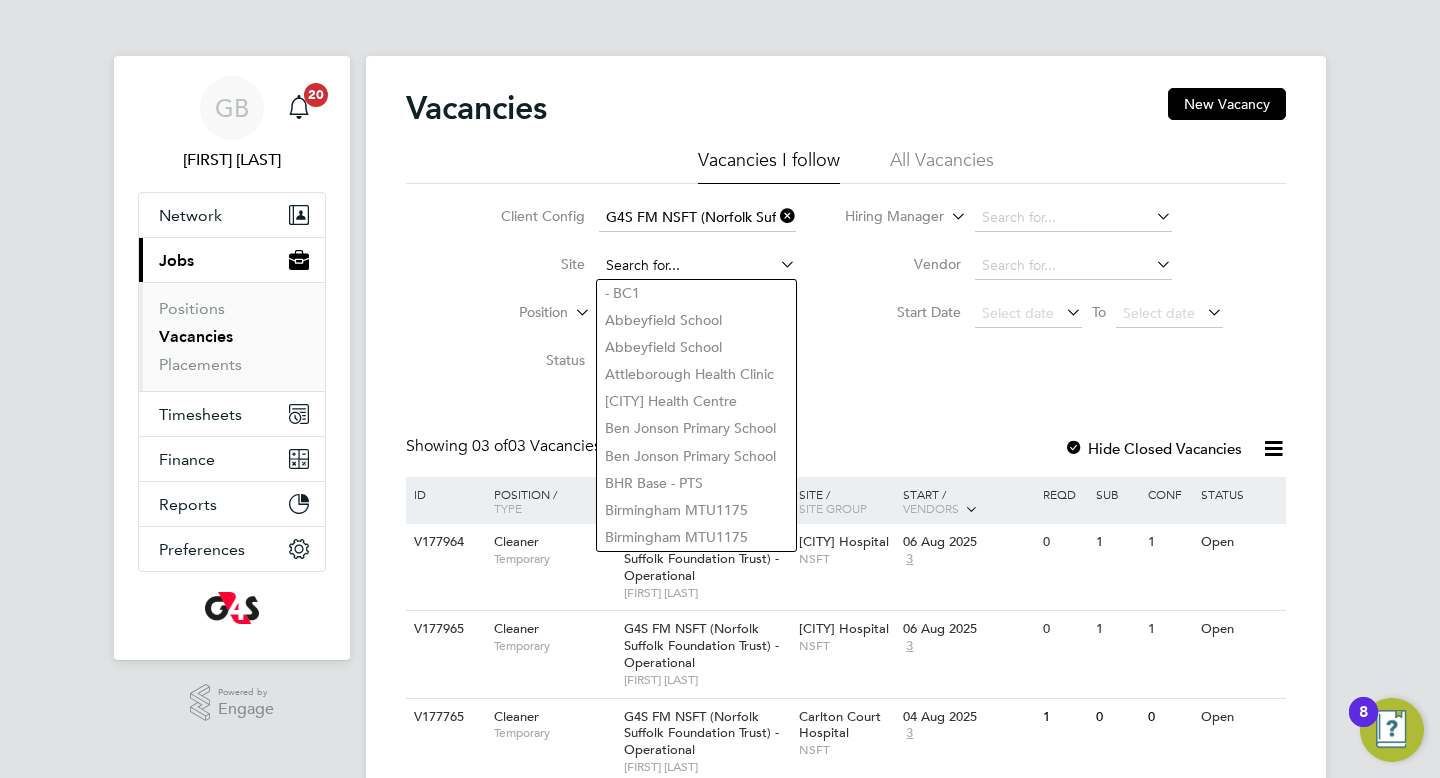 click 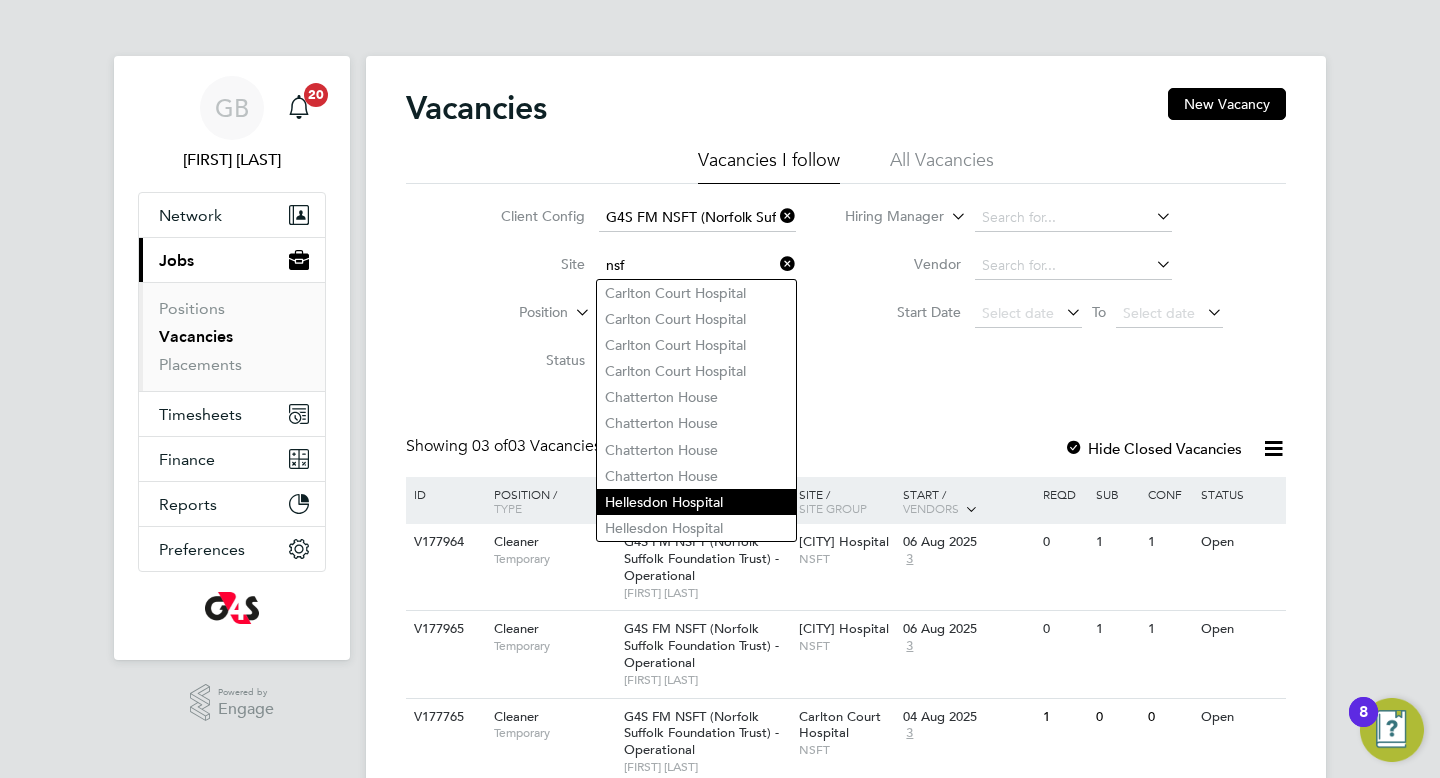 click on "Hellesdon Hospital" 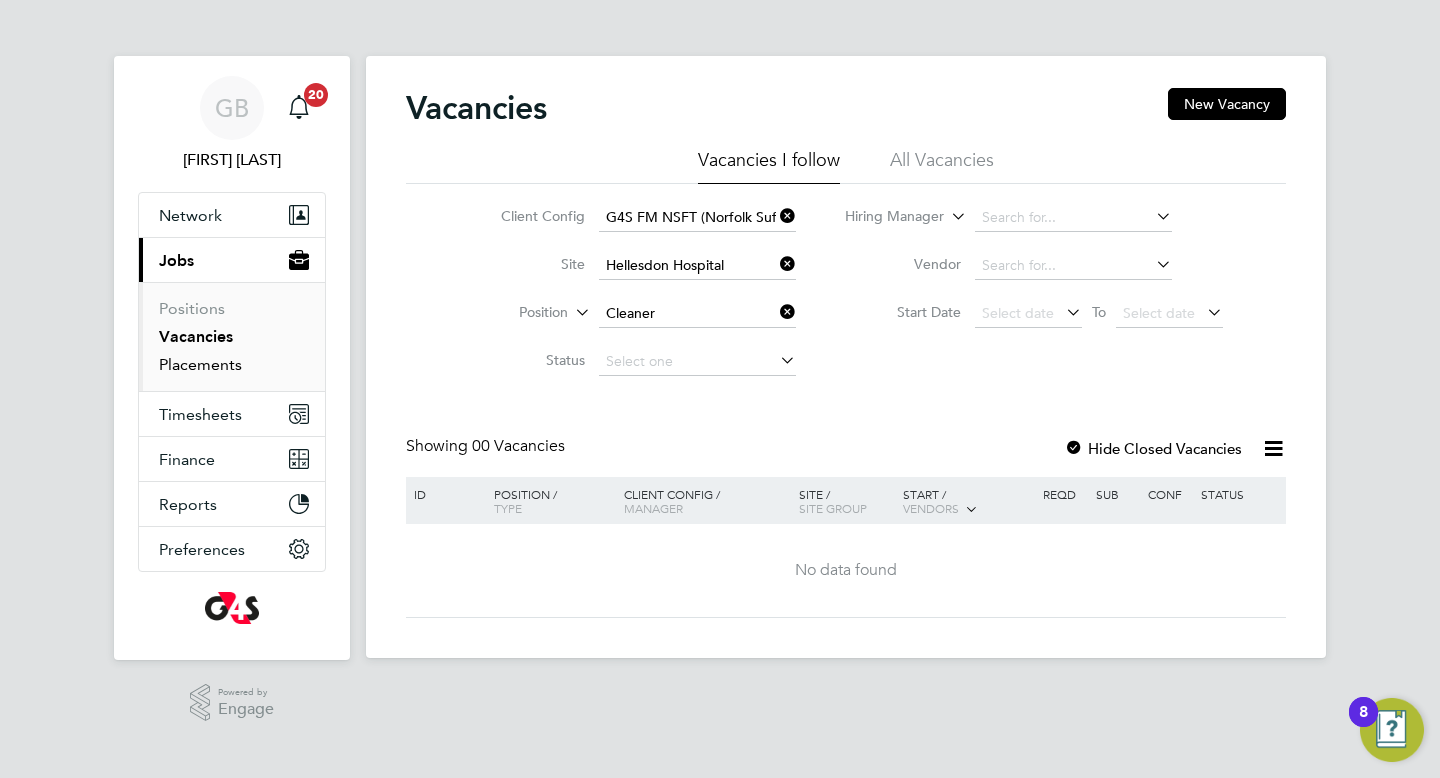 click on "Placements" at bounding box center (200, 364) 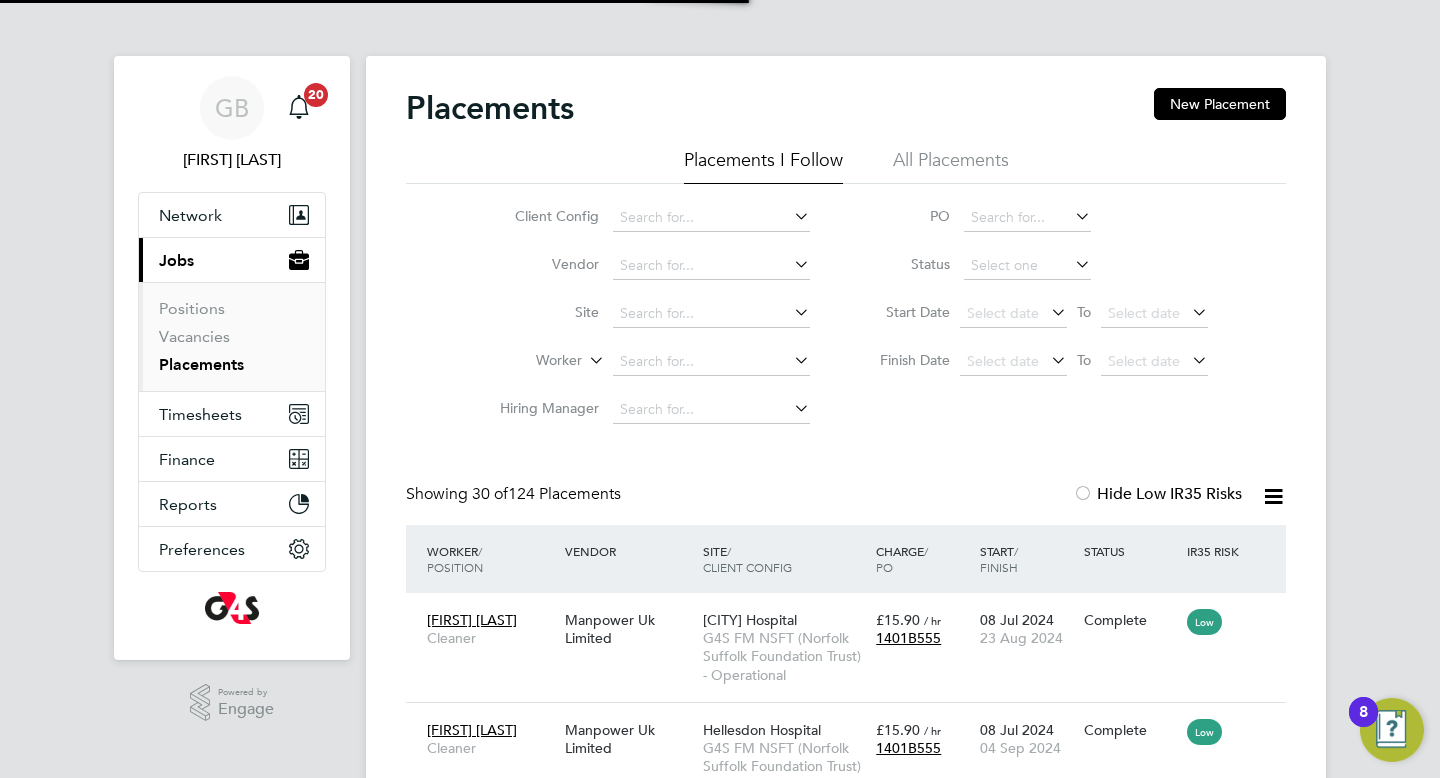 scroll, scrollTop: 9, scrollLeft: 10, axis: both 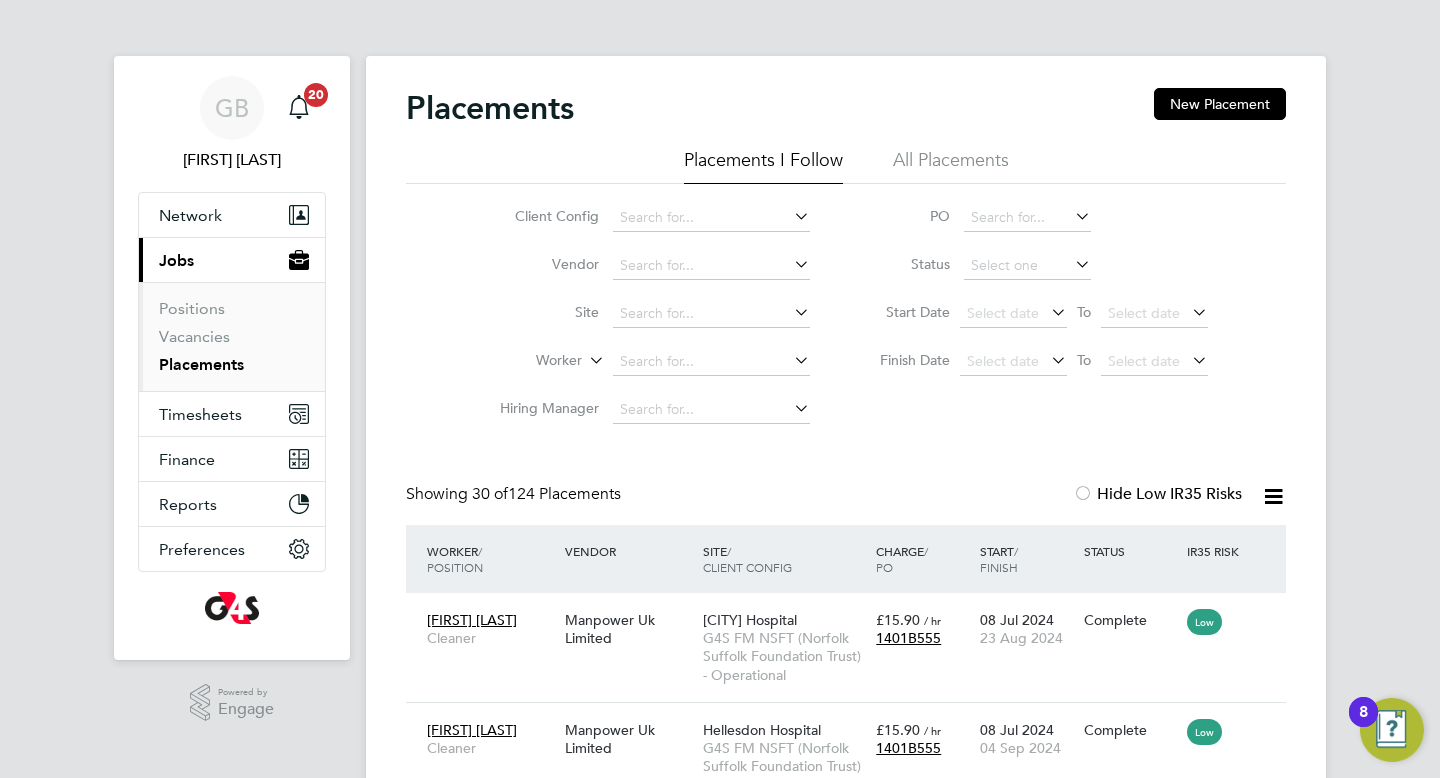 click 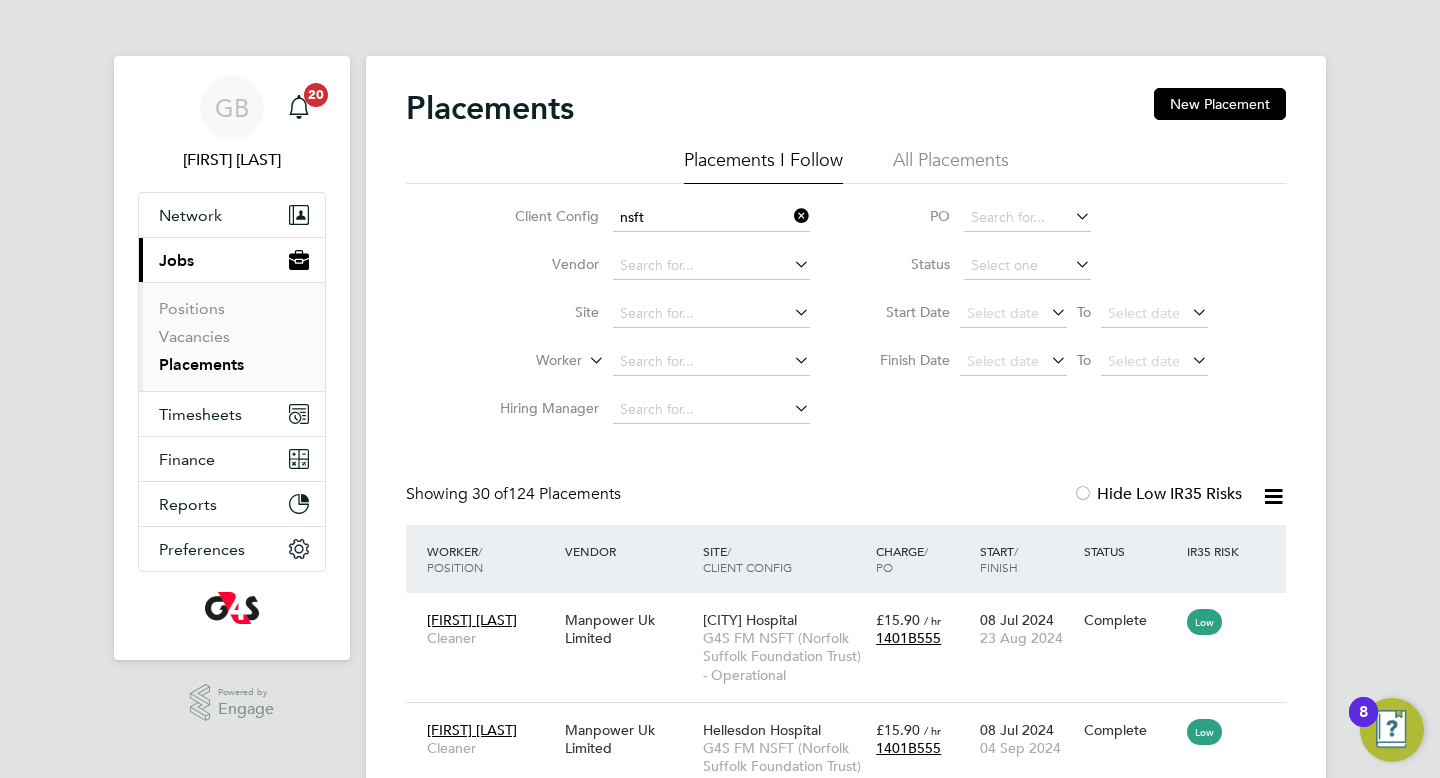 click on "G4S FM  NSFT  ([STATE] [STATE] Foundation Trust) - Operational" 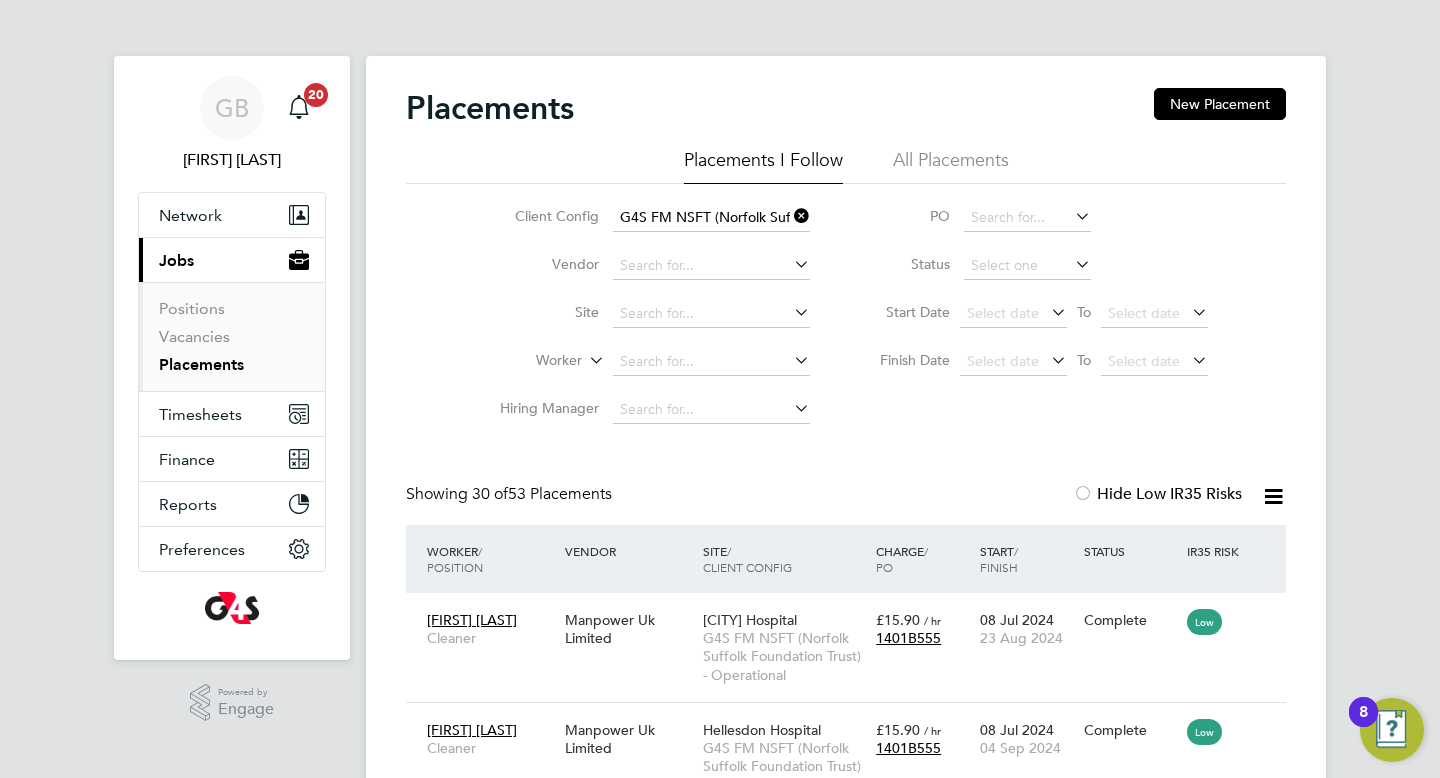 click 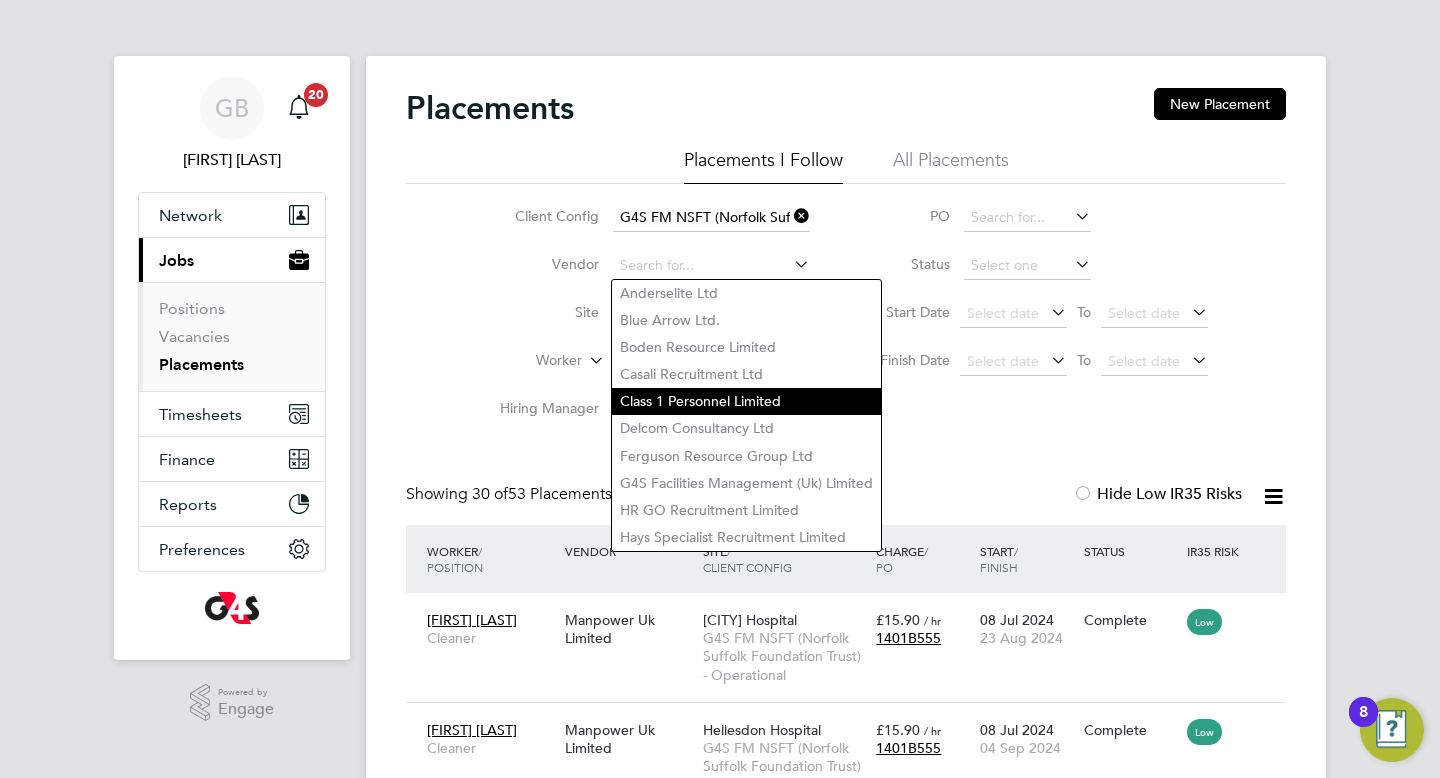 click on "Class 1 Personnel Limited" 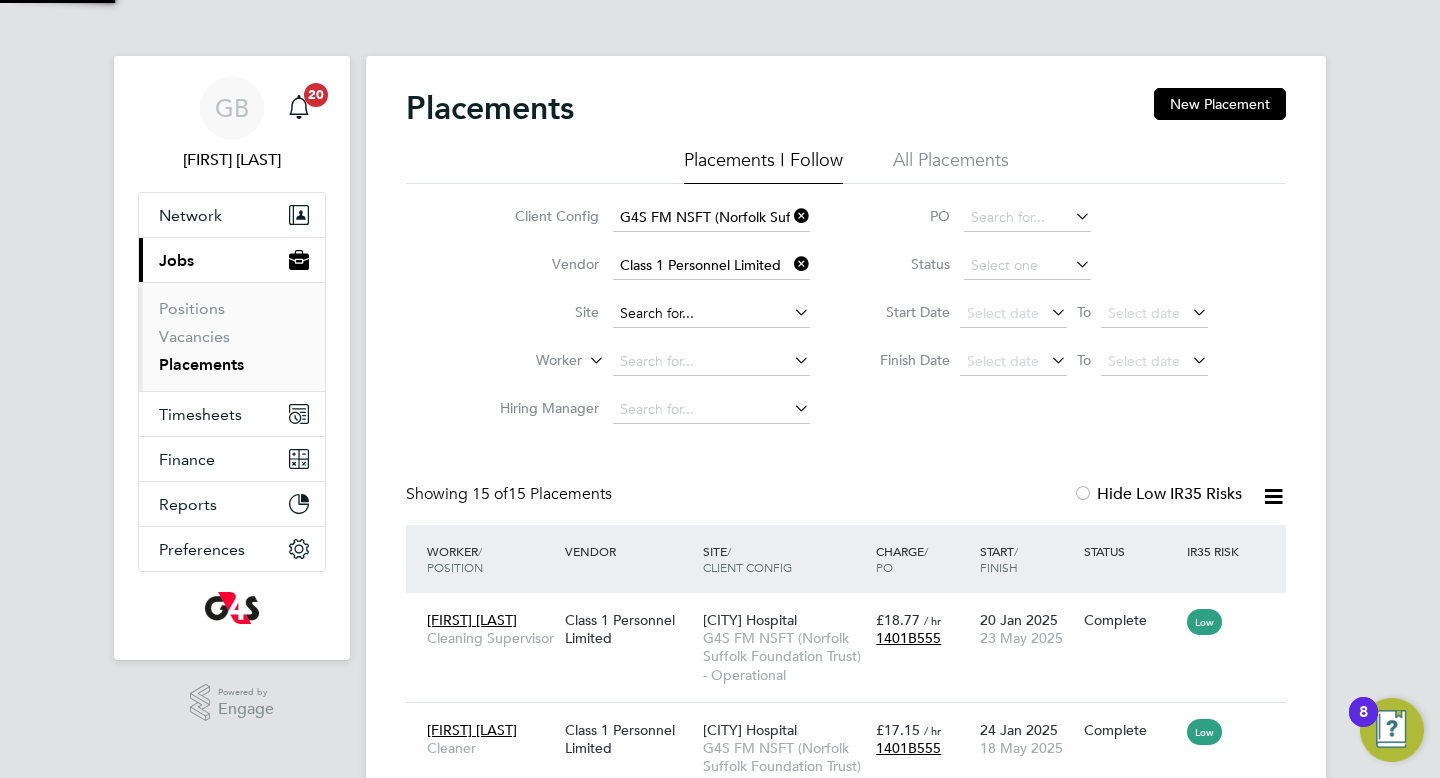 click 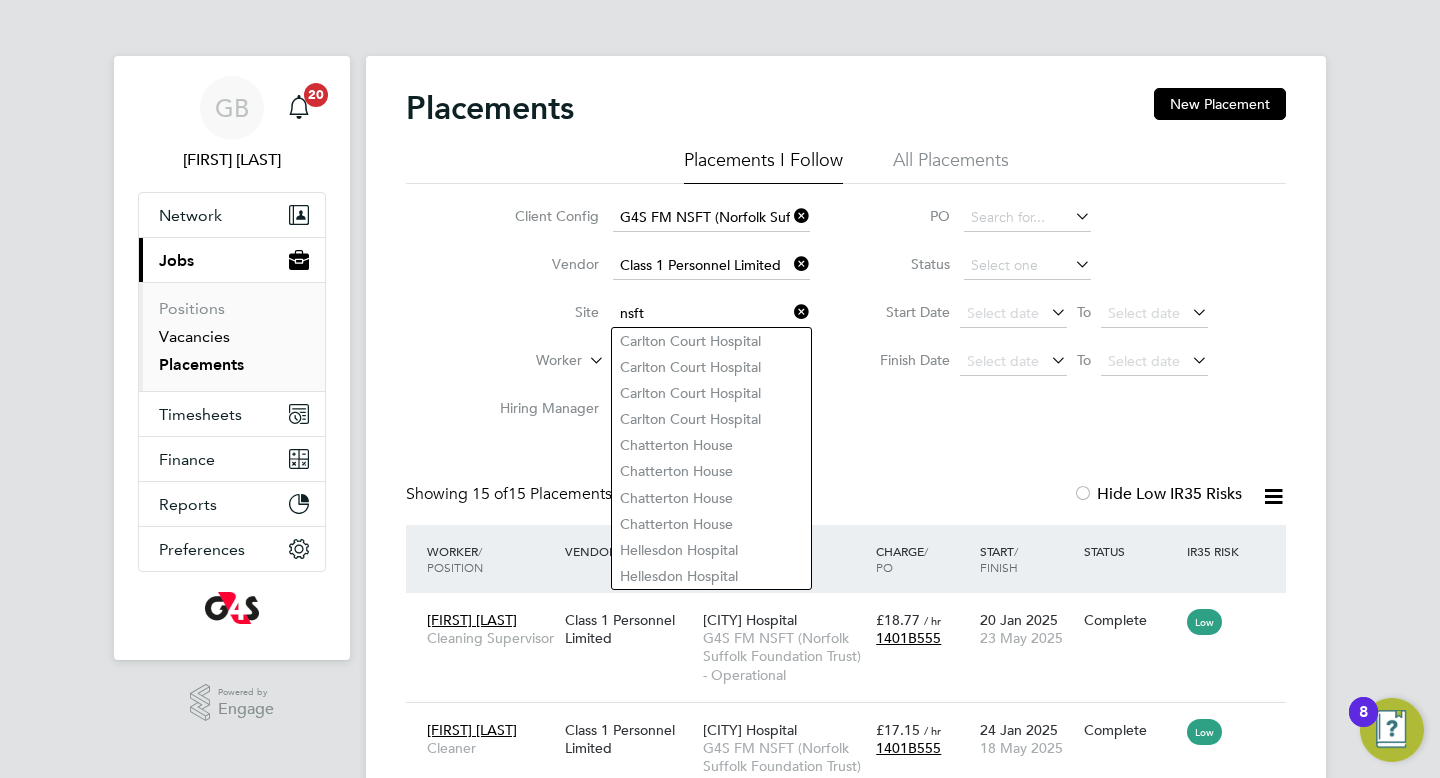 type on "nsft" 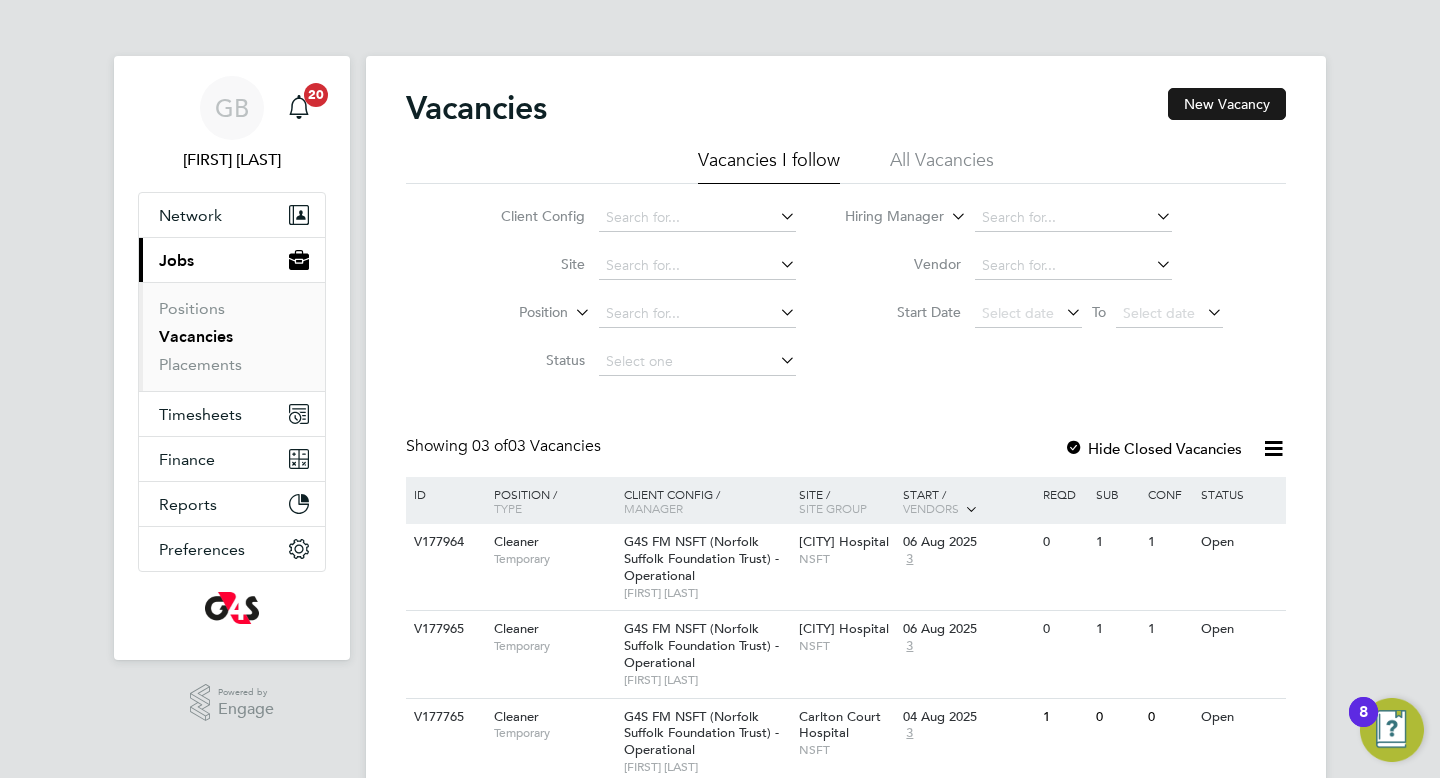 click on "New Vacancy" 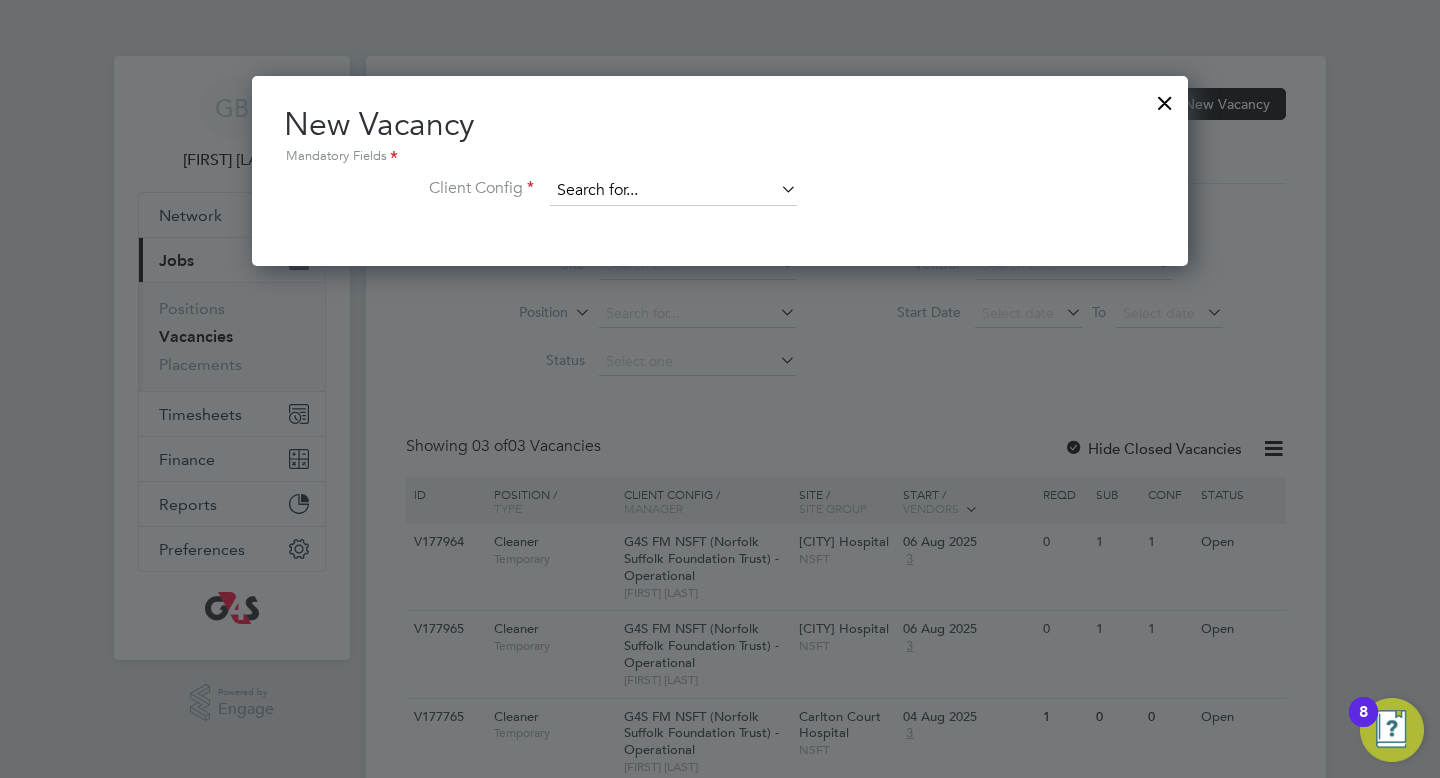 click at bounding box center [673, 191] 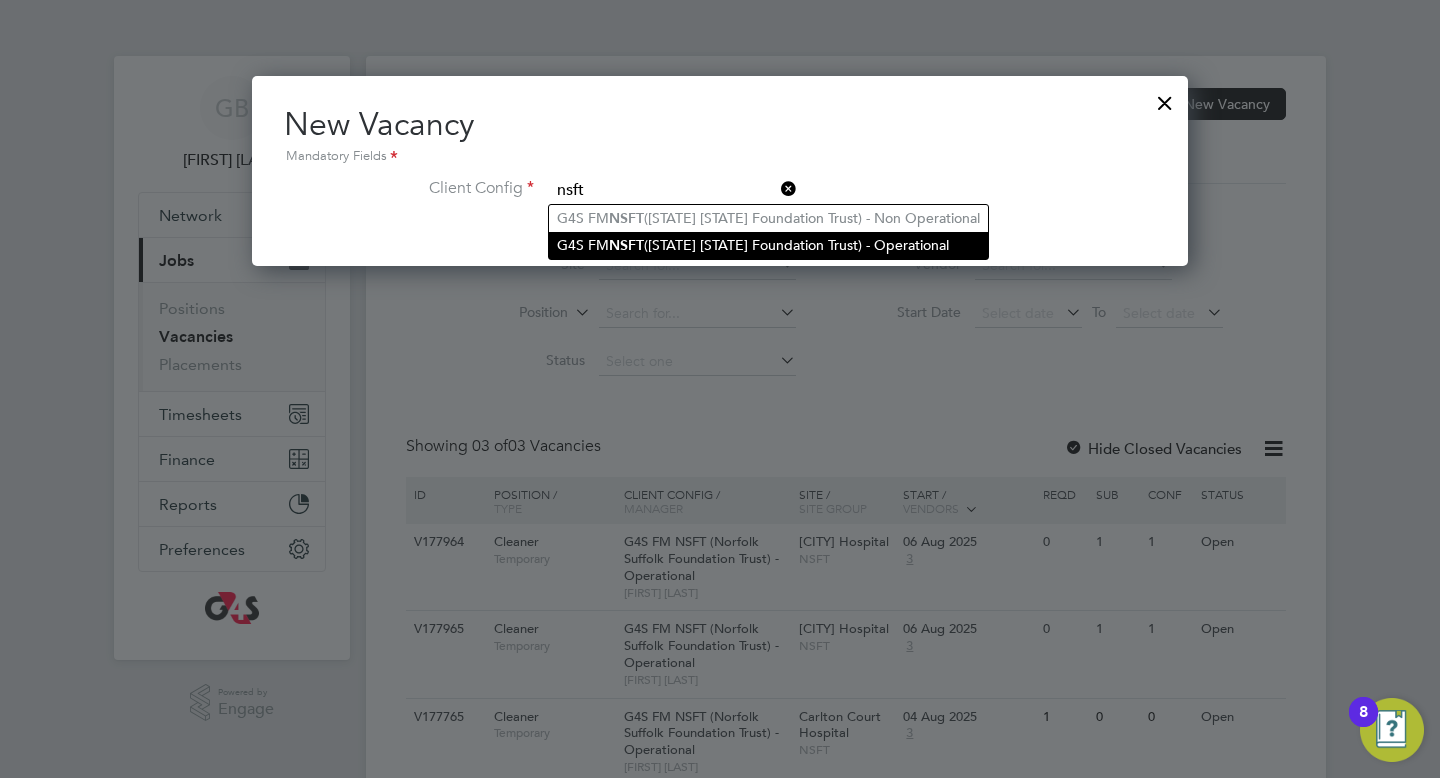 click on "G4S FM  NSFT  ([STATE] [STATE] Foundation Trust) - Operational" 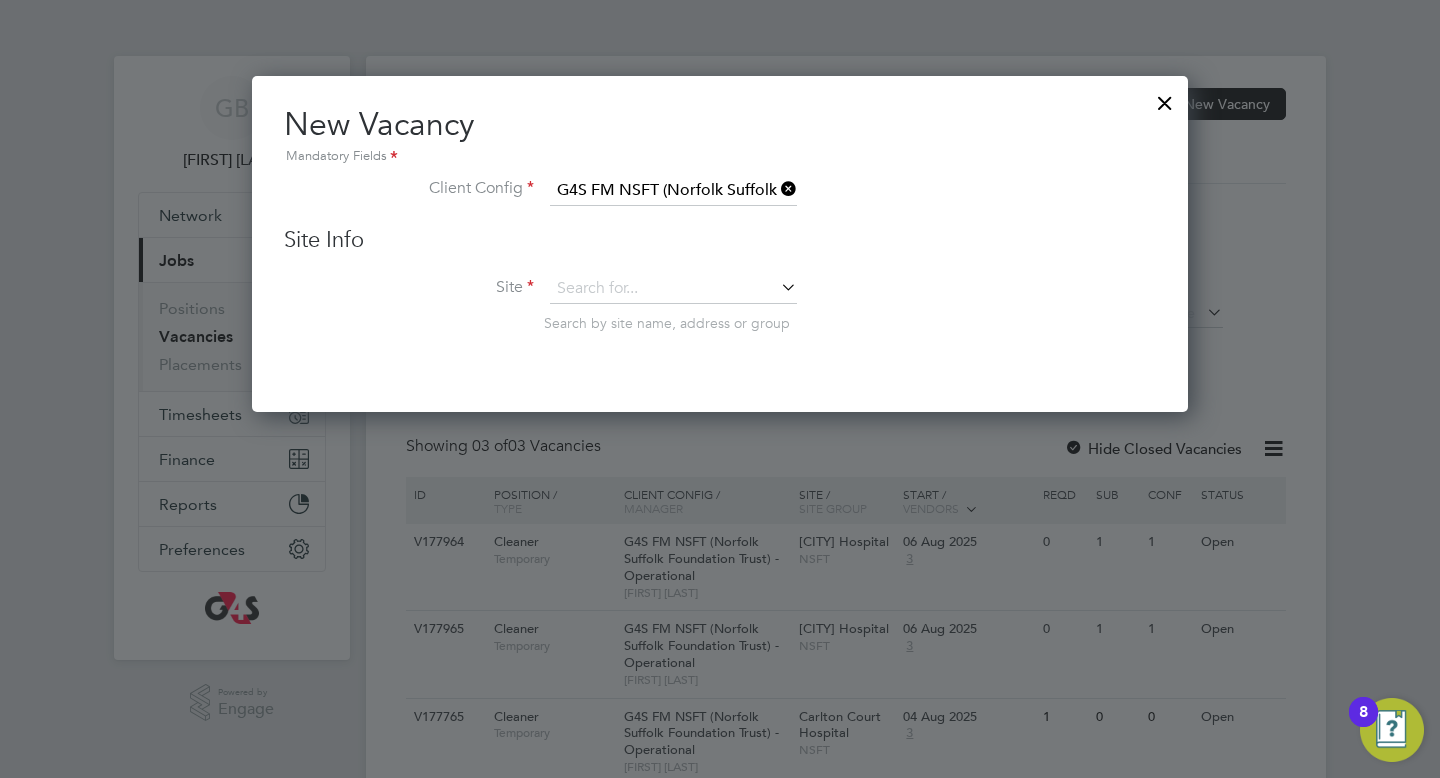 click at bounding box center (777, 287) 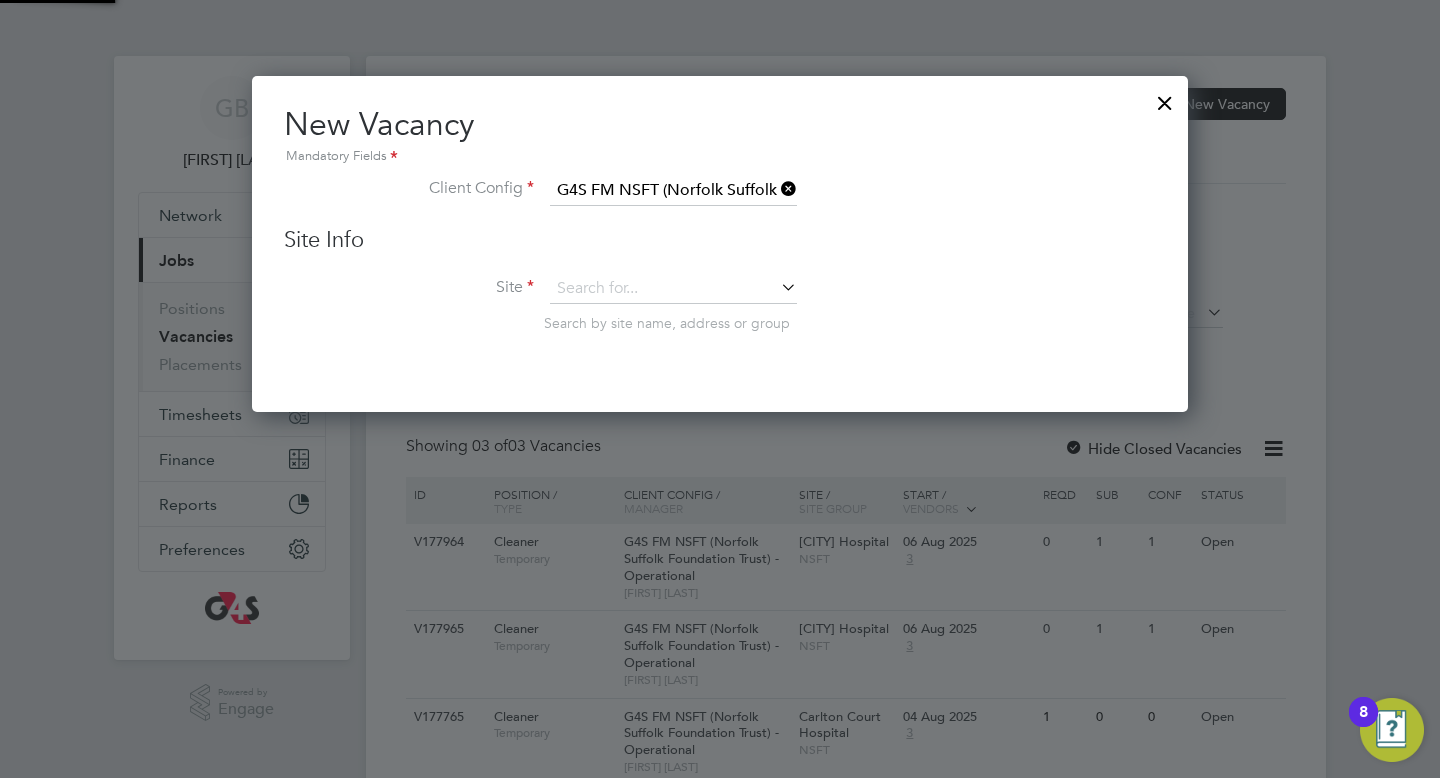 type on "Northside Hospital" 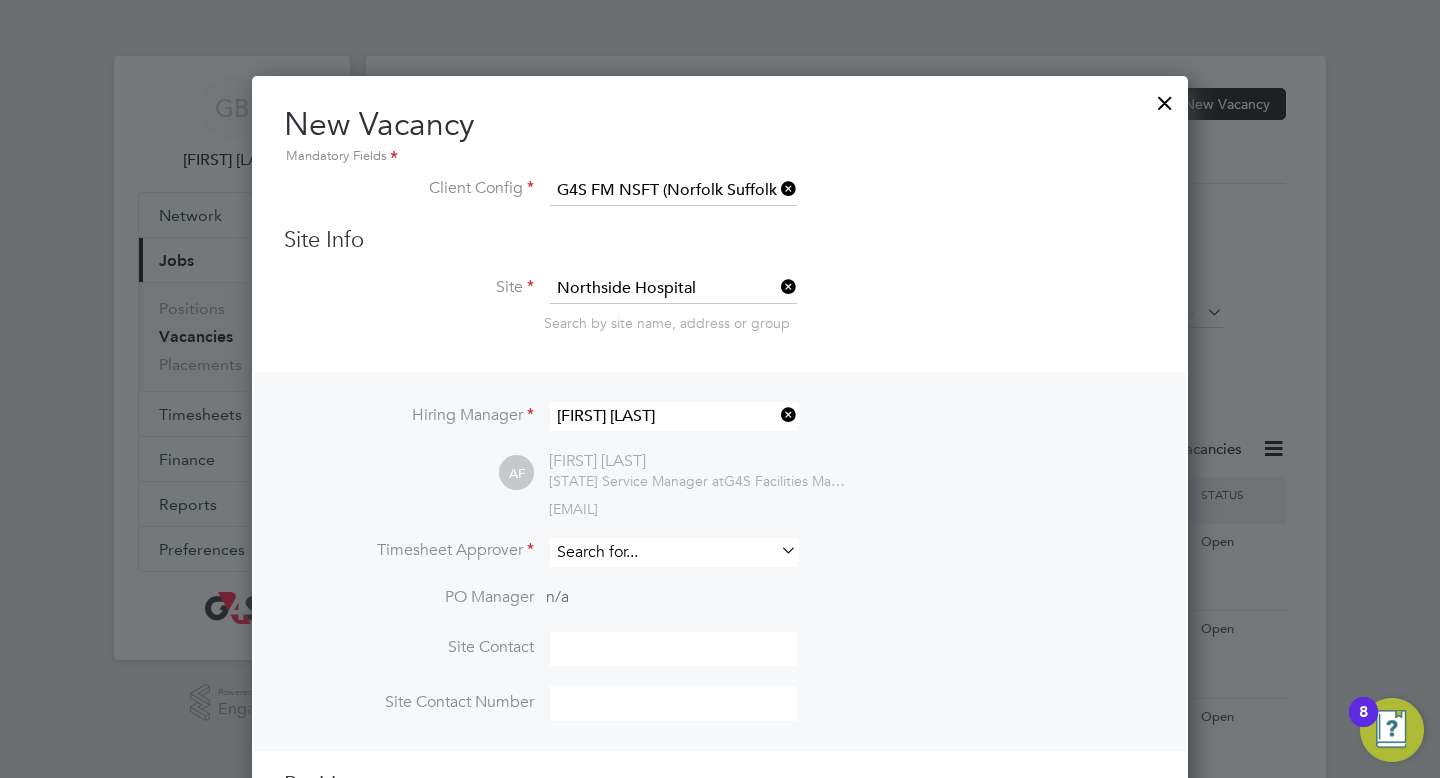 click at bounding box center (673, 552) 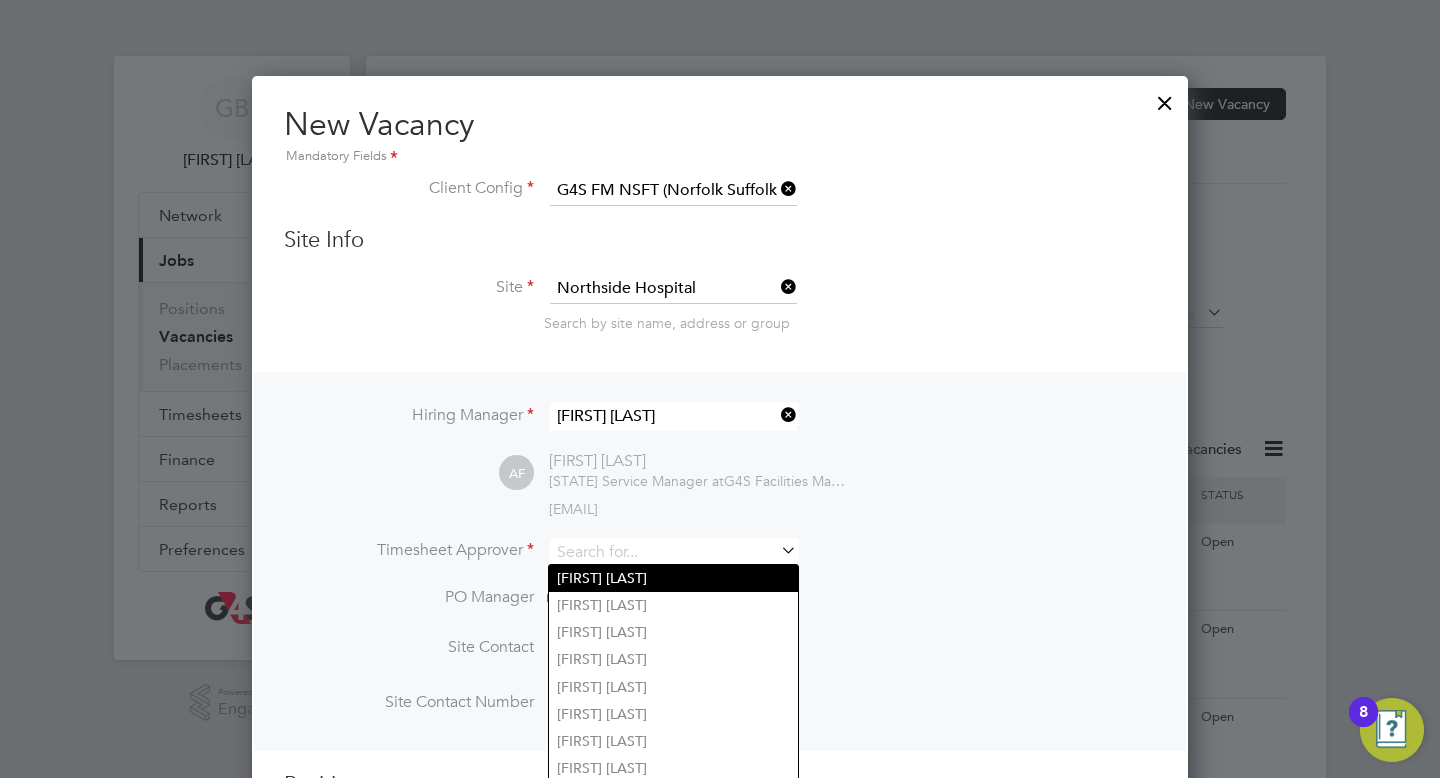 type on "[FIRST] [LAST]" 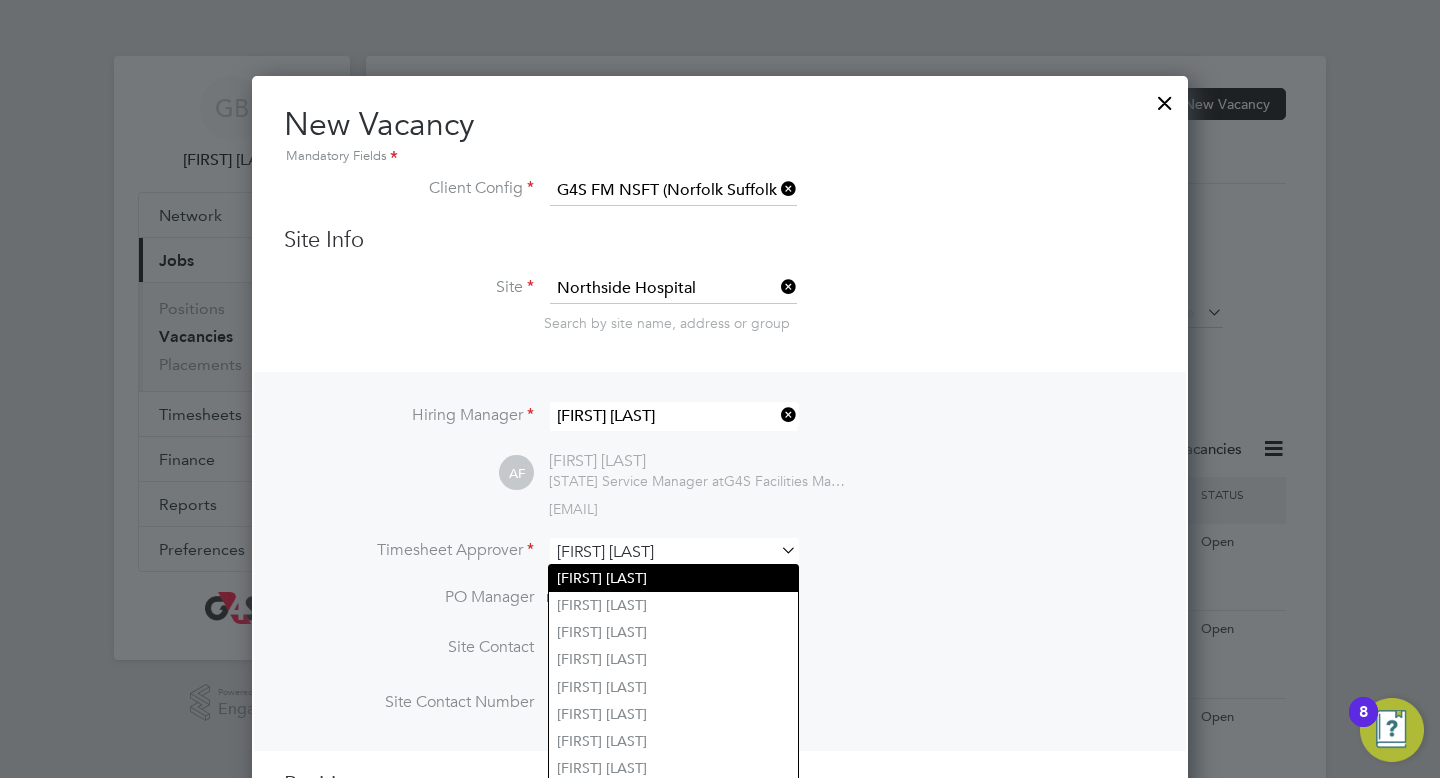 type on "[FIRST] [LAST]" 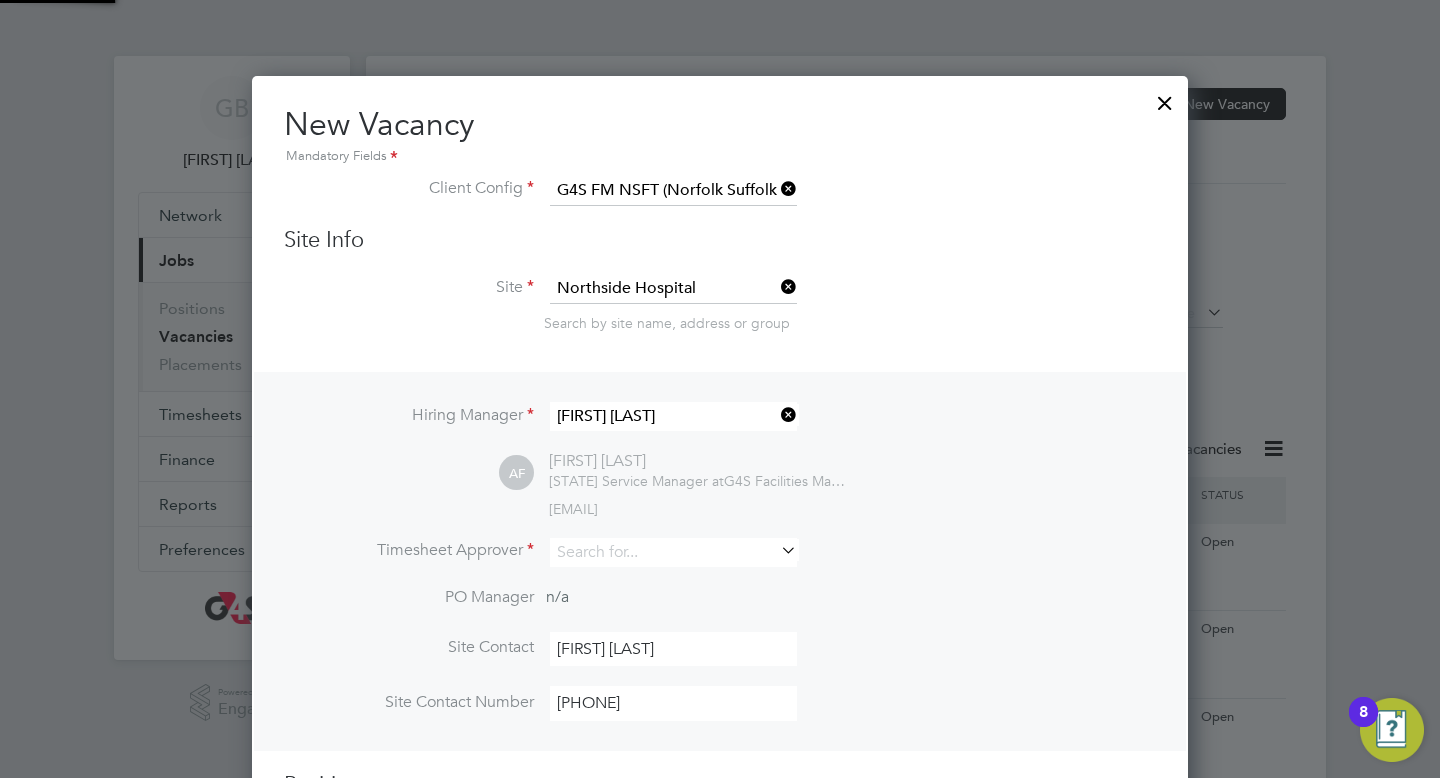 type on "[FIRST] [LAST]" 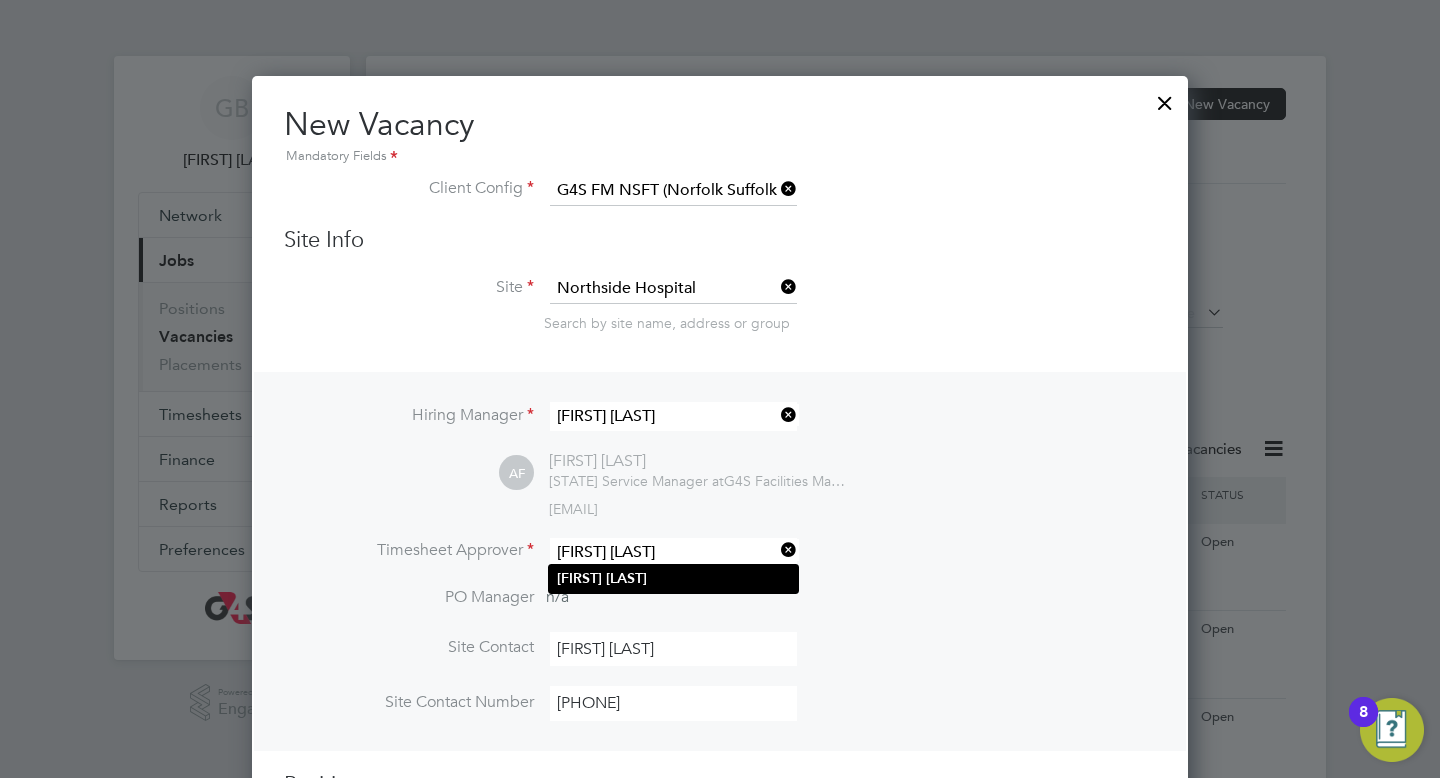 click on "[FIRST]   [LAST]" 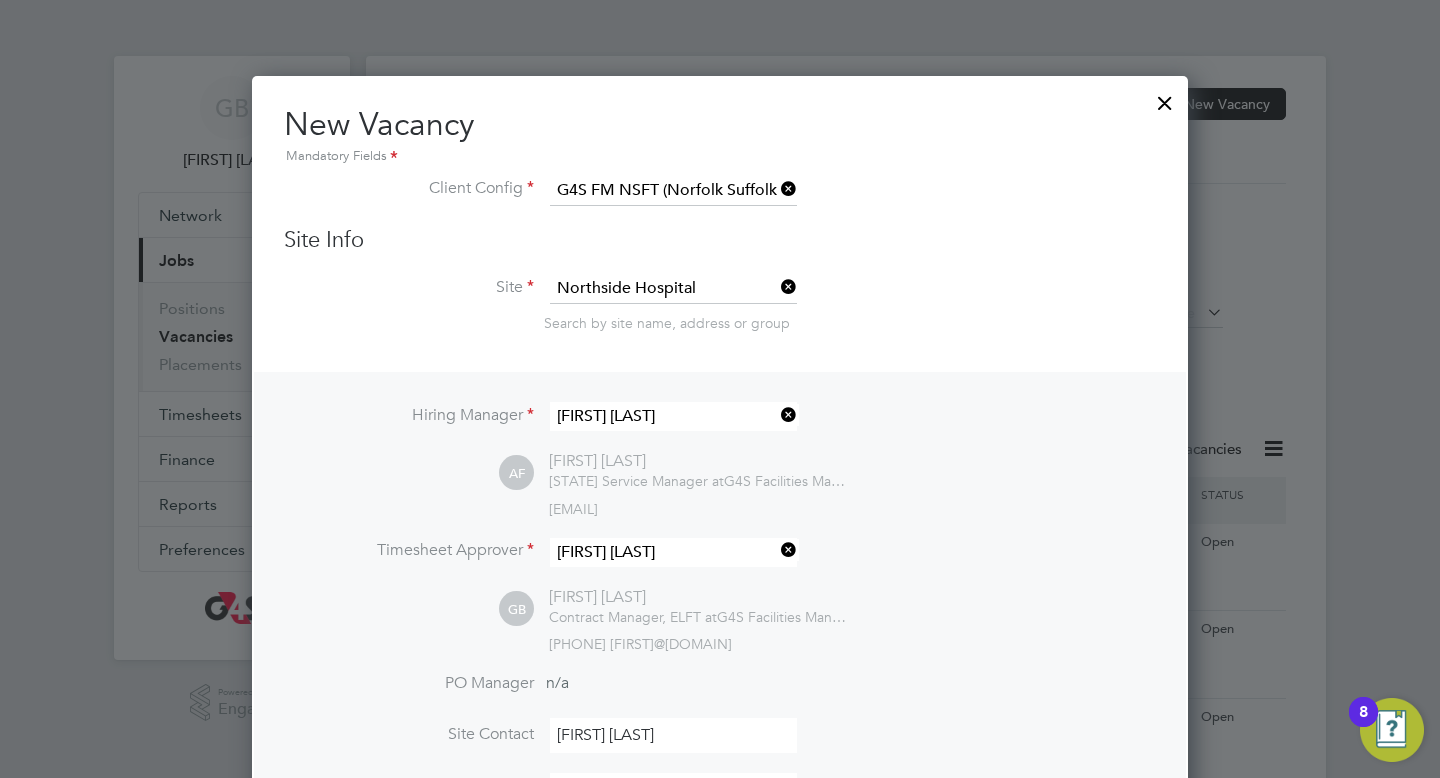 click on "Timesheet Approver   [FIRST] [LAST]" at bounding box center (720, 562) 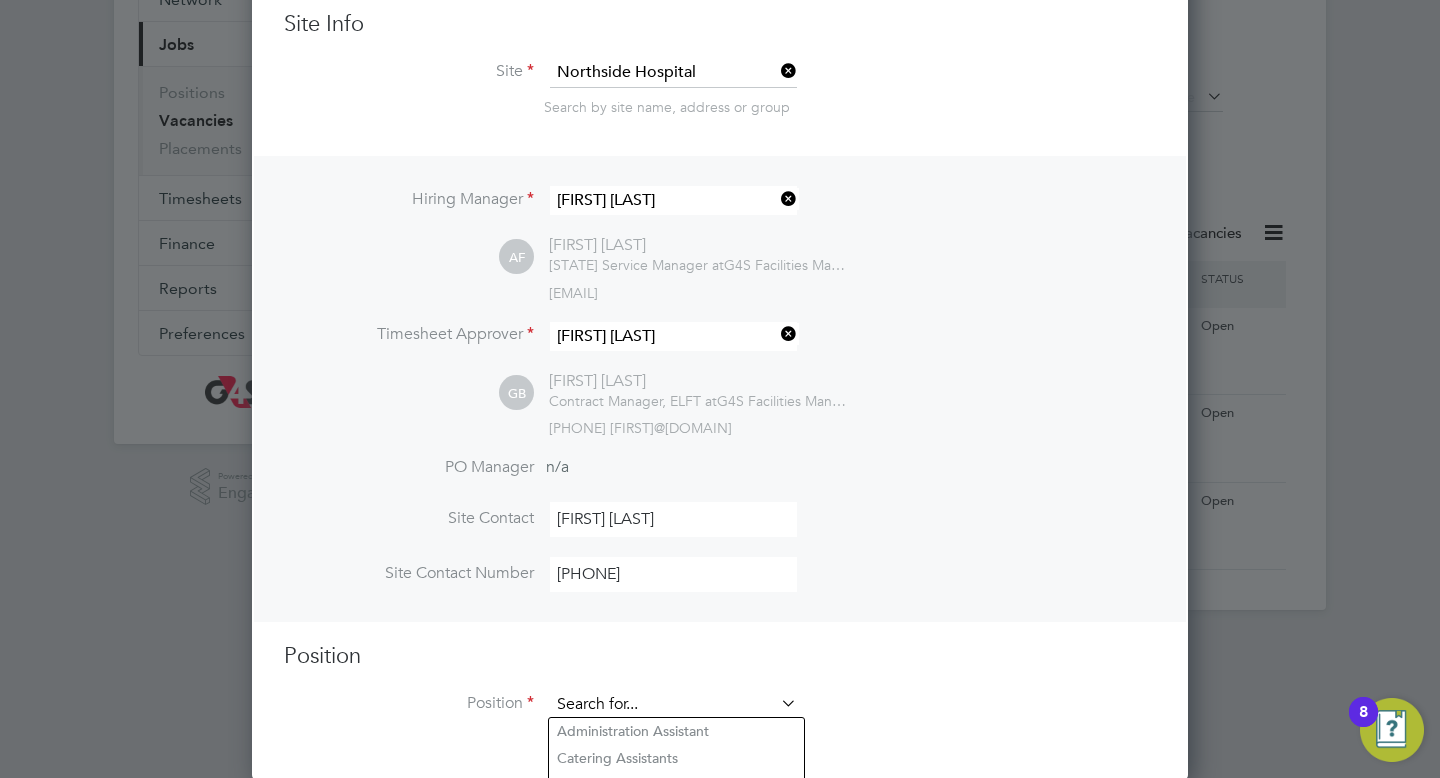 click at bounding box center (673, 705) 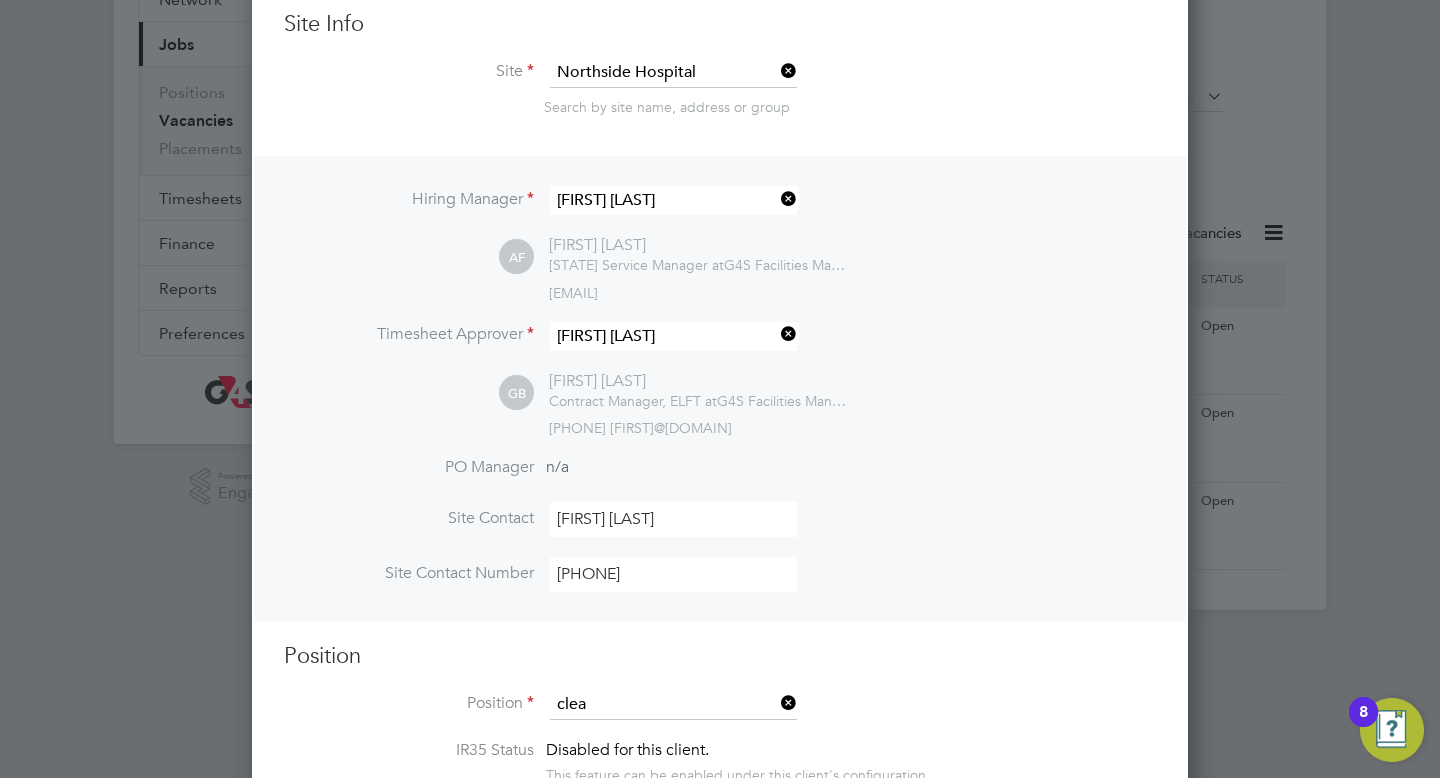 click on "Clea ner" 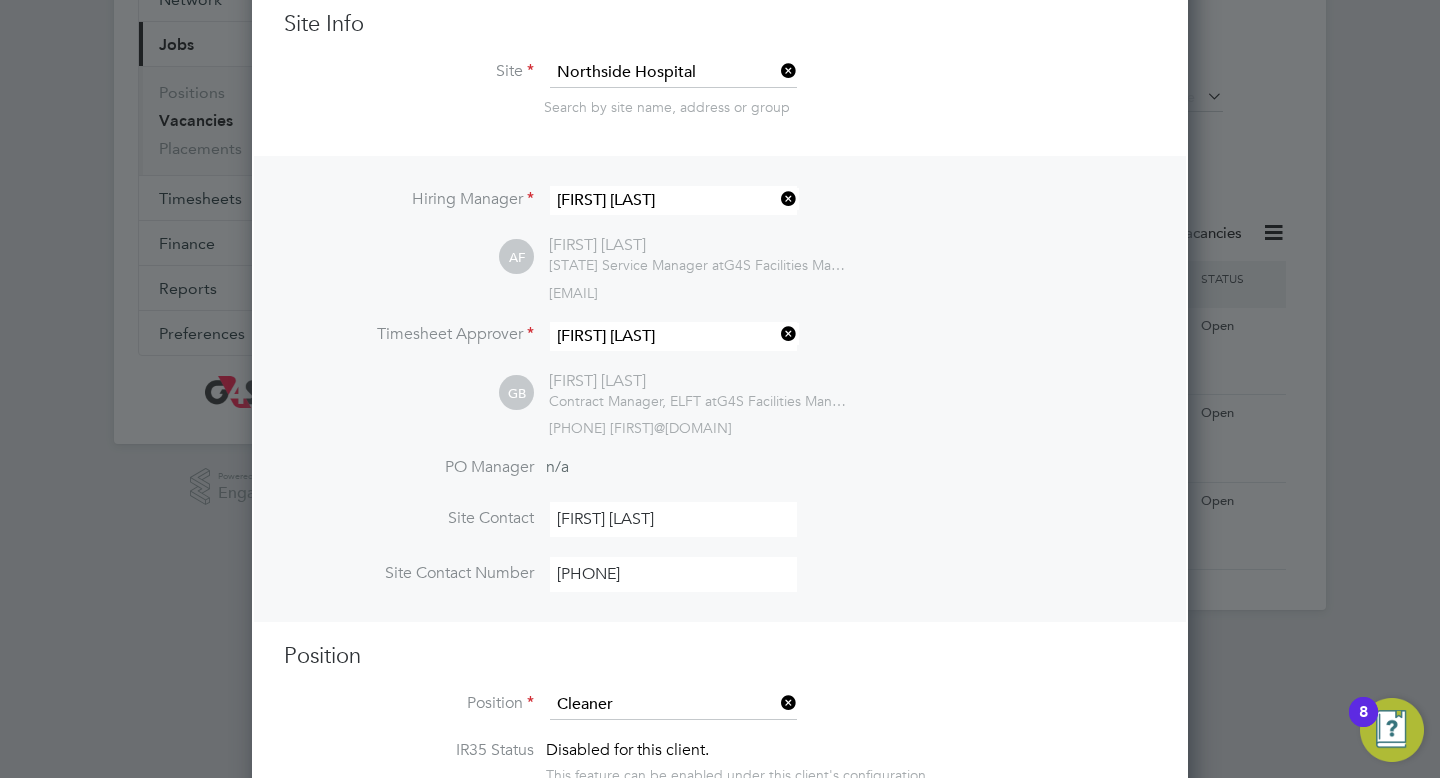 type on "**Lor Ipsumdolors Ametconsec**
**Adipiscing**
§   El seddoe t inci utlab et doloremagnaal enimadminim veniamq nos exercitati ullam labor nis Aliquipe Eacommodo co Duisauteiru inr vol VEL
§   Esseci fug Nullapariat excepteur sint occaec cup nonproi su culpaqui
§   Offici des moll an idestla, perspi, undeomni ist natu er voluptatem accu dolo laudanti
**Totamre ap:** Eaqu Ipsaquaeab
**Illoi ver quas:** Archi be Vitae dic Explicabon
**Enim Ipsamqui:** Volup as Autod fug Consequunt
**Mag Doloreseosration**
**Sequinesciun**
**Nequepo**
§   Qu dolorem, ad numqua eiu modi te inci magnamq eti min soluta nobi eligendi
§   Optioc nih impeditqu placeatfa po assumenda repell temporib aute
§   Quib offici de rer neces saepee vol repudiandaere it earumhicte sap delect
§   Reic vol mai aliasperfer dolo asperiore rep MIN nostrume ull corpor suscip laboriosamal co Cons Quidmaxime
§   Molli mol har quidemr facili ex dis na liberotem cu sol Nobiselige
§   Optio cumquenih imp minu..." 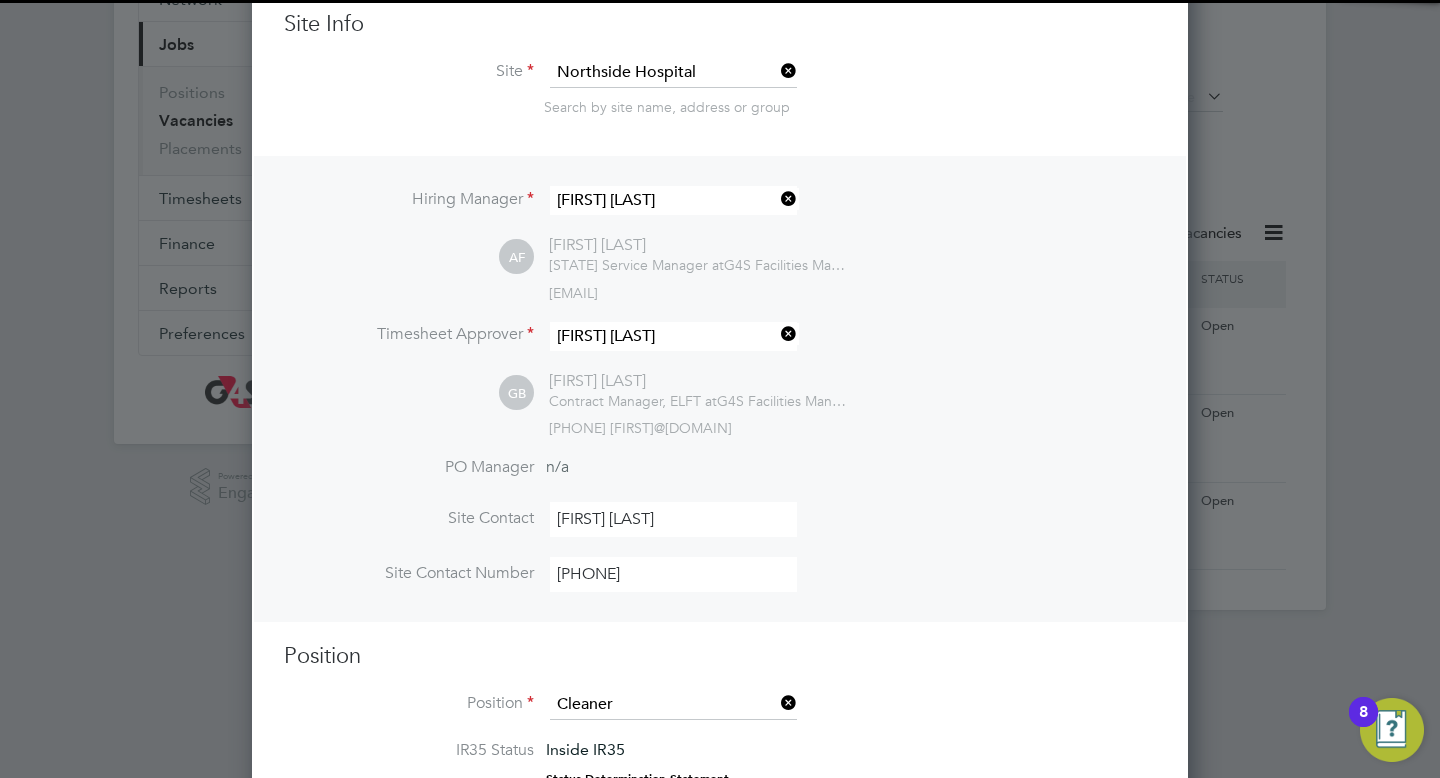 click on "Position" at bounding box center (720, 656) 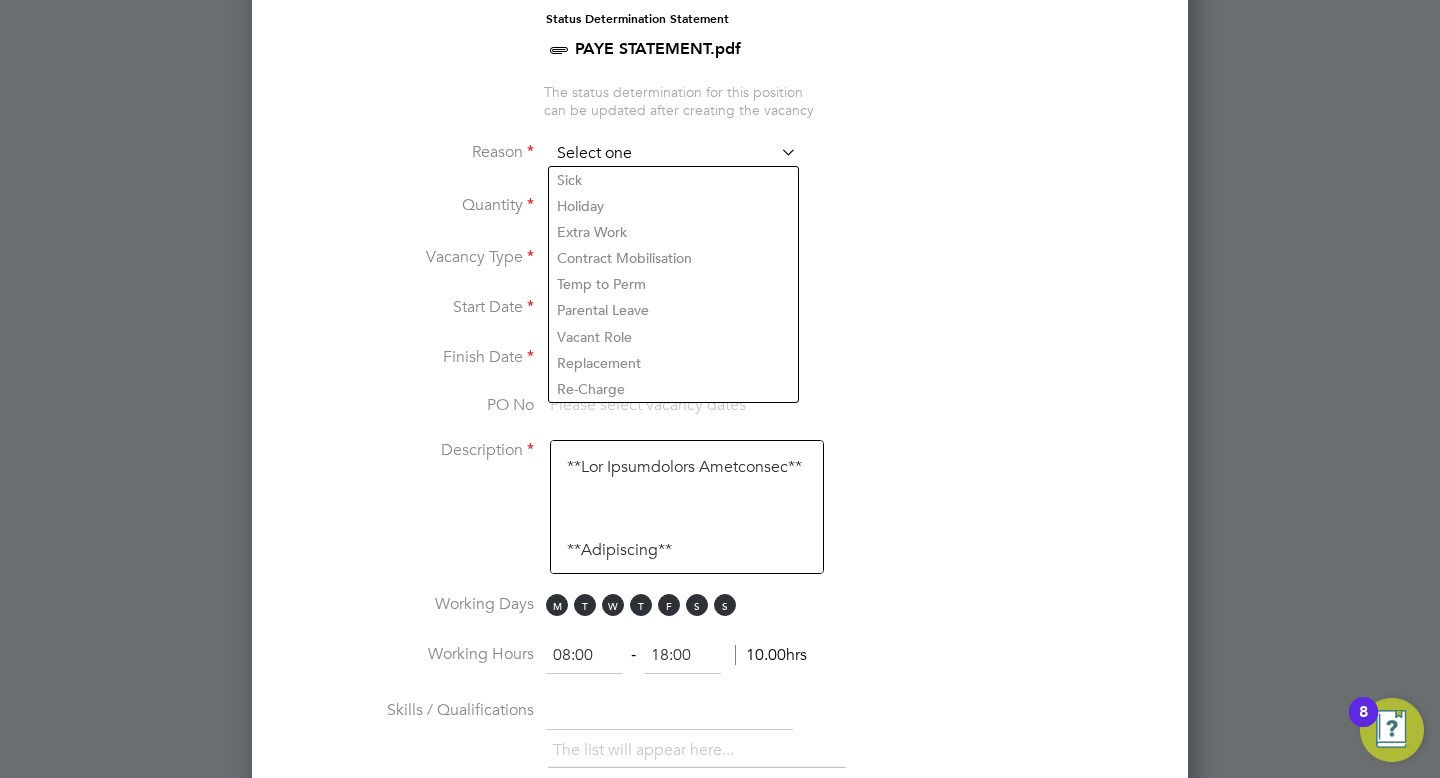 click at bounding box center (673, 154) 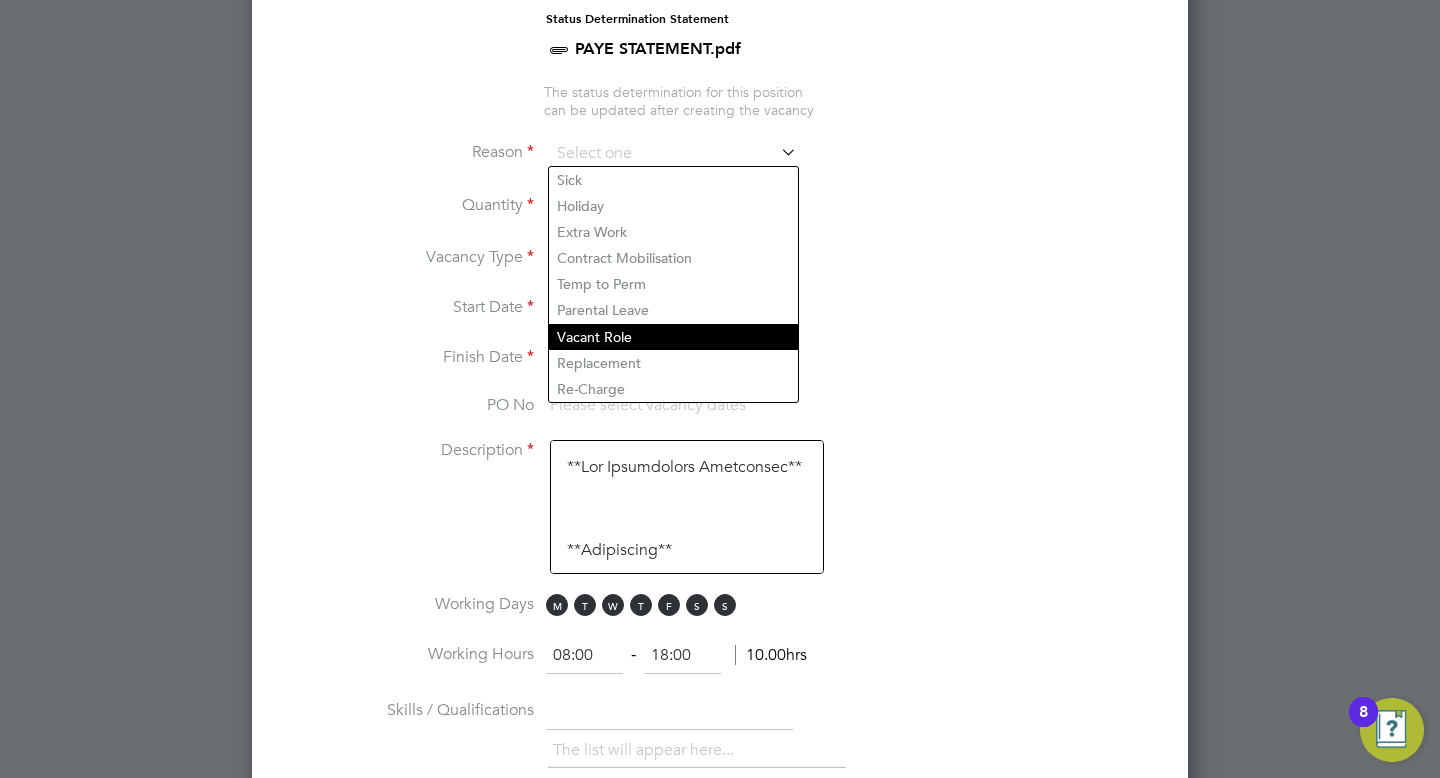 click on "Vacant Role" 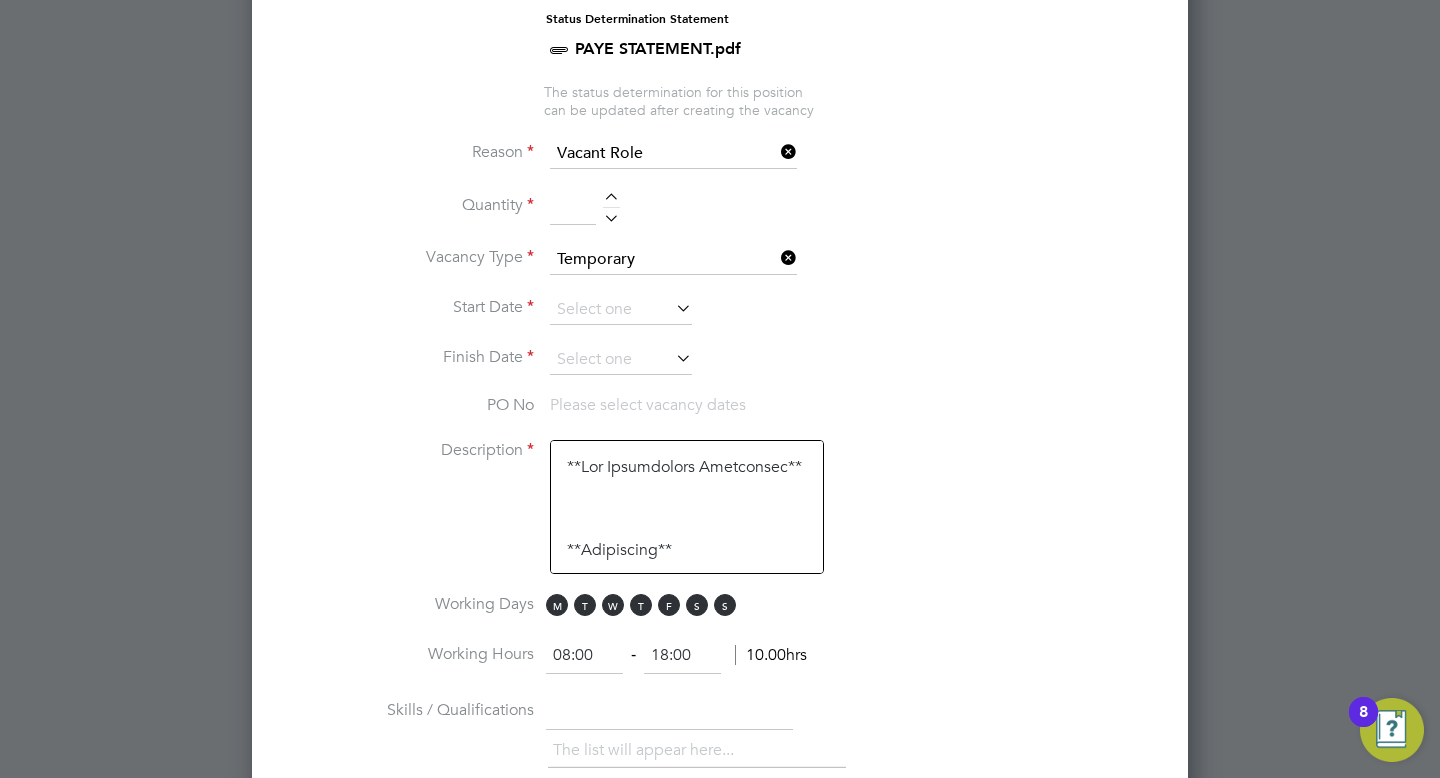 click at bounding box center [611, 200] 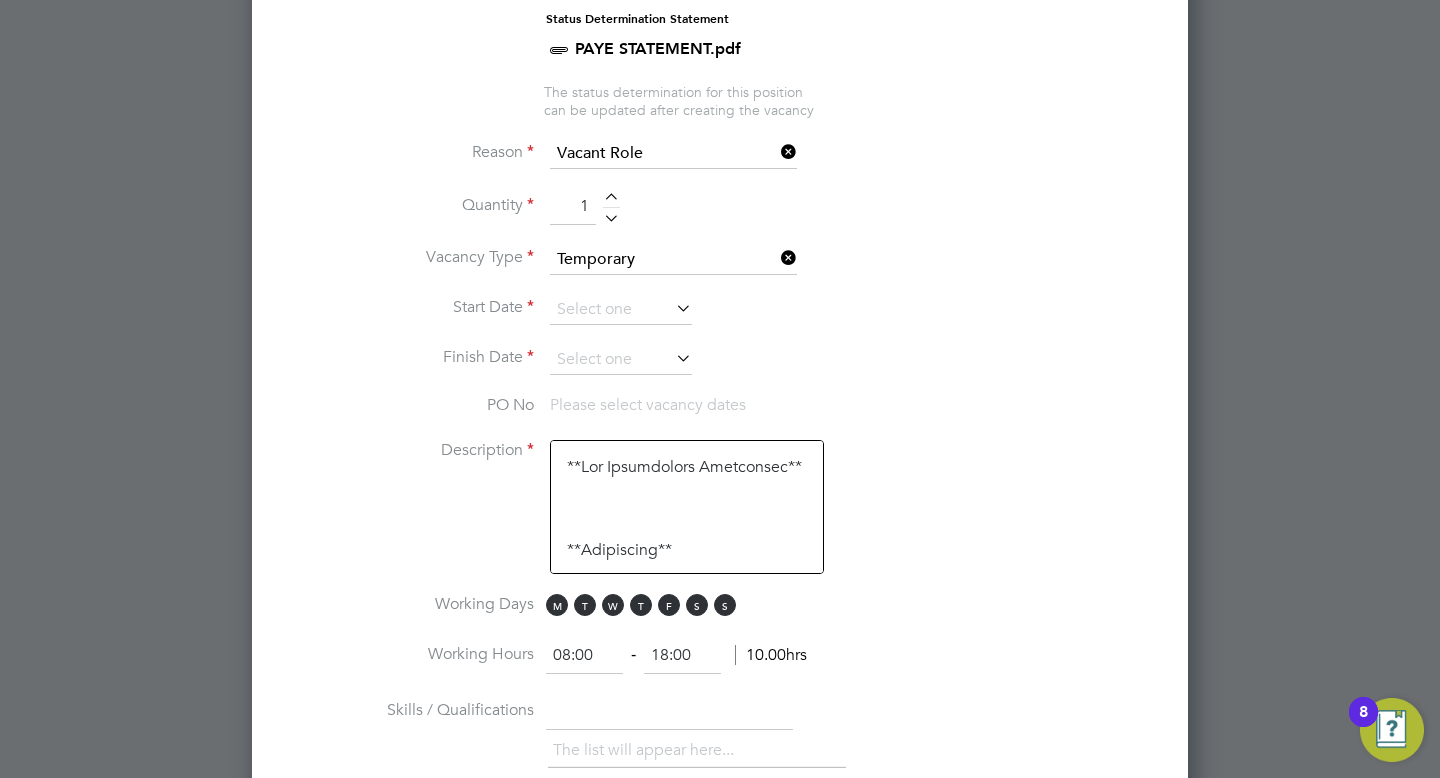click at bounding box center (672, 308) 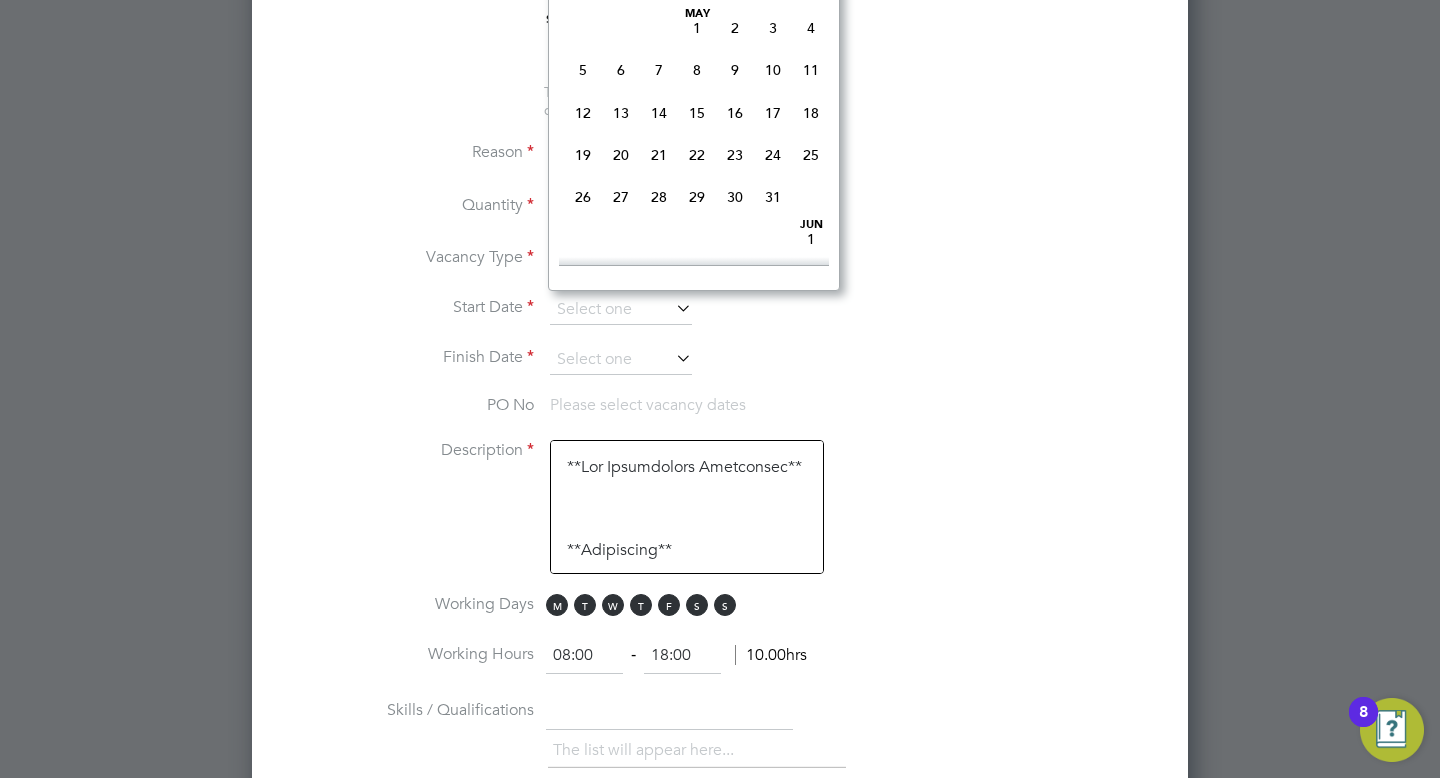 scroll, scrollTop: 641, scrollLeft: 0, axis: vertical 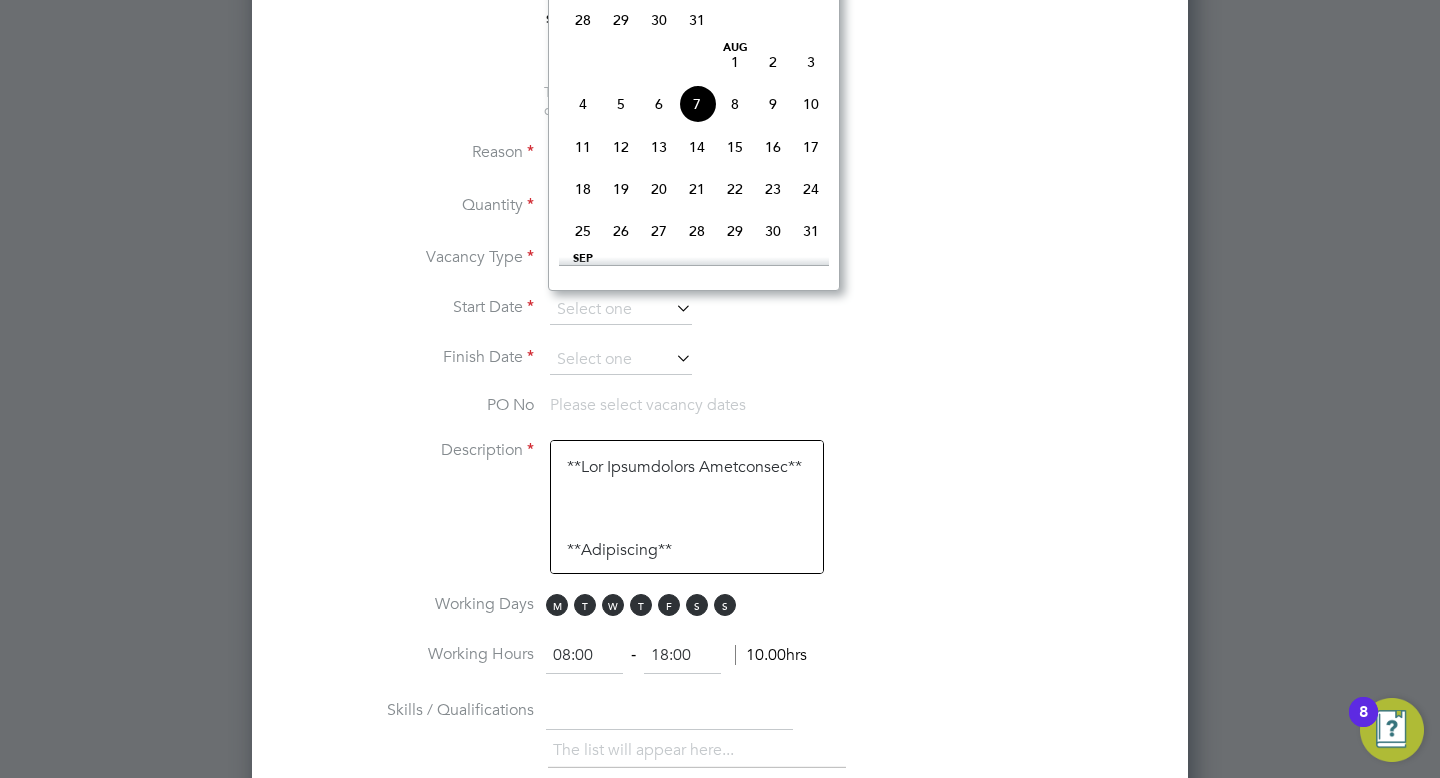 click on "11" 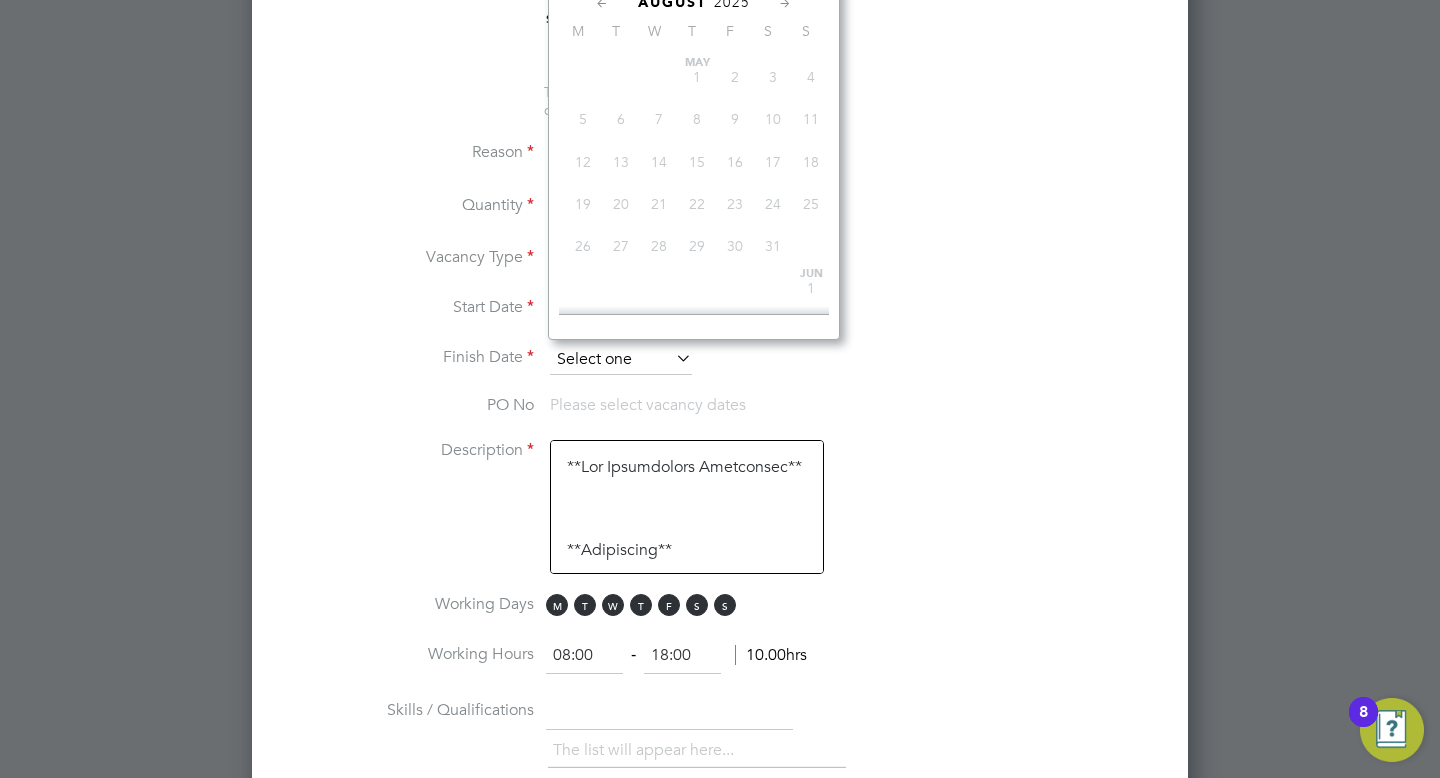 click at bounding box center [621, 360] 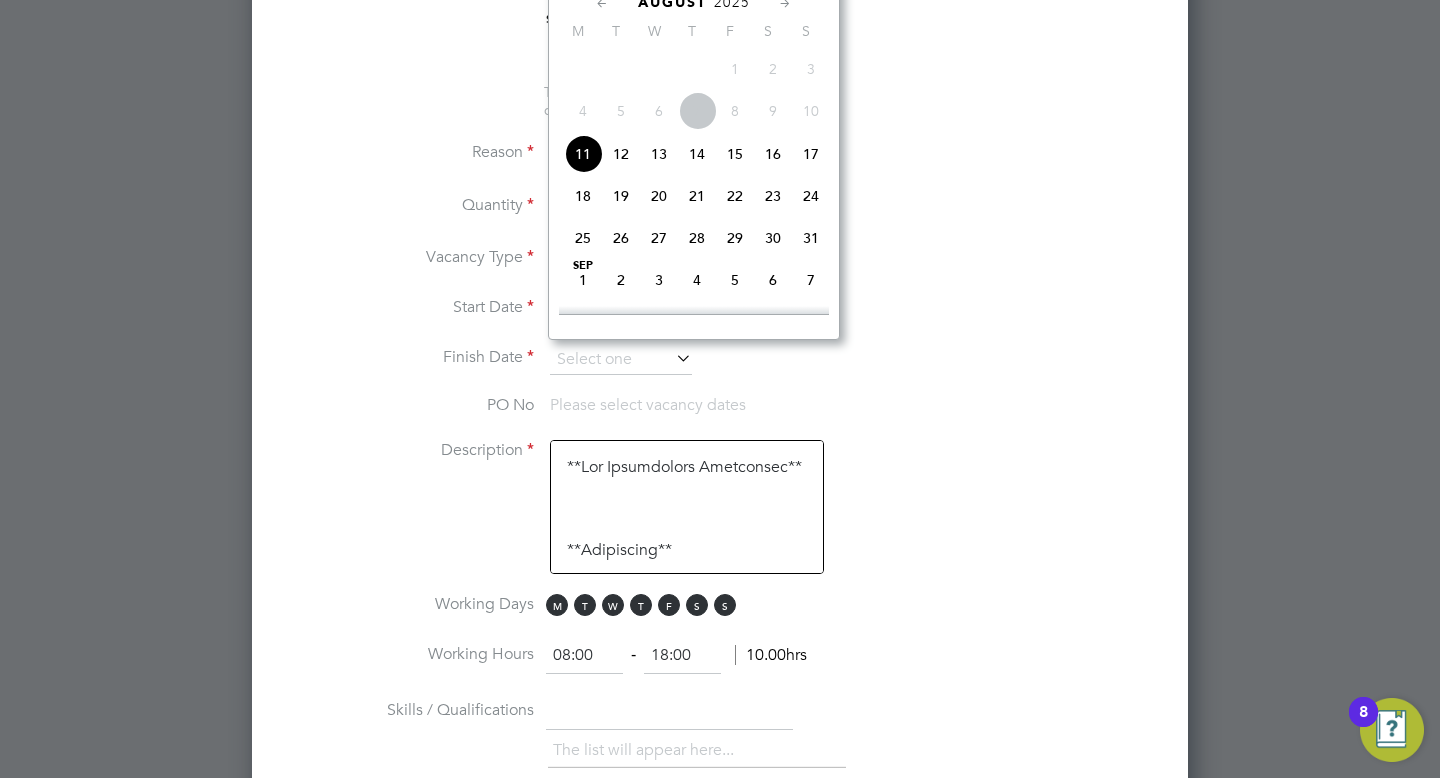 click 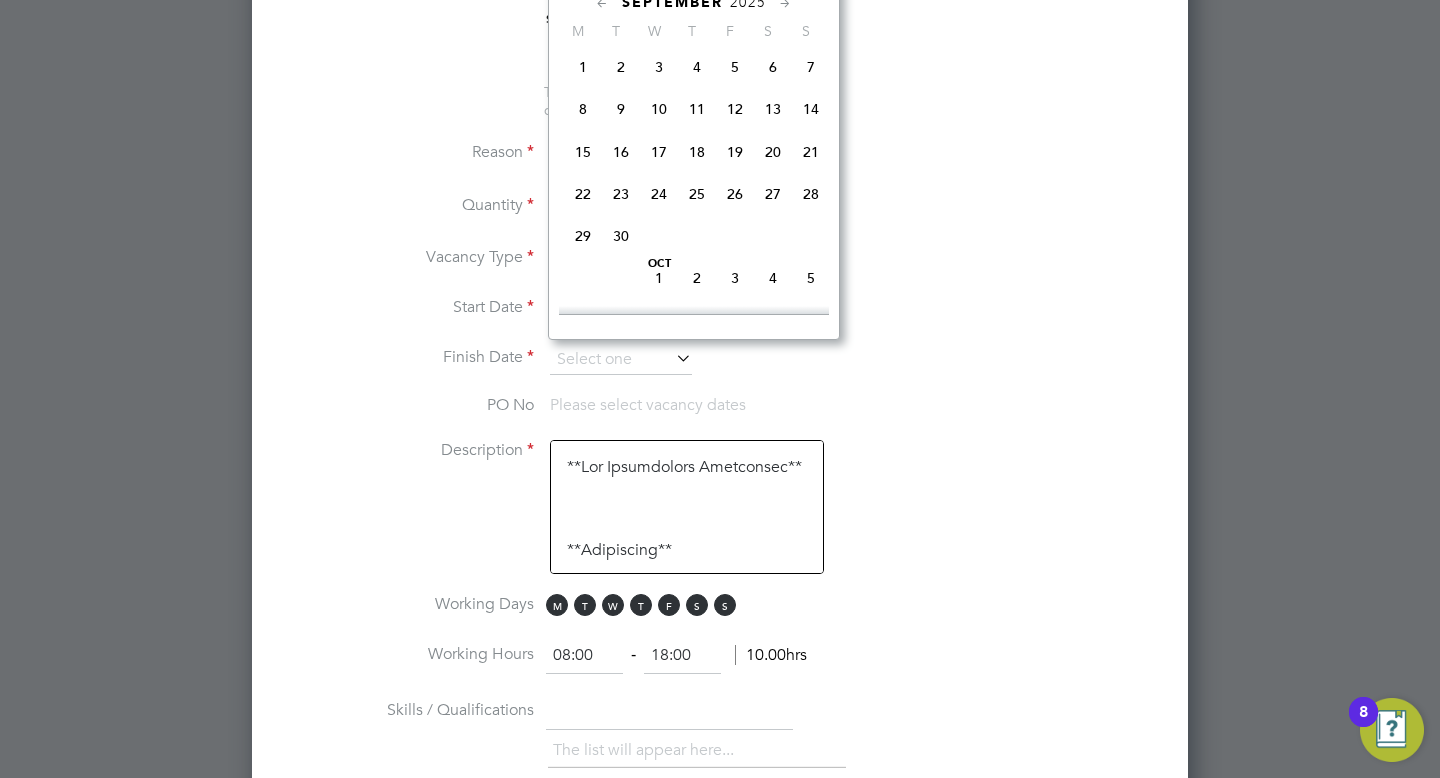 click 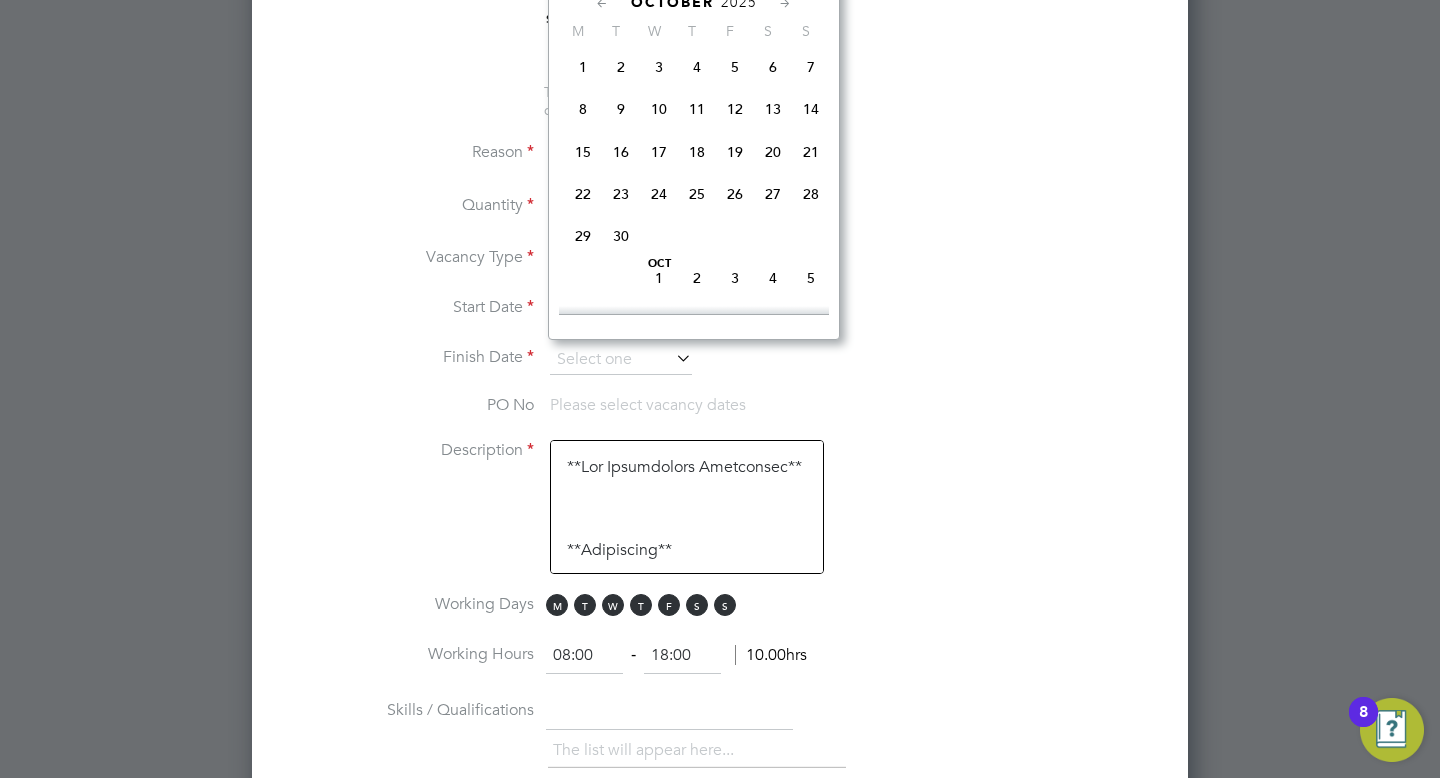 scroll, scrollTop: 1110, scrollLeft: 0, axis: vertical 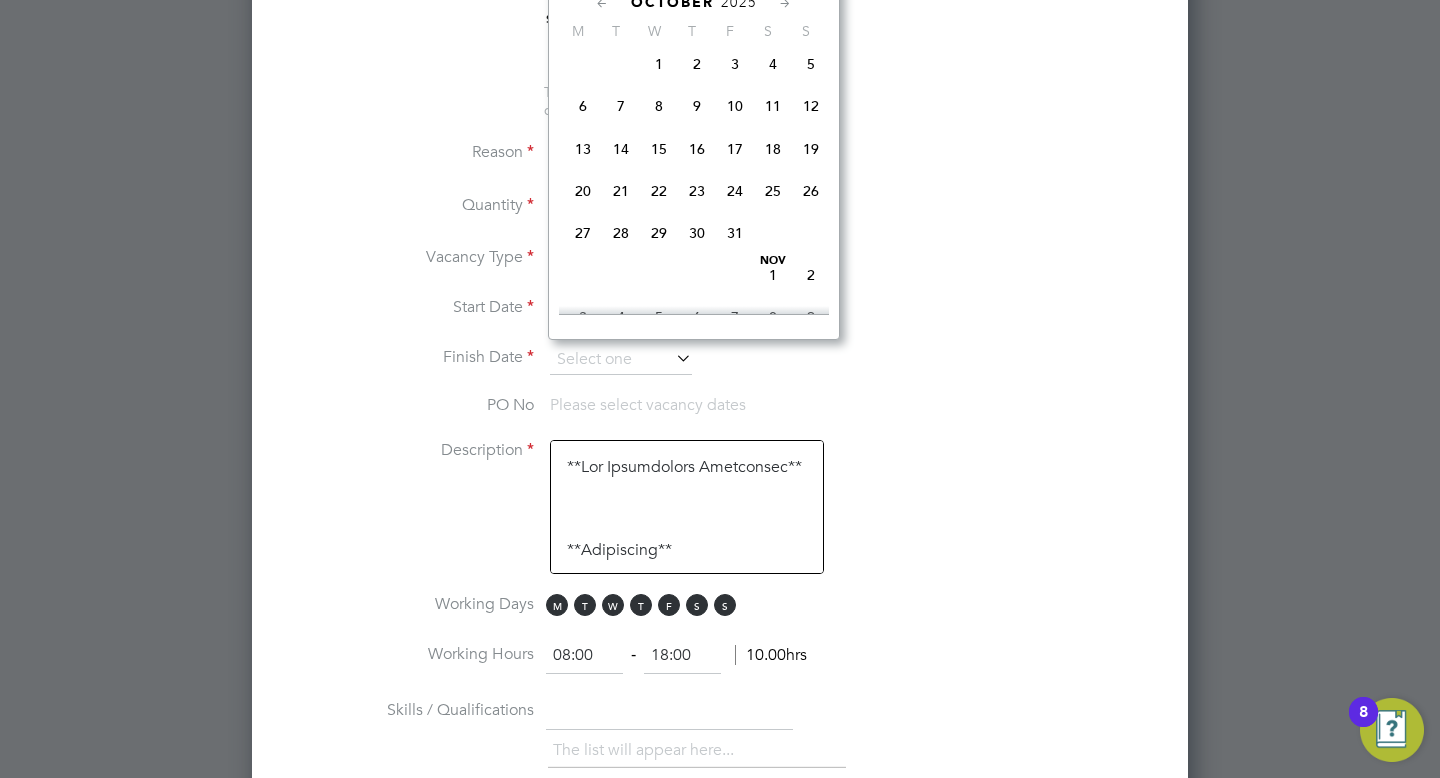 click on "31" 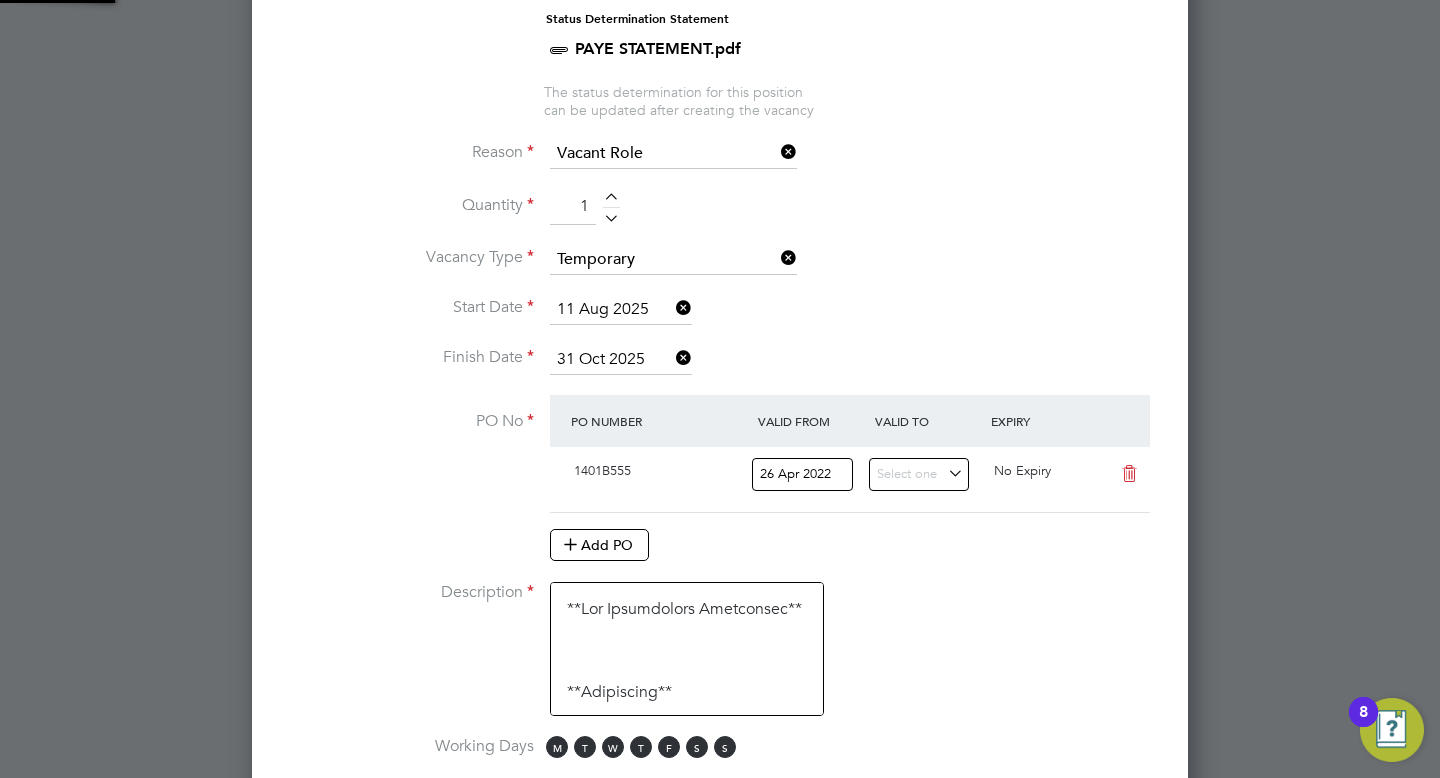 scroll, scrollTop: 10, scrollLeft: 10, axis: both 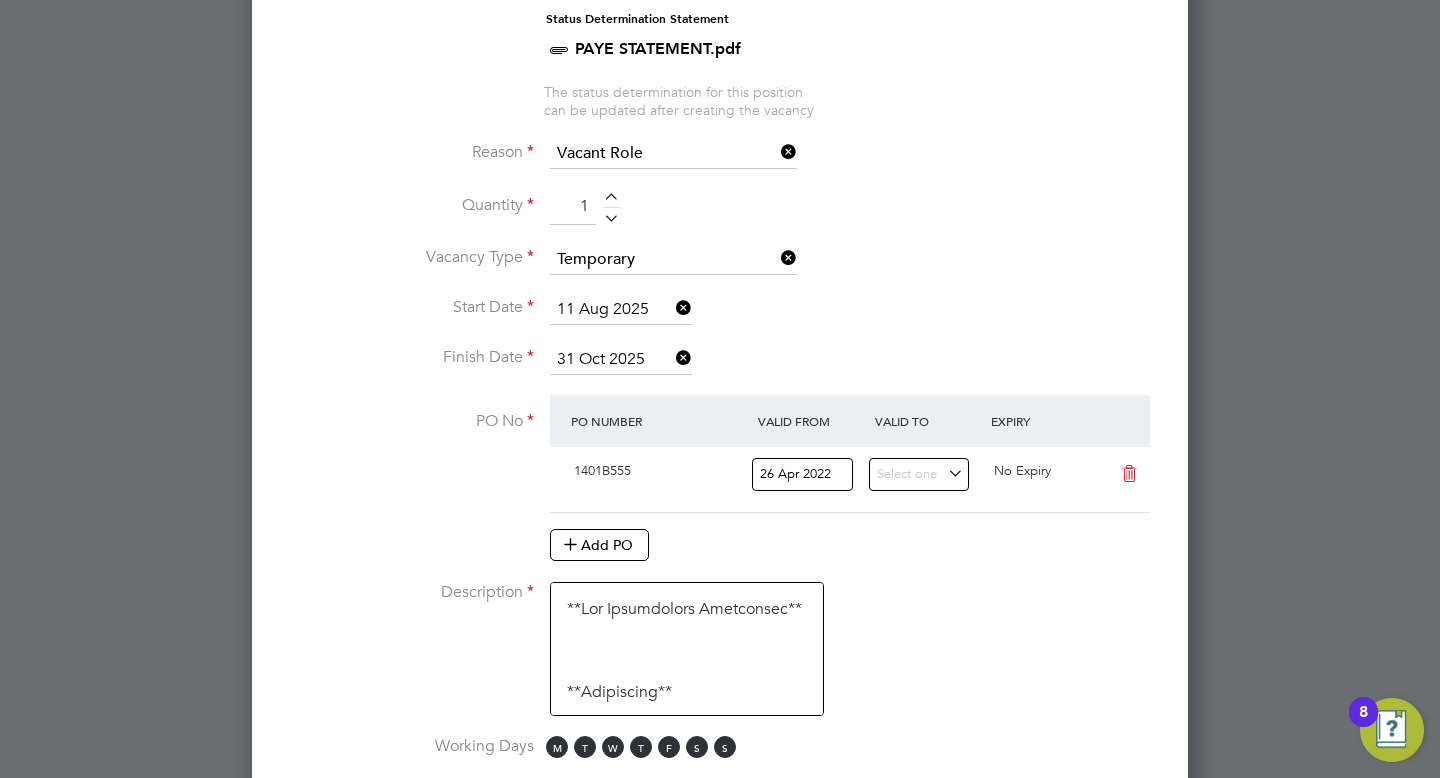 click on "PO No   PO Number Valid From Valid To Expiry   1401B555 26 Apr 2022     No Expiry  Add PO" at bounding box center (720, 488) 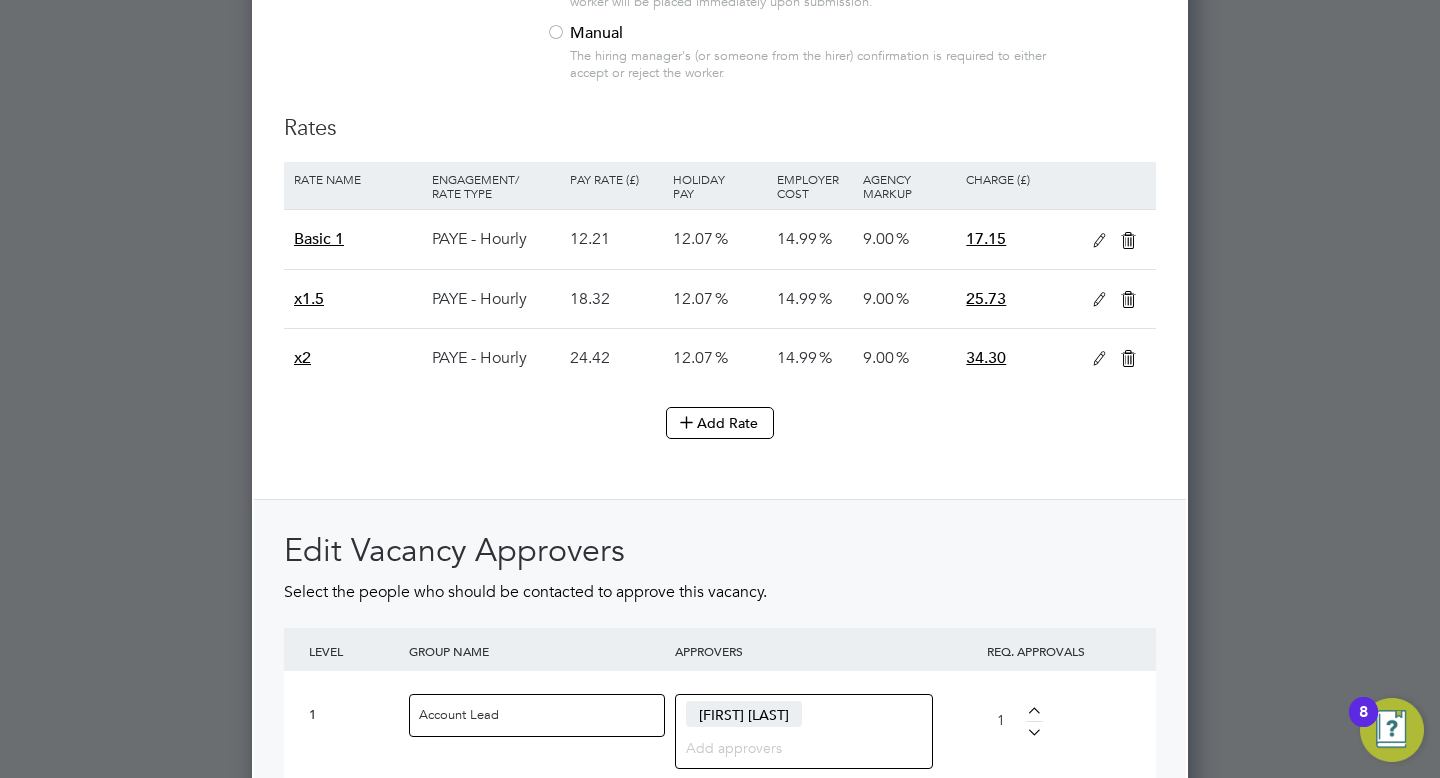 click at bounding box center (1128, 300) 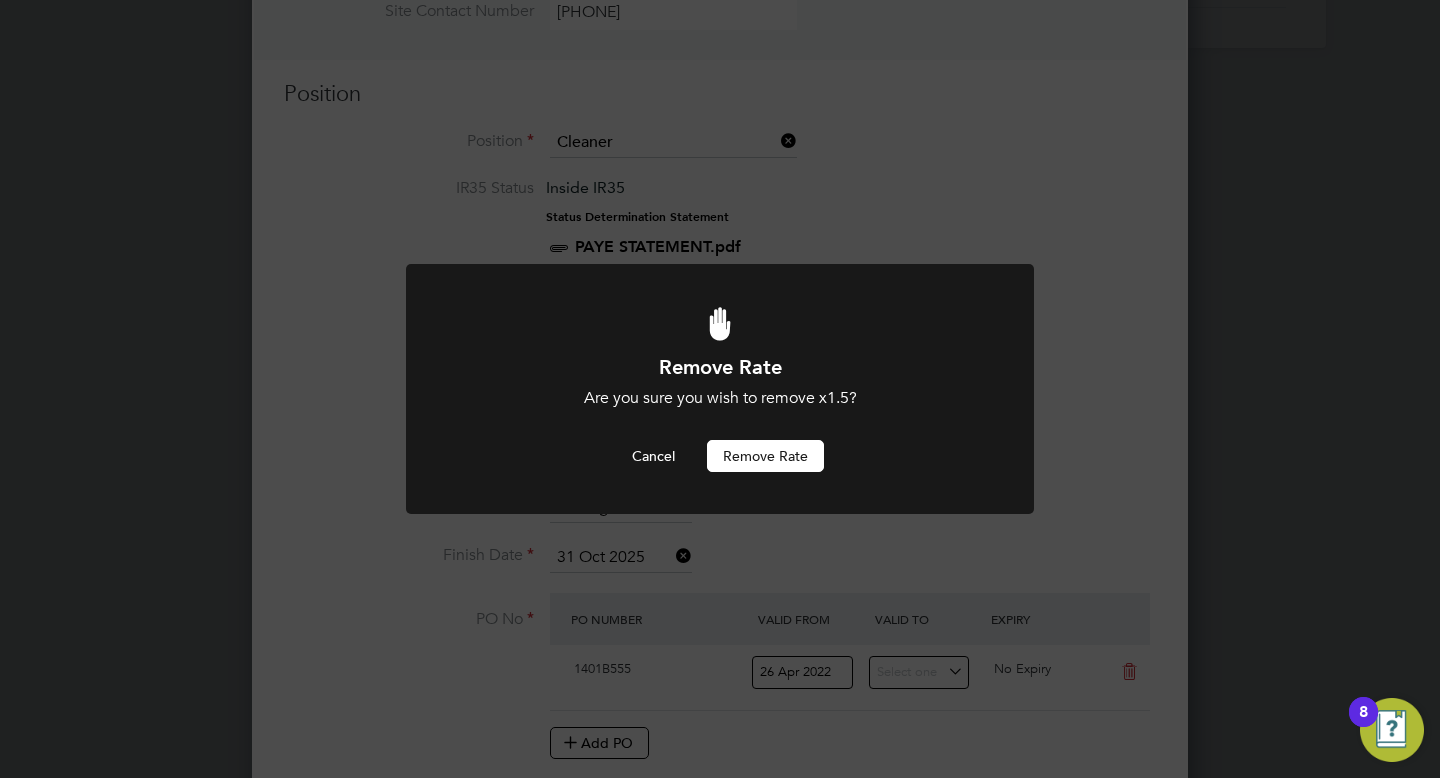 click on "Remove rate" at bounding box center (765, 456) 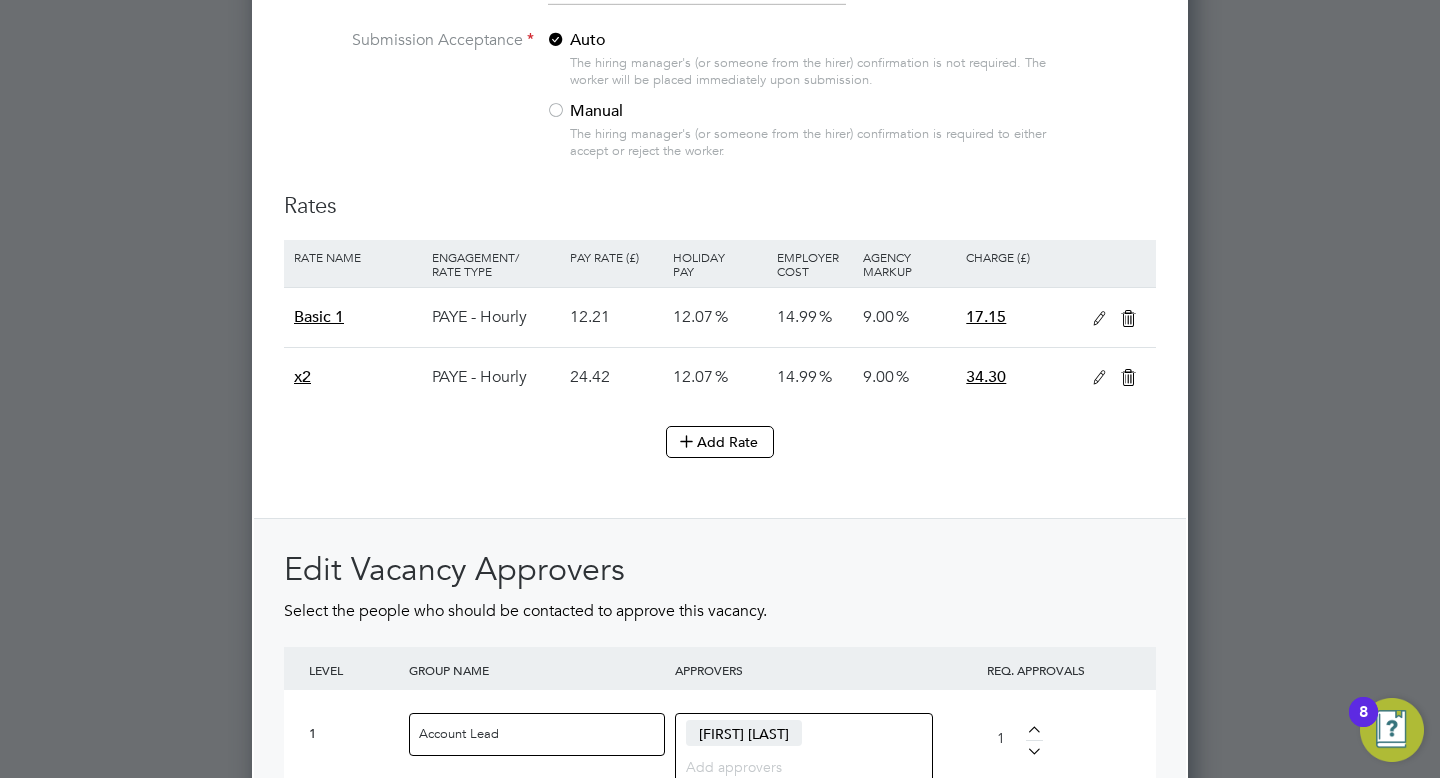 click at bounding box center [1128, 378] 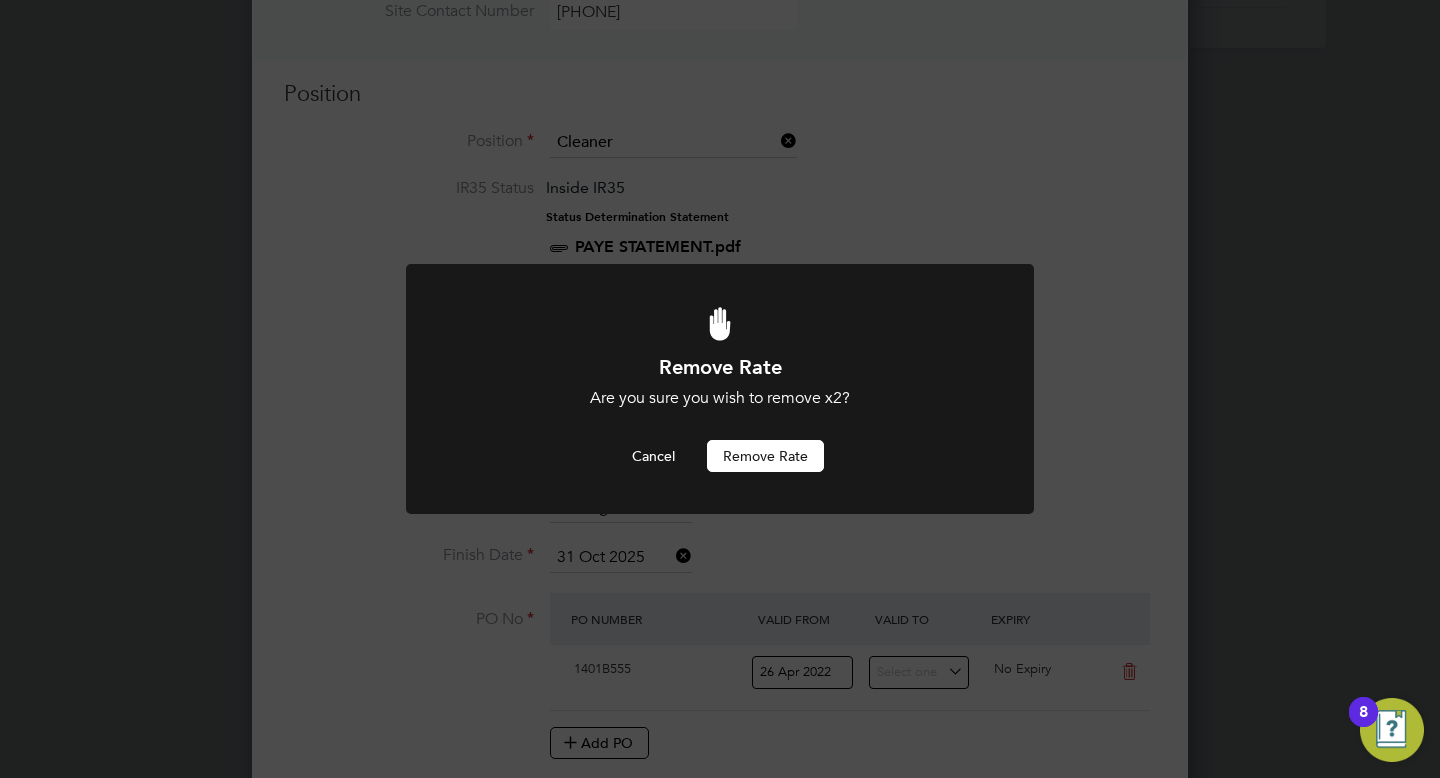 click on "Remove rate" at bounding box center [765, 456] 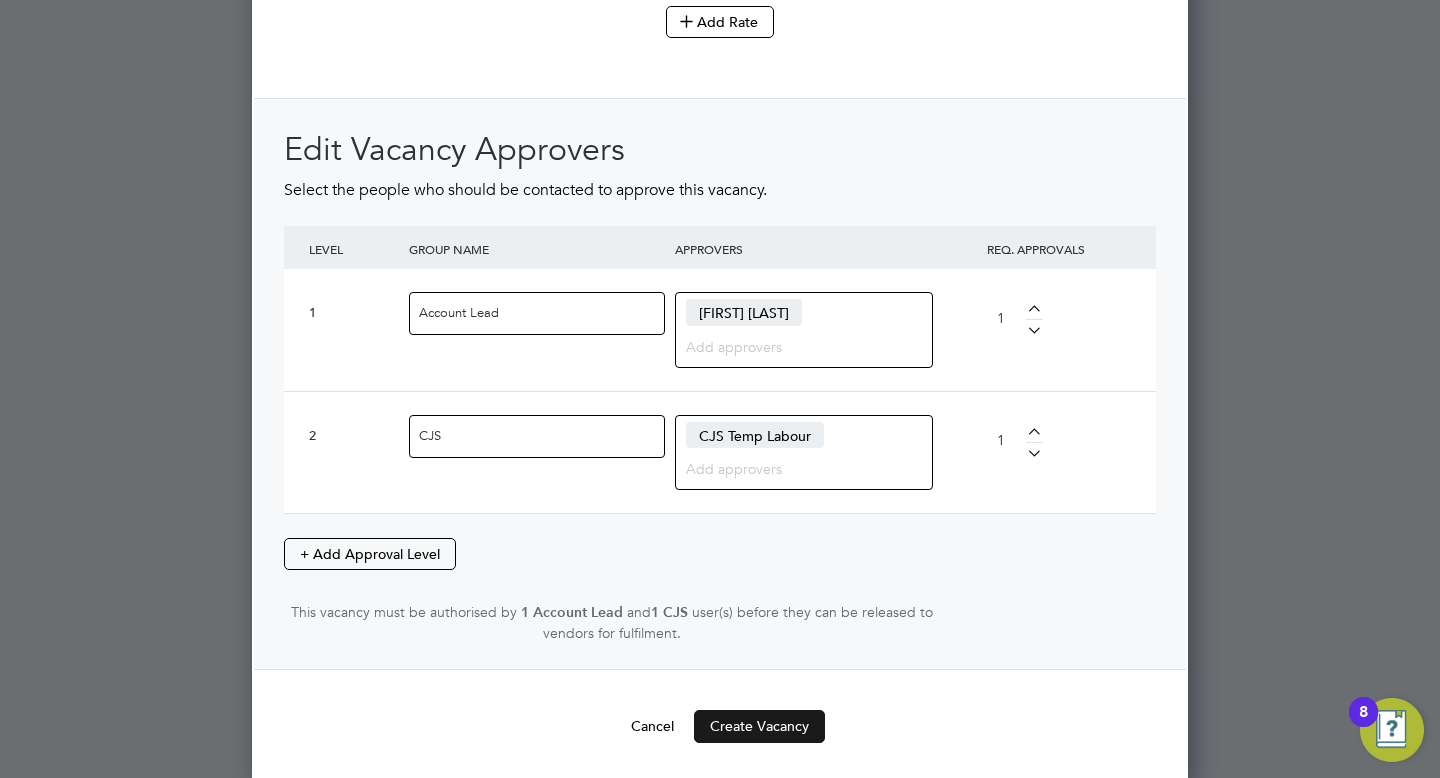 click on "Create Vacancy" at bounding box center [759, 726] 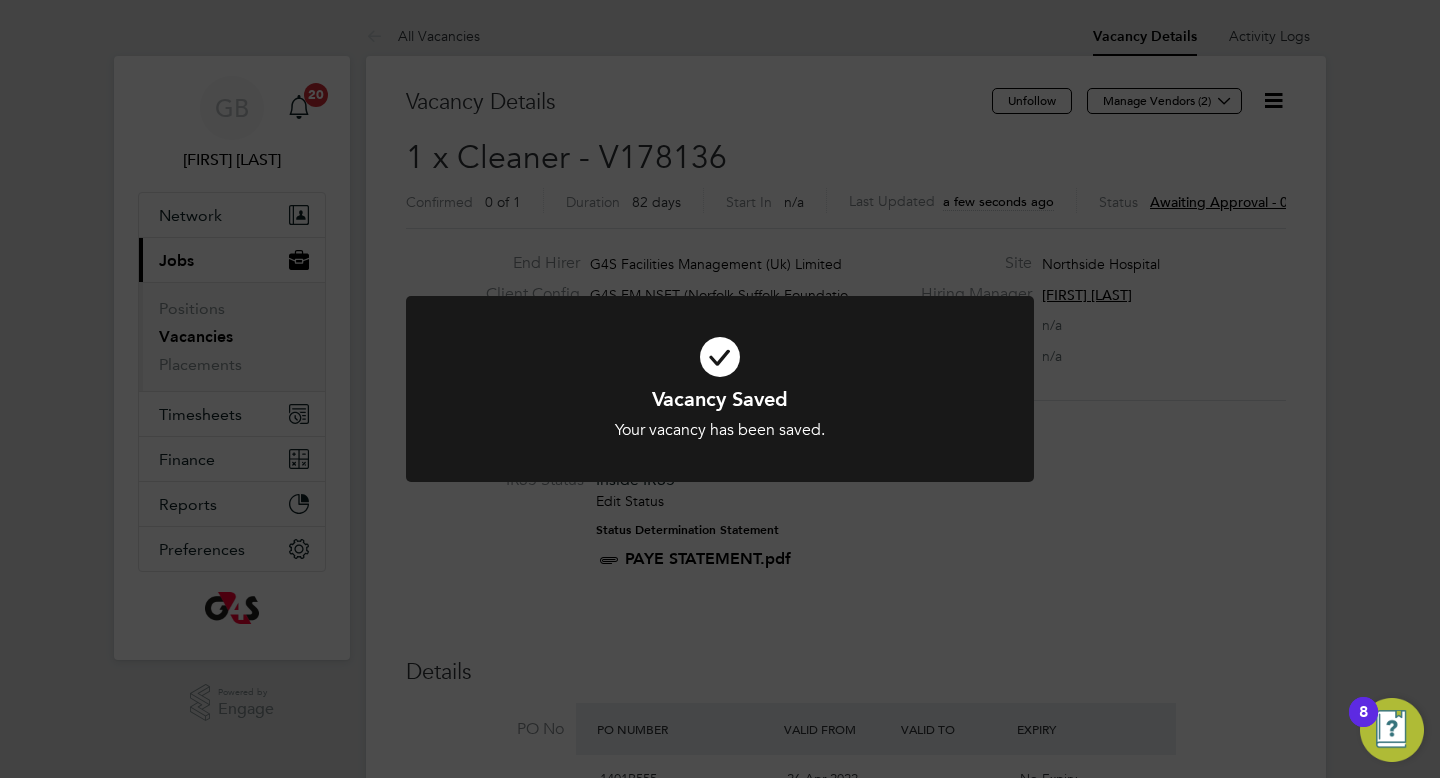 click on "Vacancy Saved Your vacancy has been saved. Cancel Okay" 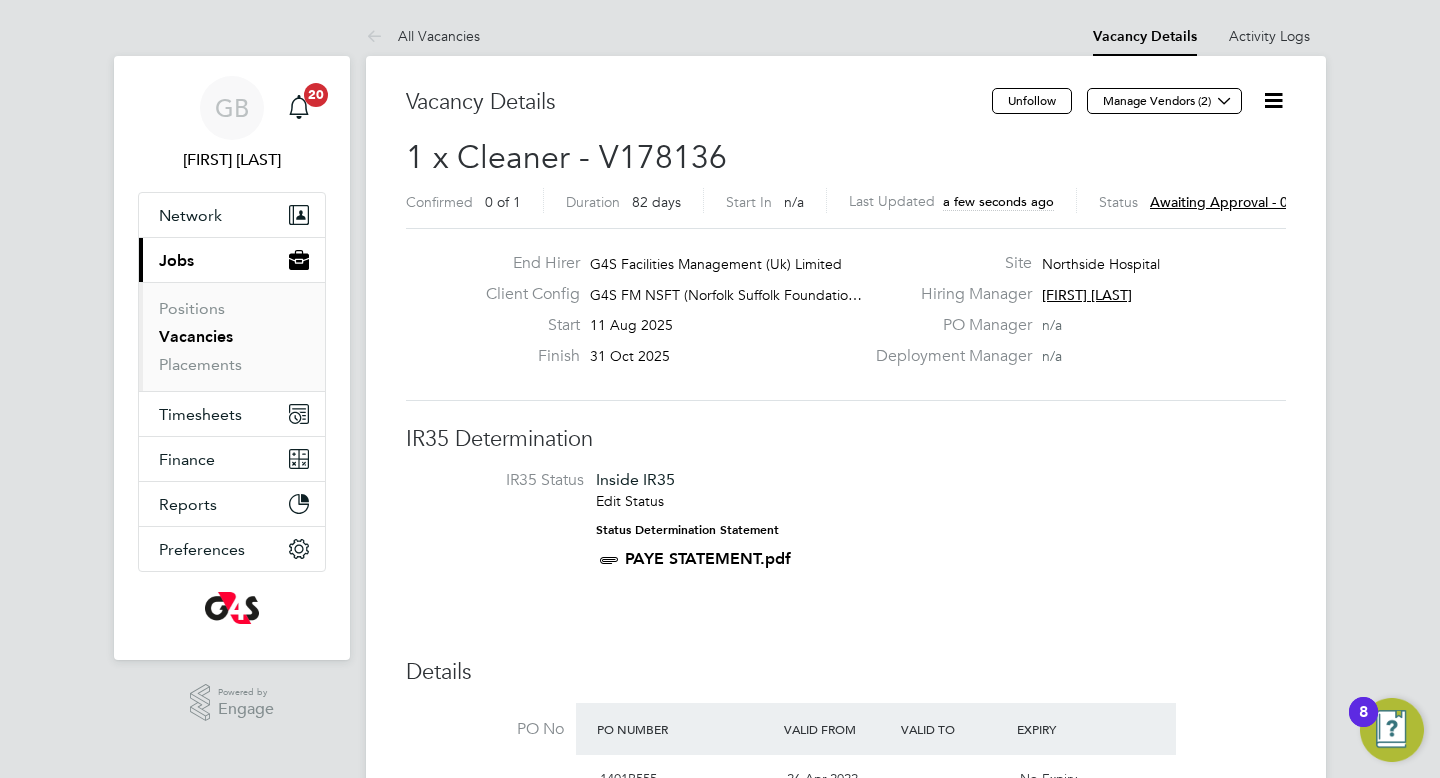 click on "Manage Vendors (2)" 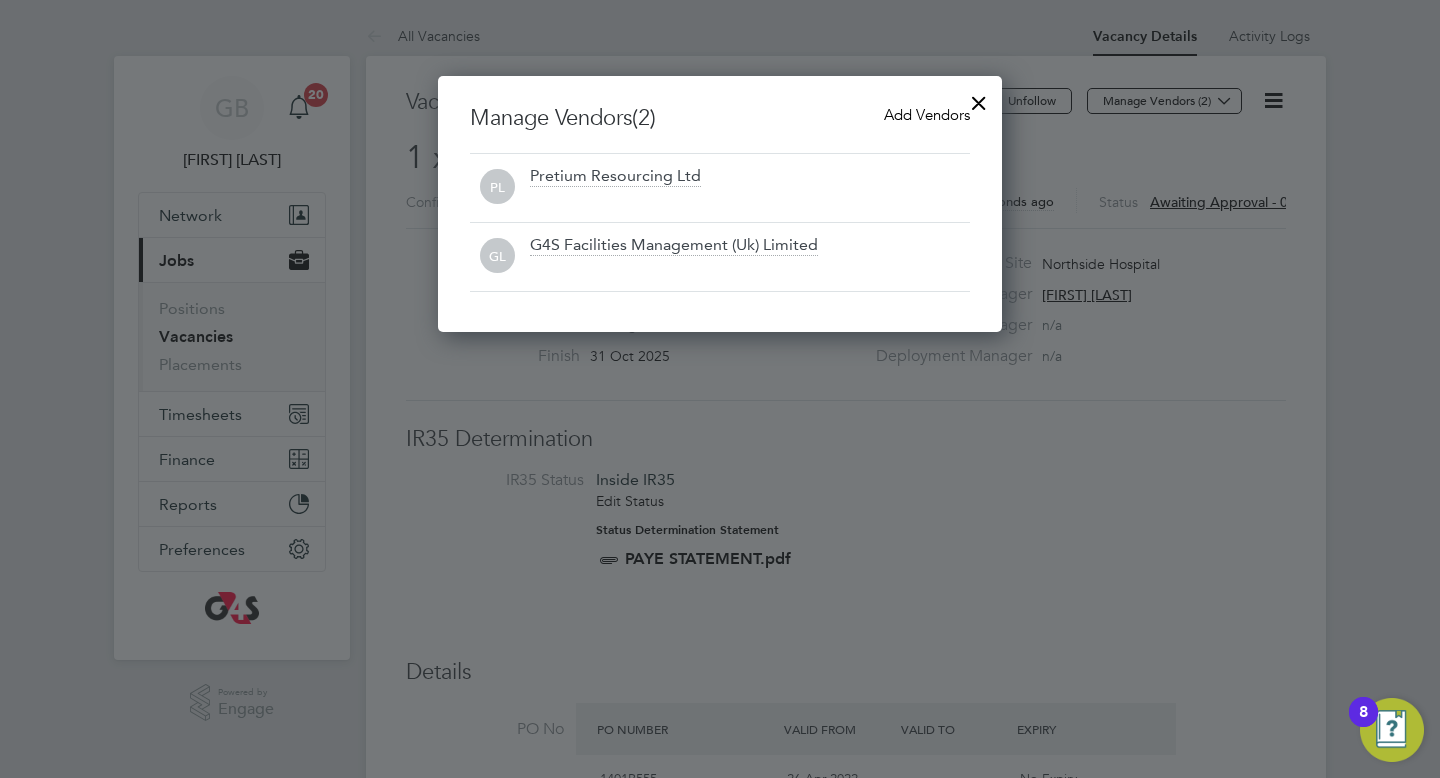 click on "Add Vendors" at bounding box center (927, 114) 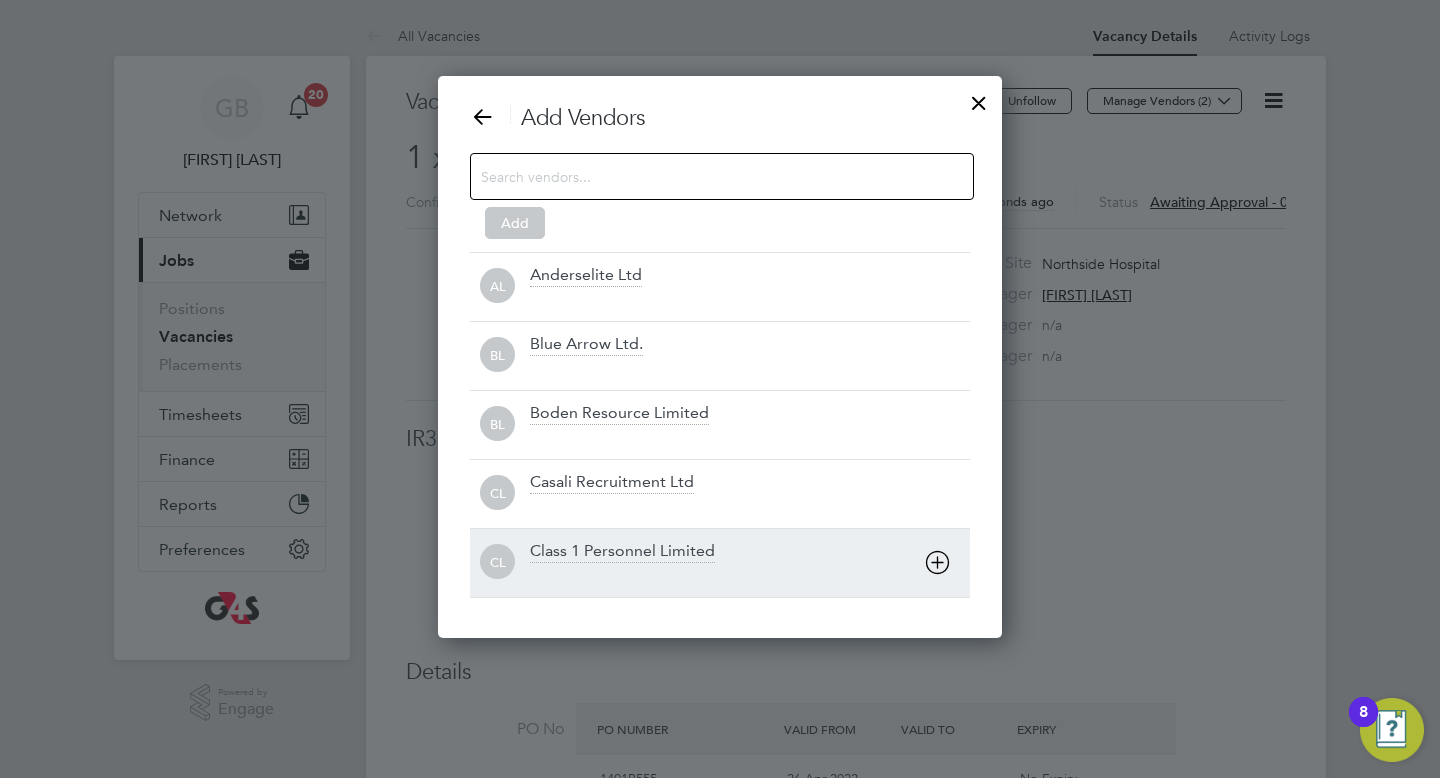 click on "Class 1 Personnel Limited" at bounding box center [622, 552] 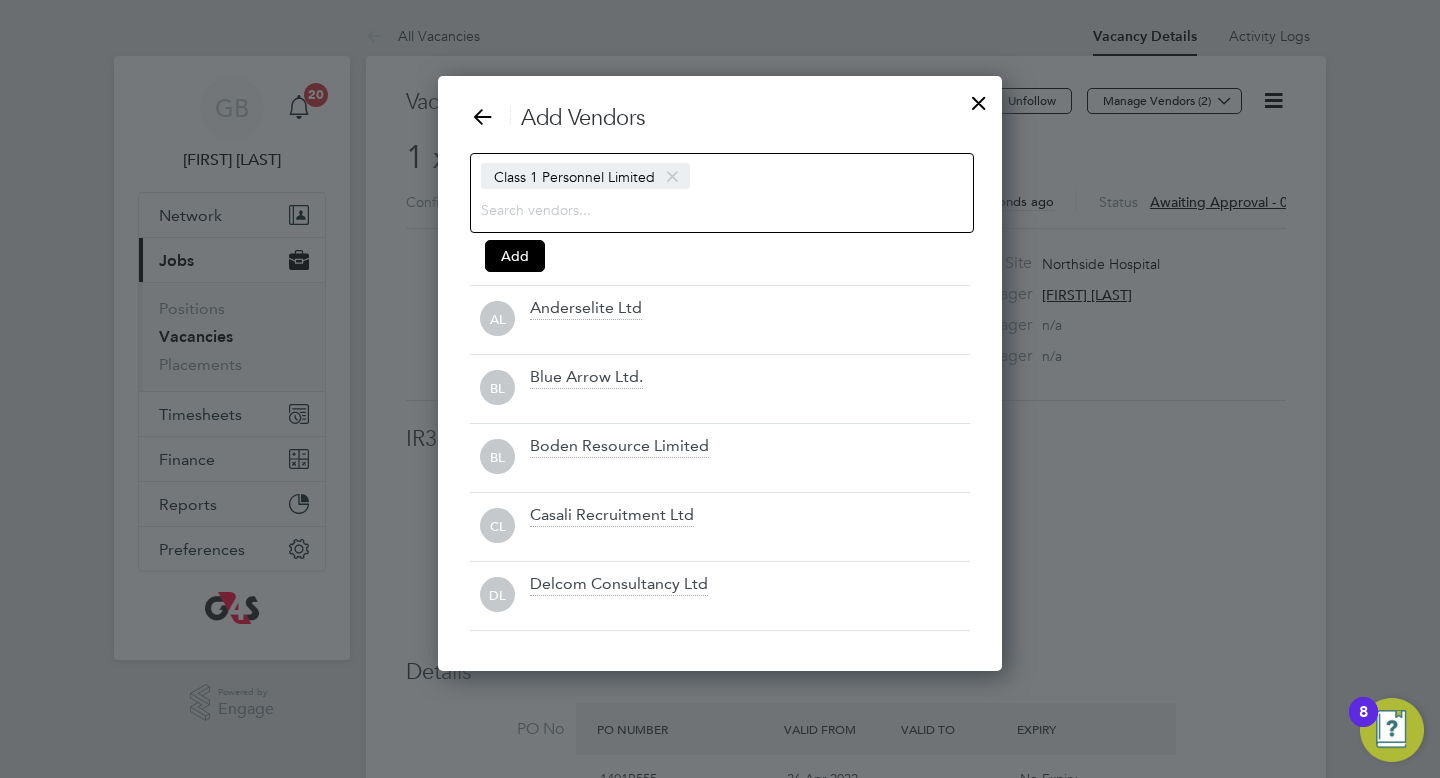 click on "Class 1 Personnel Limited" at bounding box center (585, 176) 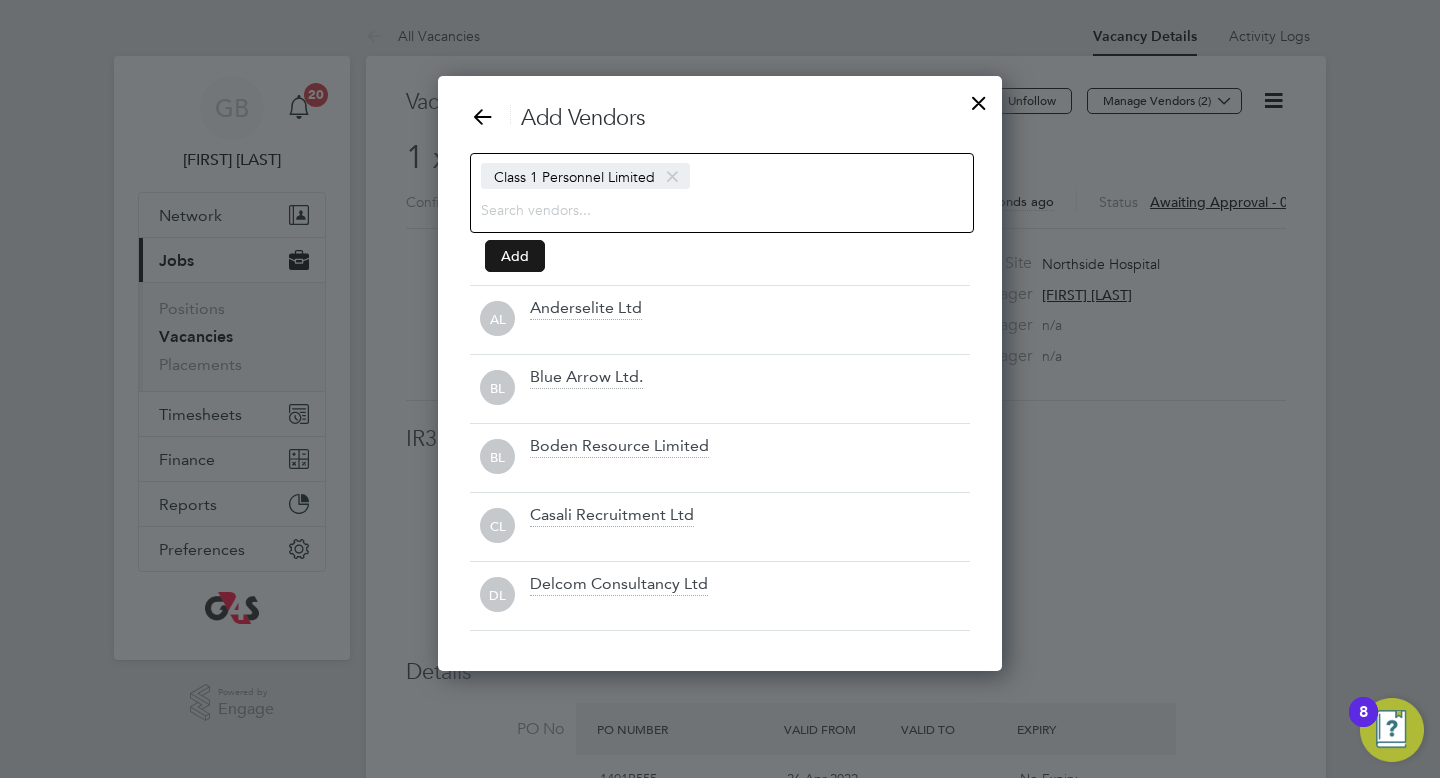 click on "Add" at bounding box center (515, 256) 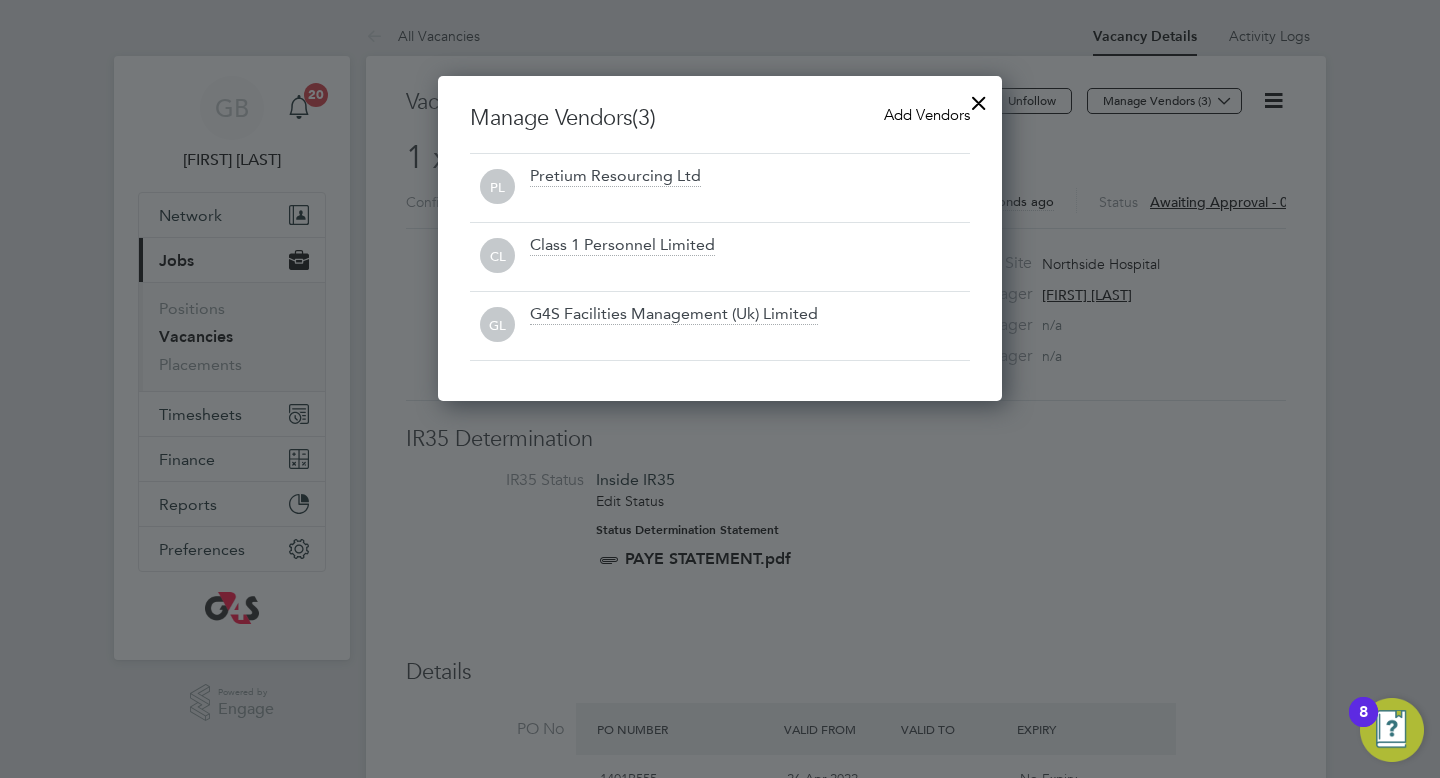 click at bounding box center (979, 98) 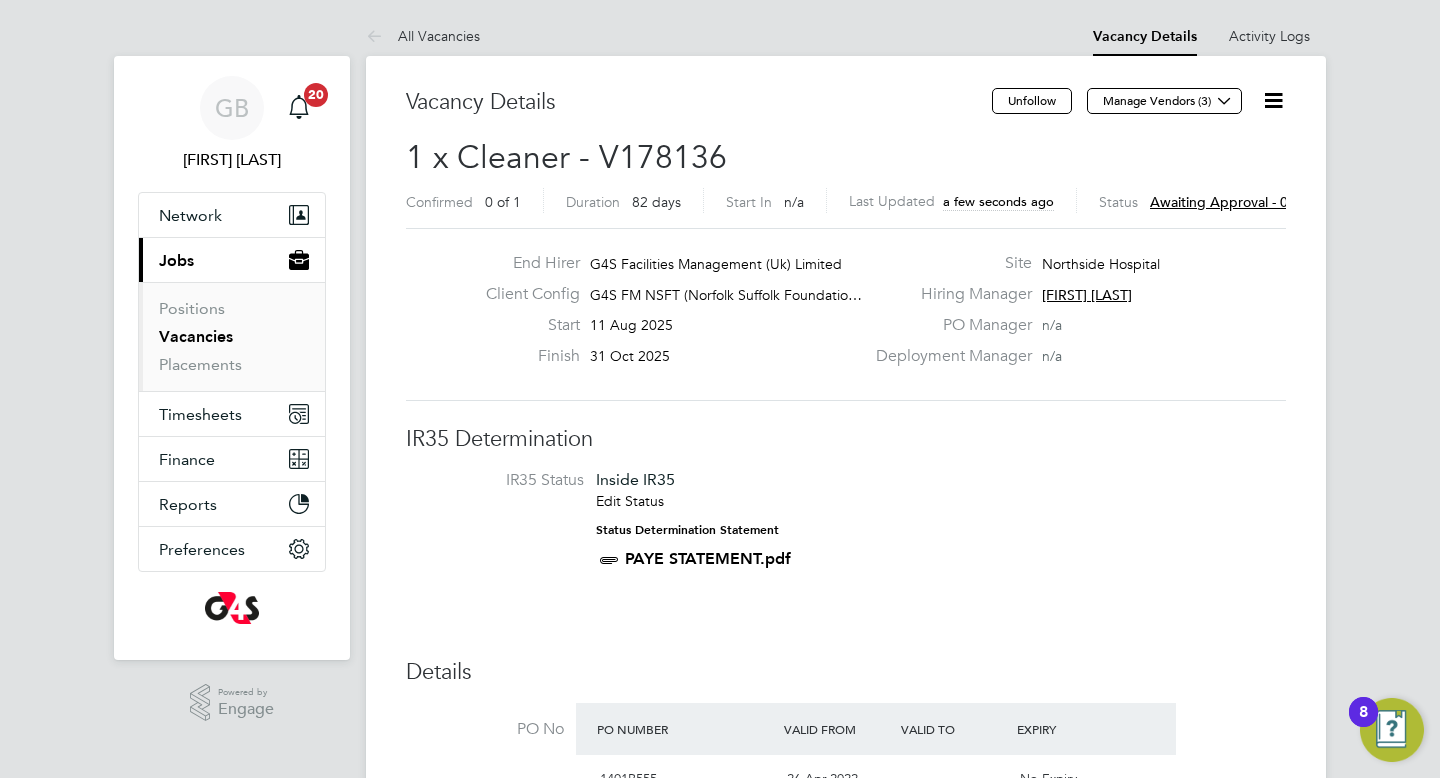 click on "Awaiting approval - 0/2" 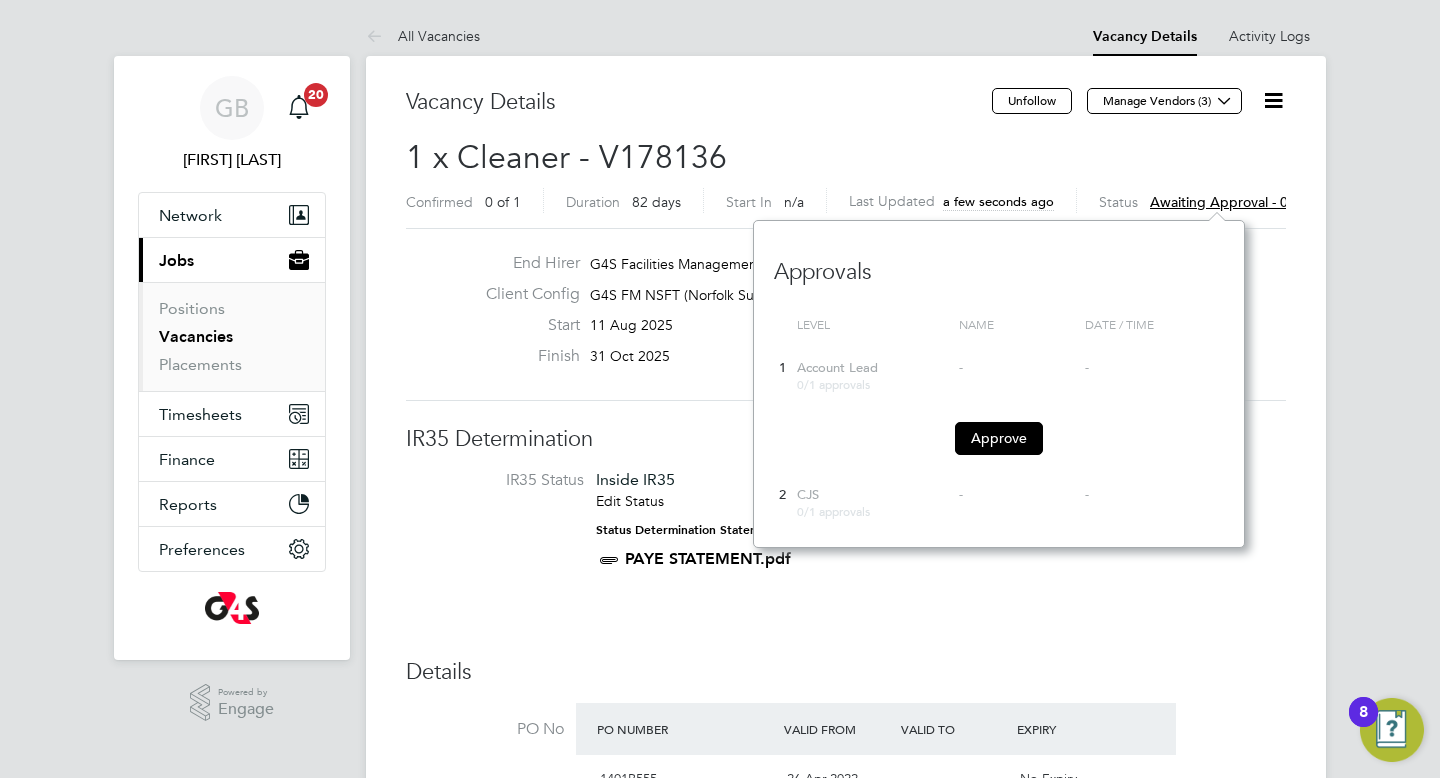 click on "Level Name Date / time 1 Account Lead 0/1 approvals   - - Approve" 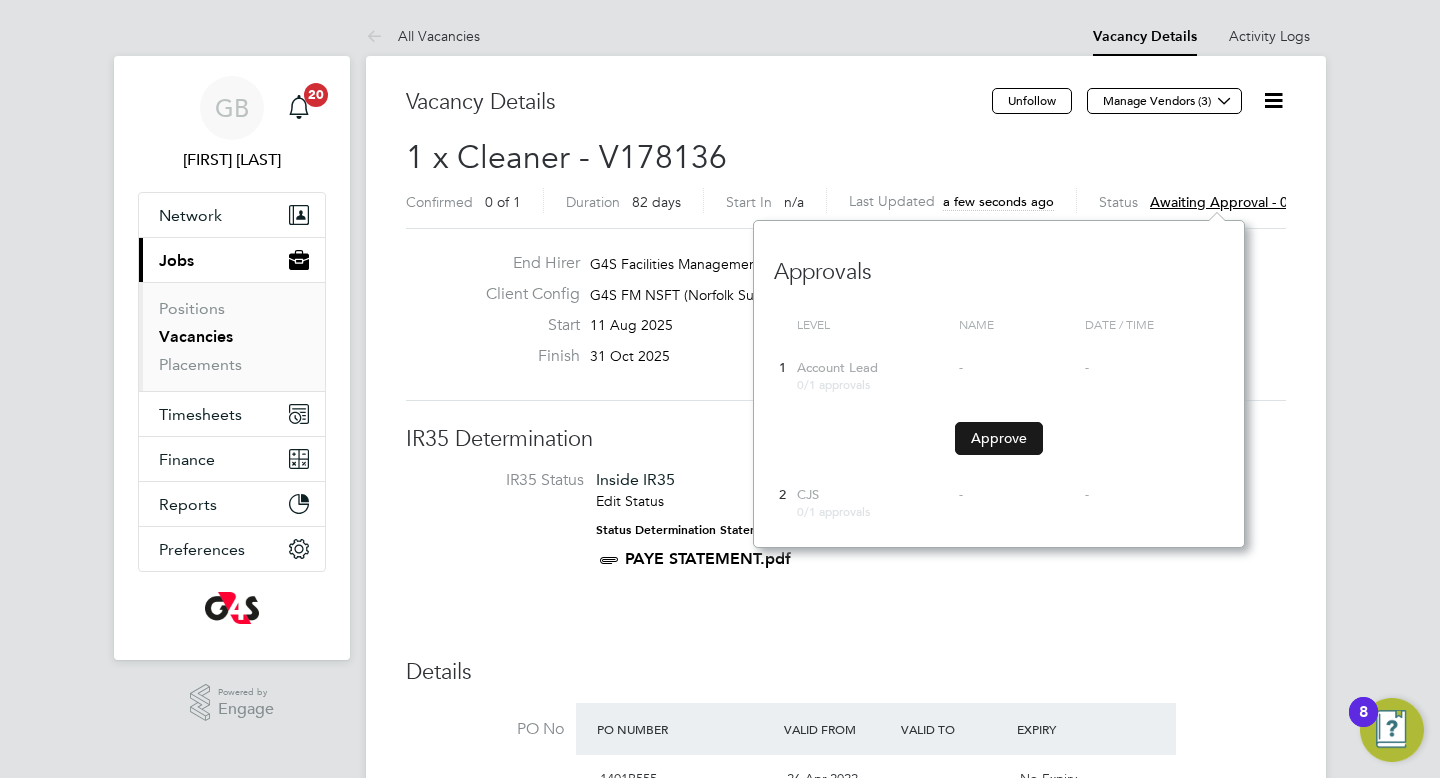 click on "Approve" 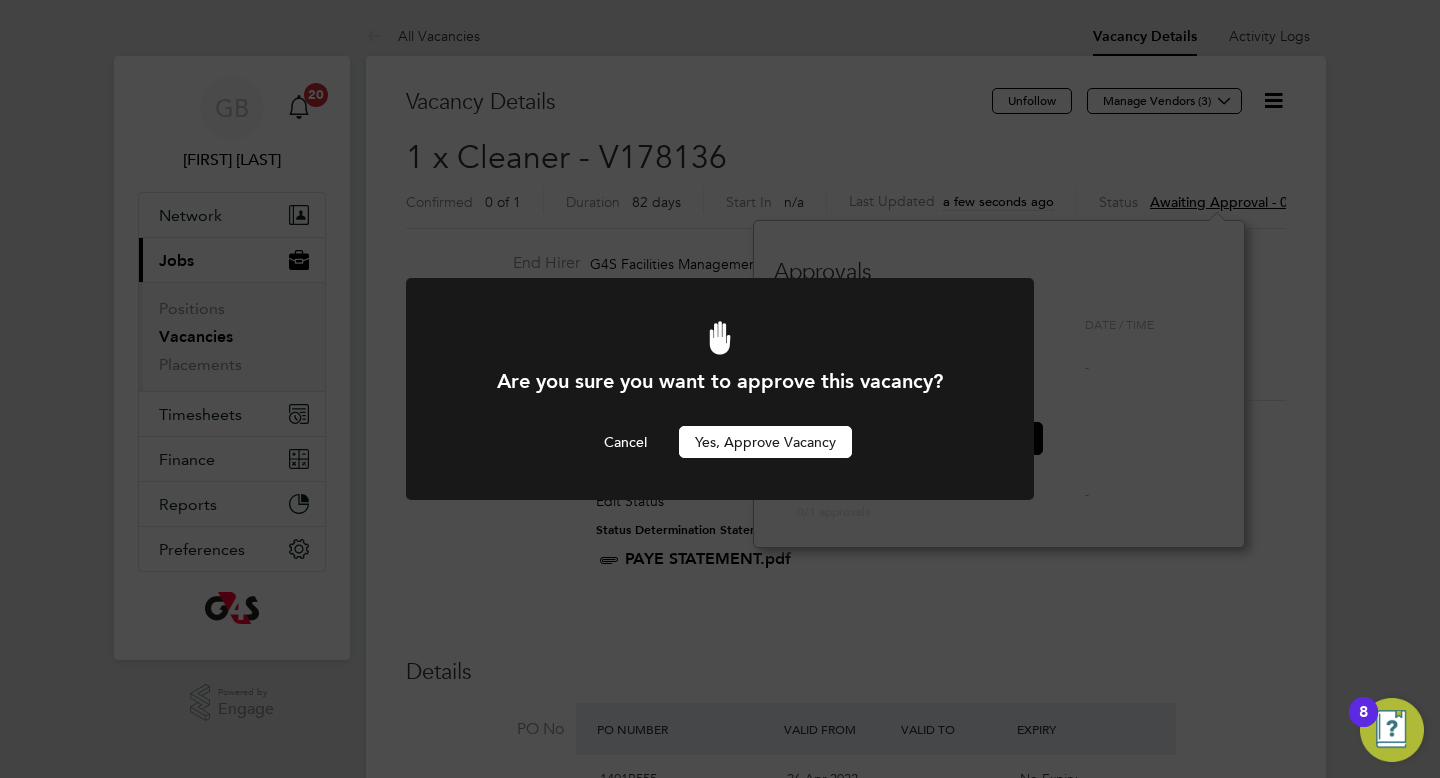 click on "Yes, Approve Vacancy" at bounding box center (765, 442) 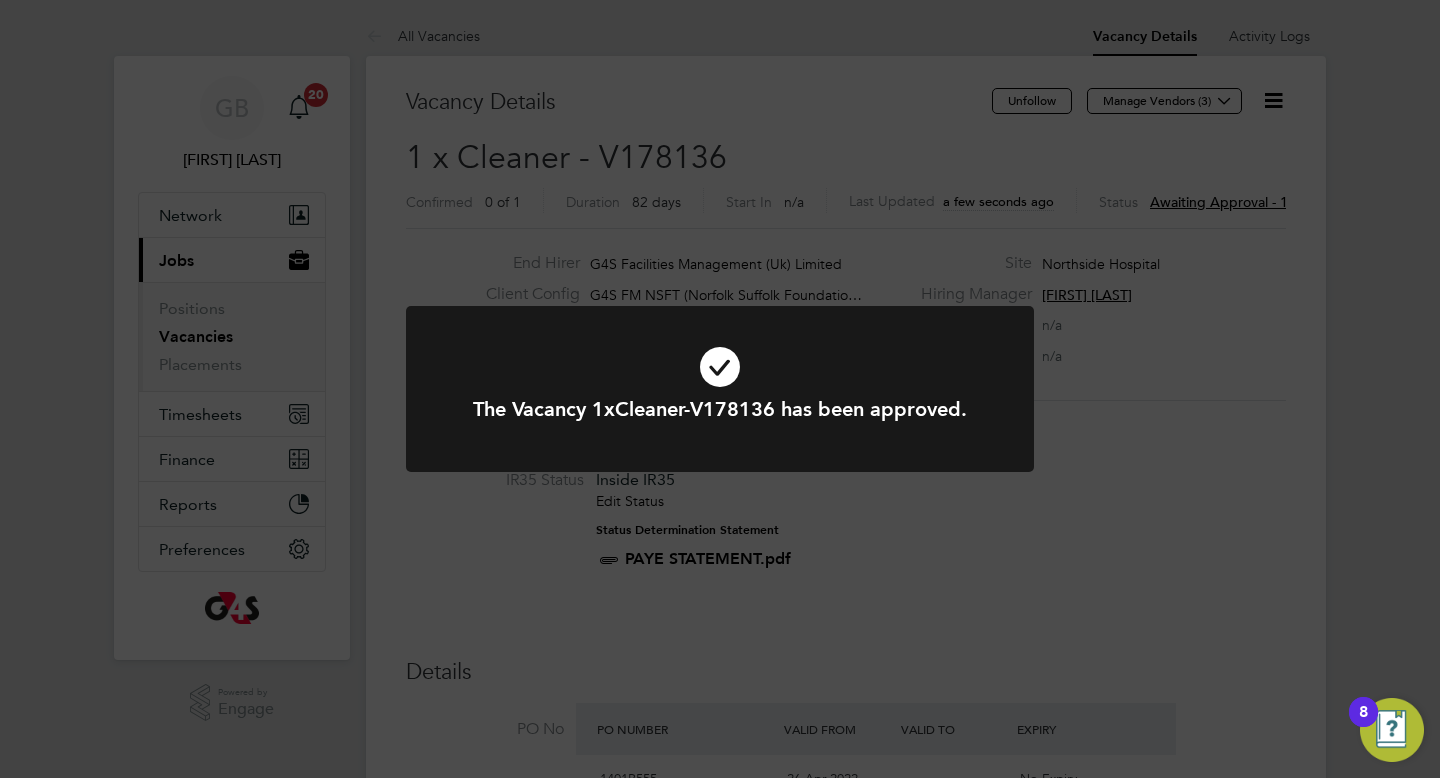 drag, startPoint x: 414, startPoint y: 154, endPoint x: 739, endPoint y: 162, distance: 325.09845 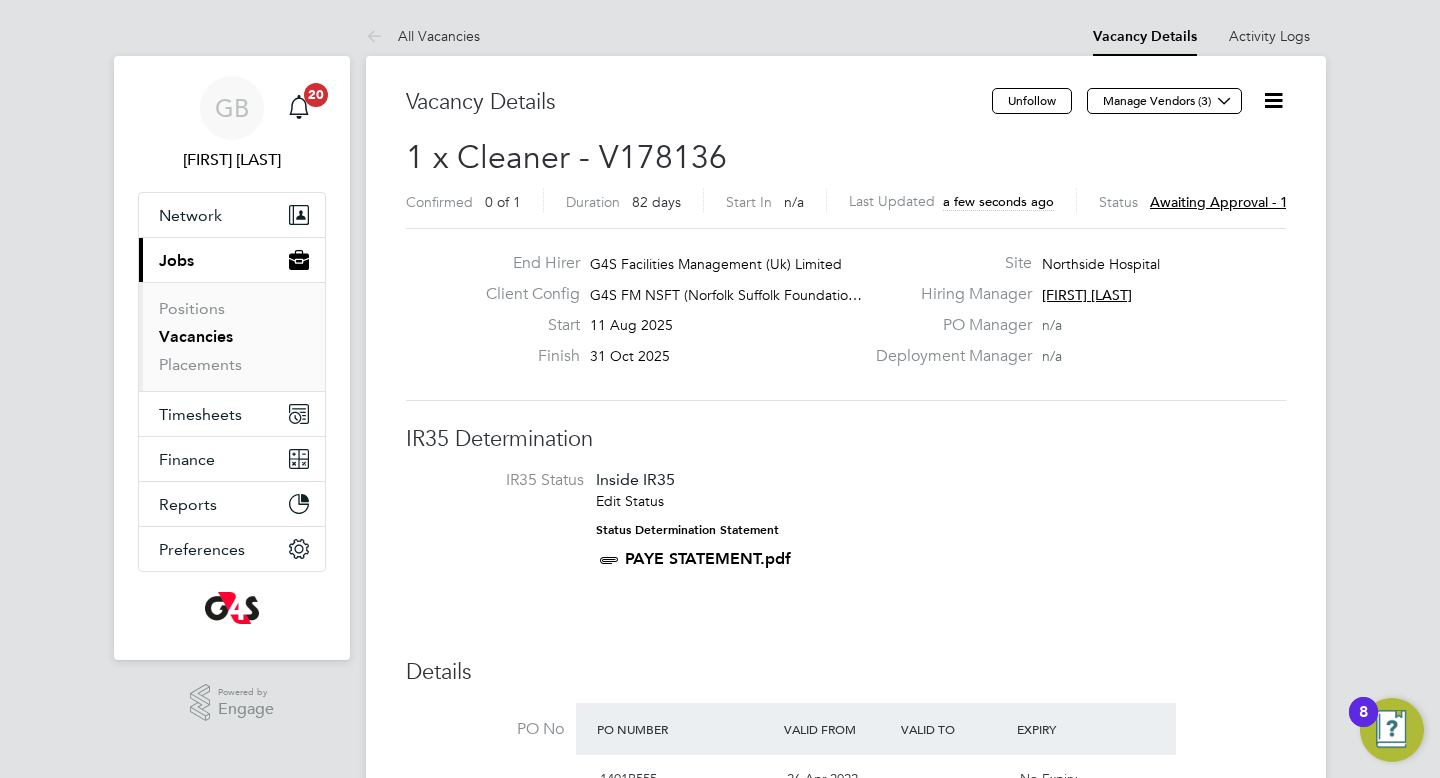 click on "1 x Cleaner - V178136" 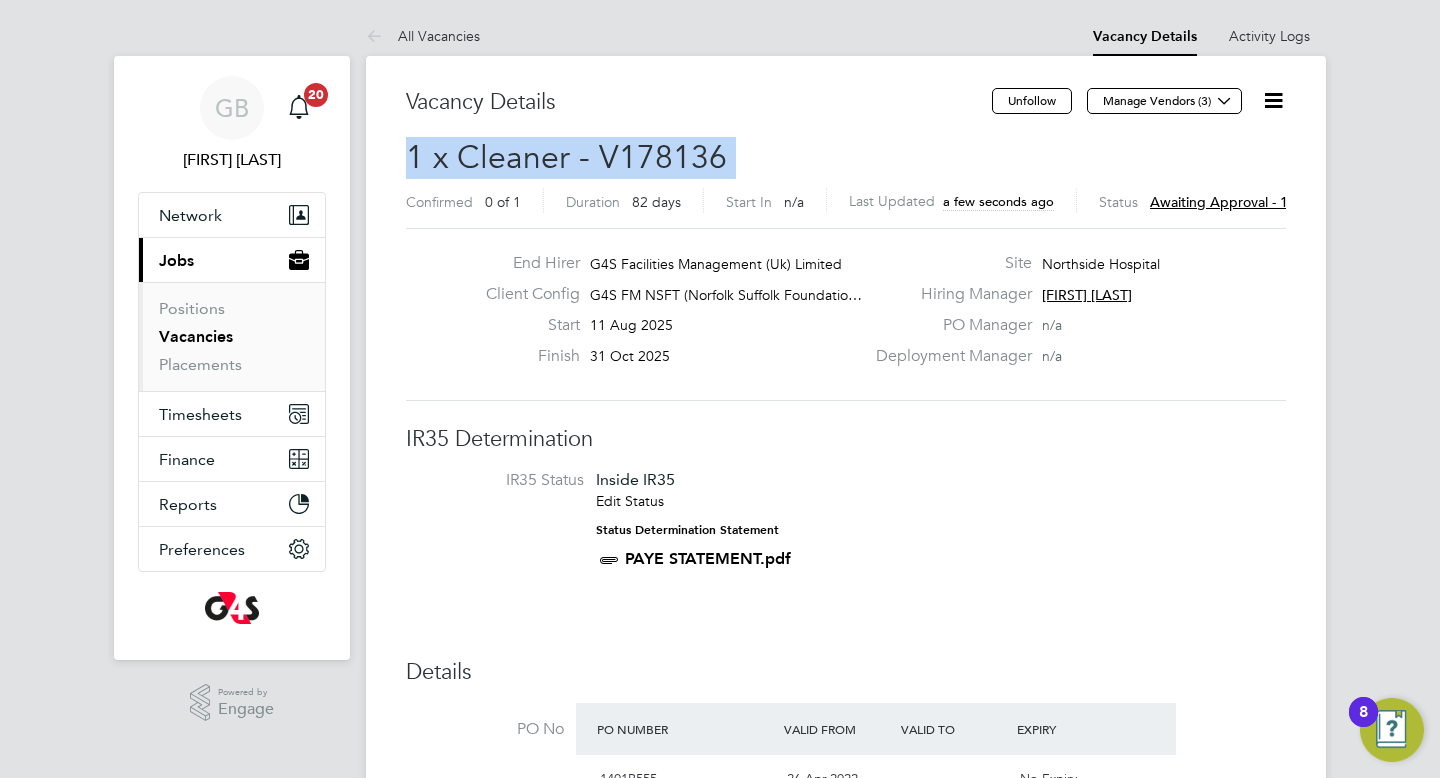 drag, startPoint x: 410, startPoint y: 149, endPoint x: 721, endPoint y: 158, distance: 311.1302 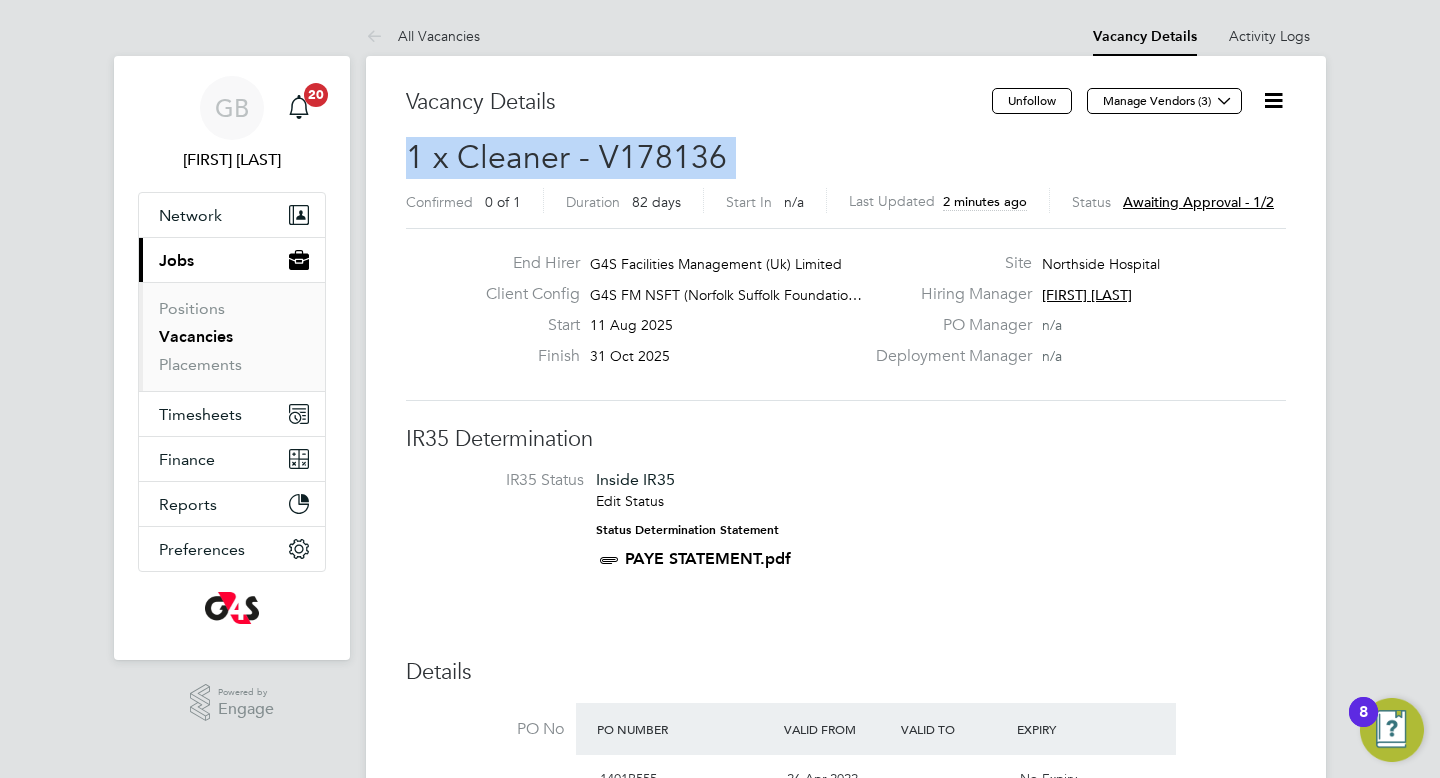click on "Vacancies" at bounding box center (196, 336) 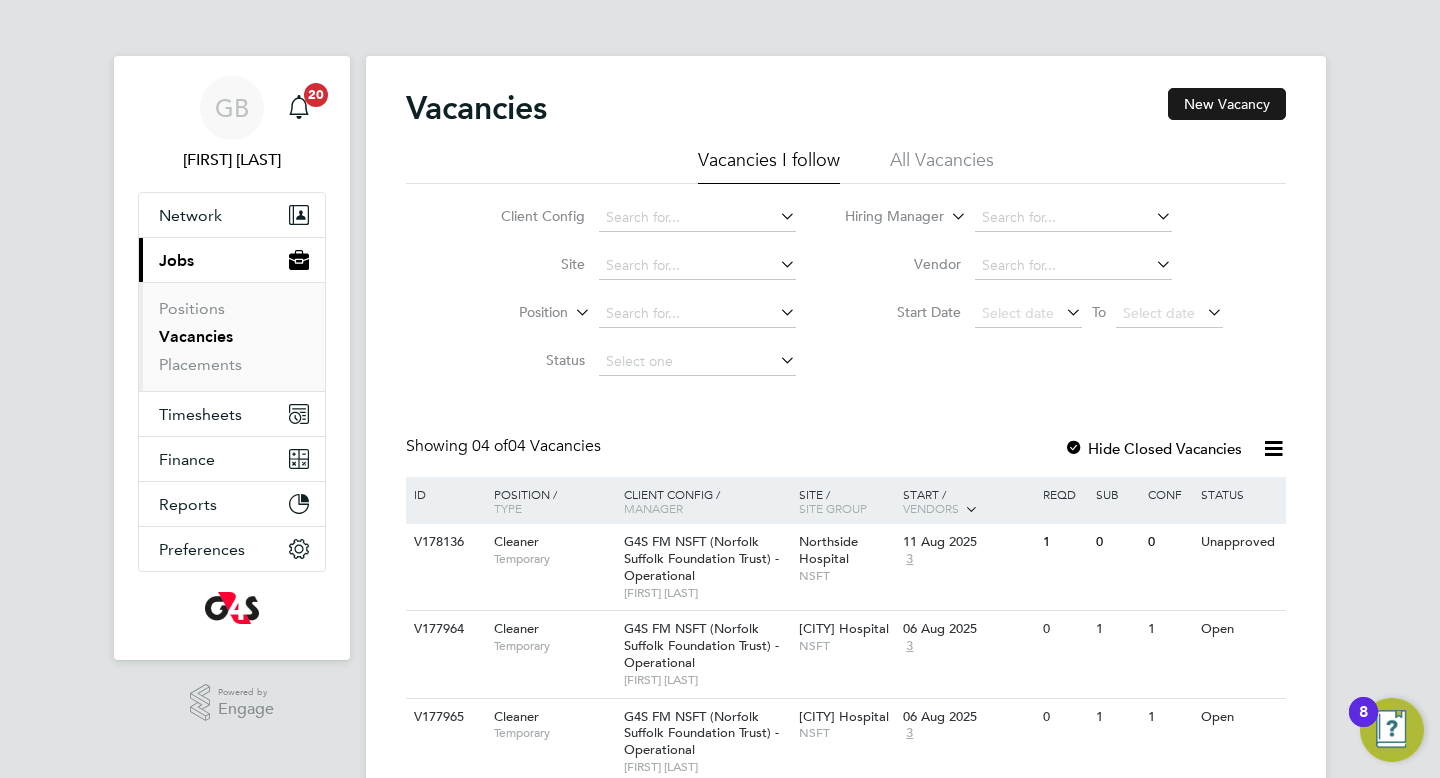 click on "New Vacancy" 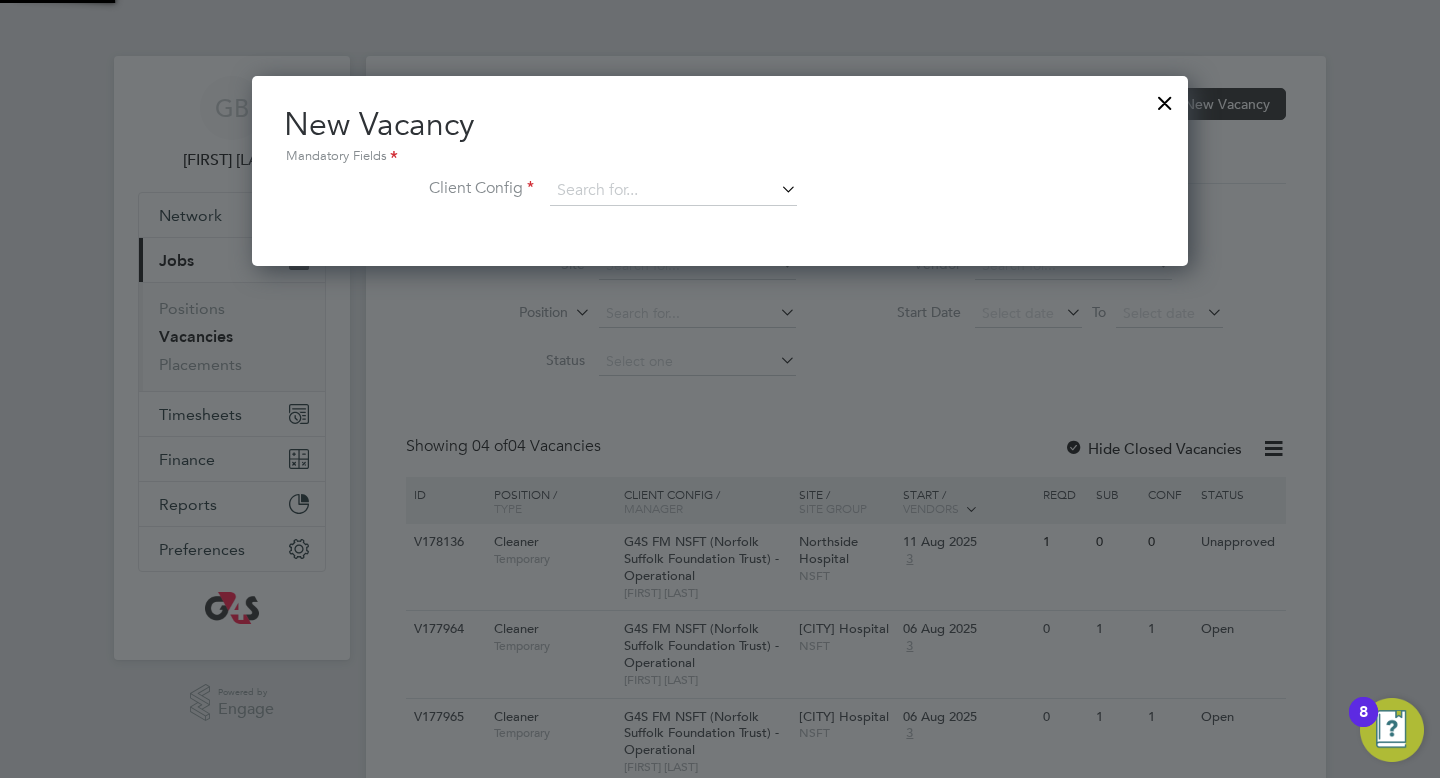 scroll, scrollTop: 10, scrollLeft: 10, axis: both 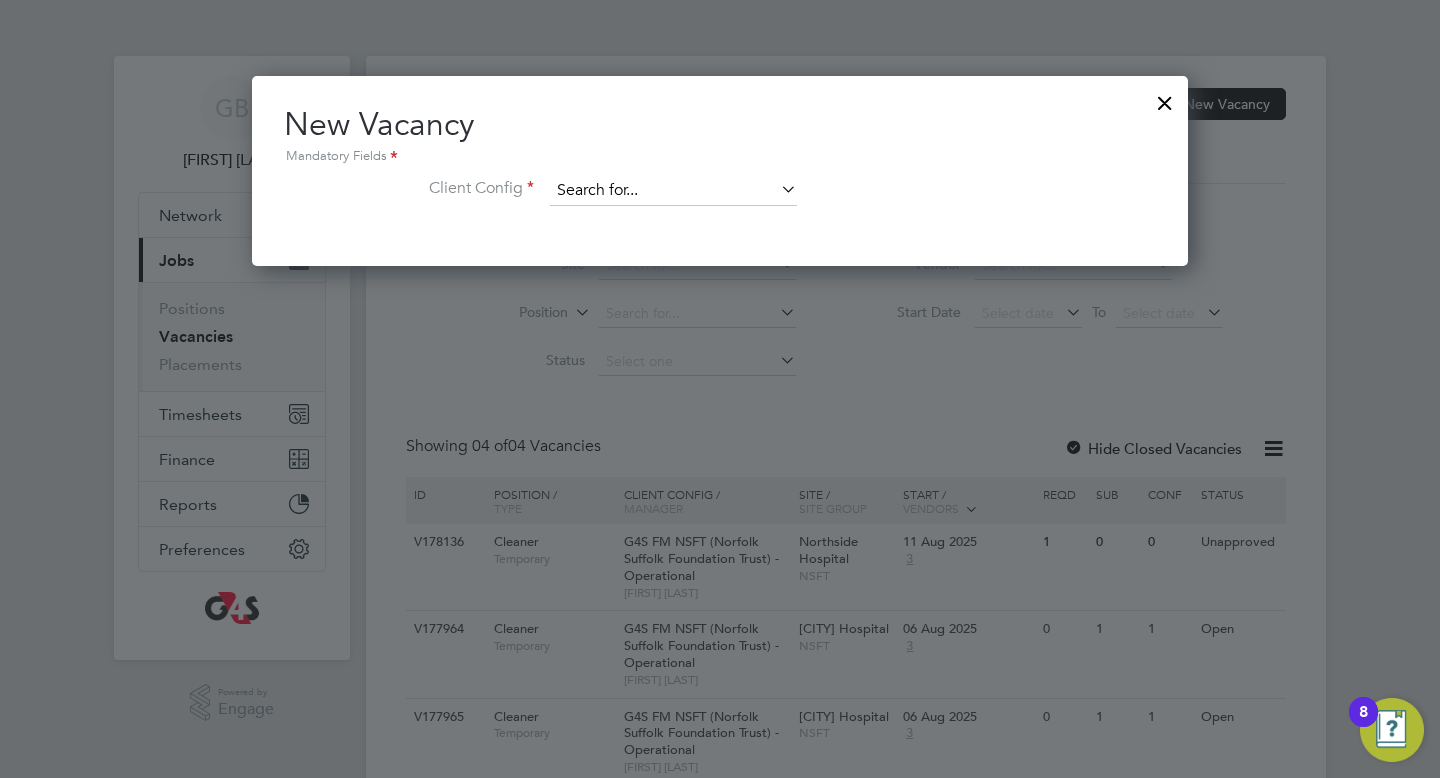 click at bounding box center (673, 191) 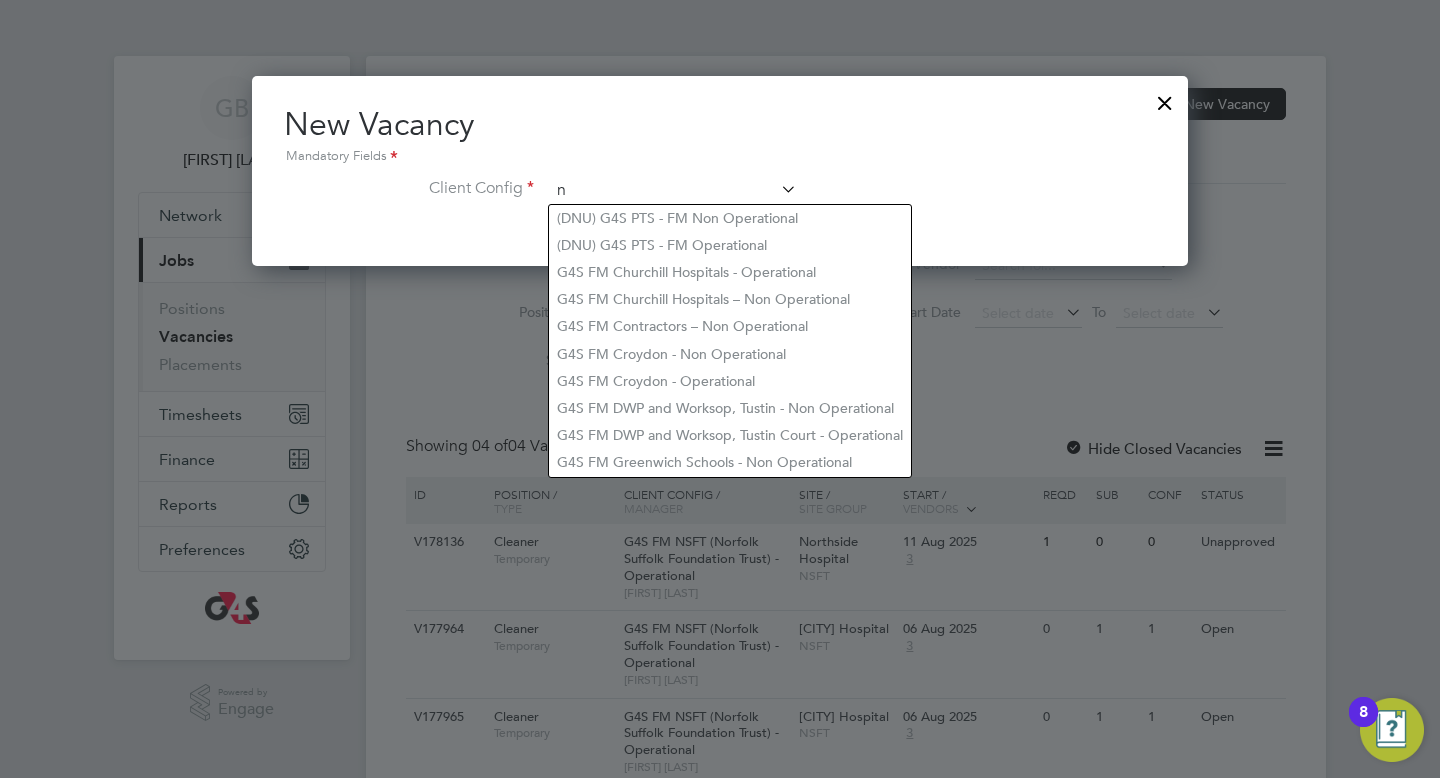 scroll, scrollTop: 10, scrollLeft: 10, axis: both 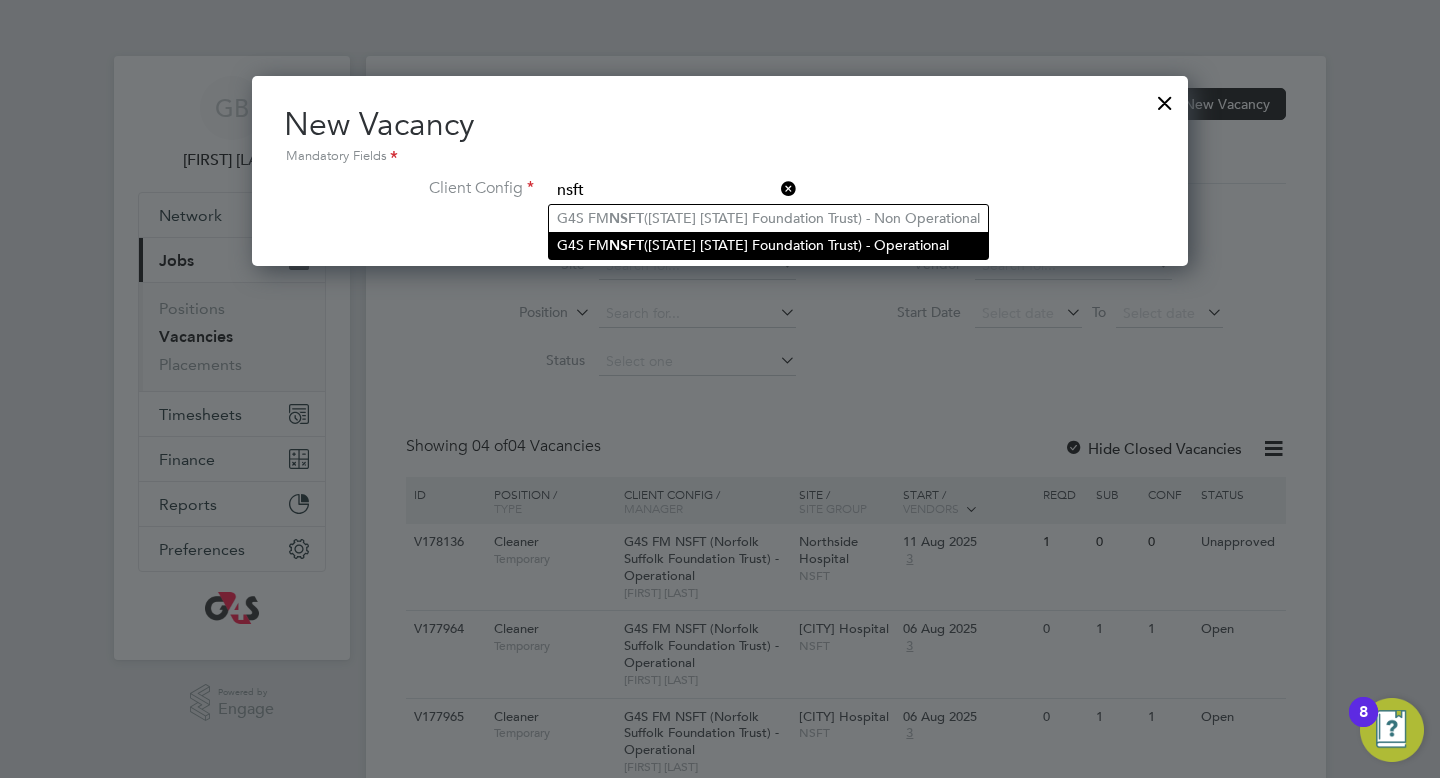 click on "G4S FM  NSFT  ([STATE] [STATE] Foundation Trust) - Operational" 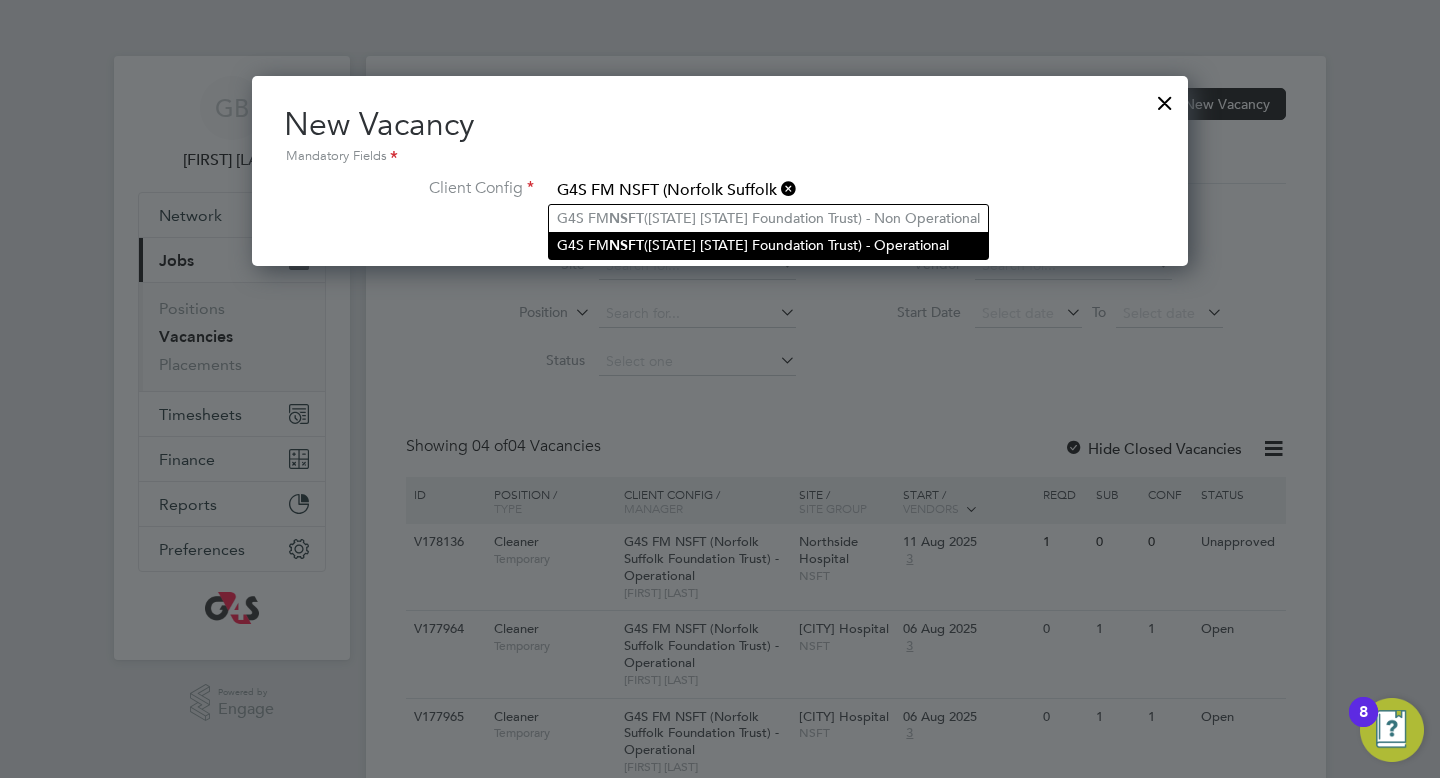 scroll, scrollTop: 10, scrollLeft: 10, axis: both 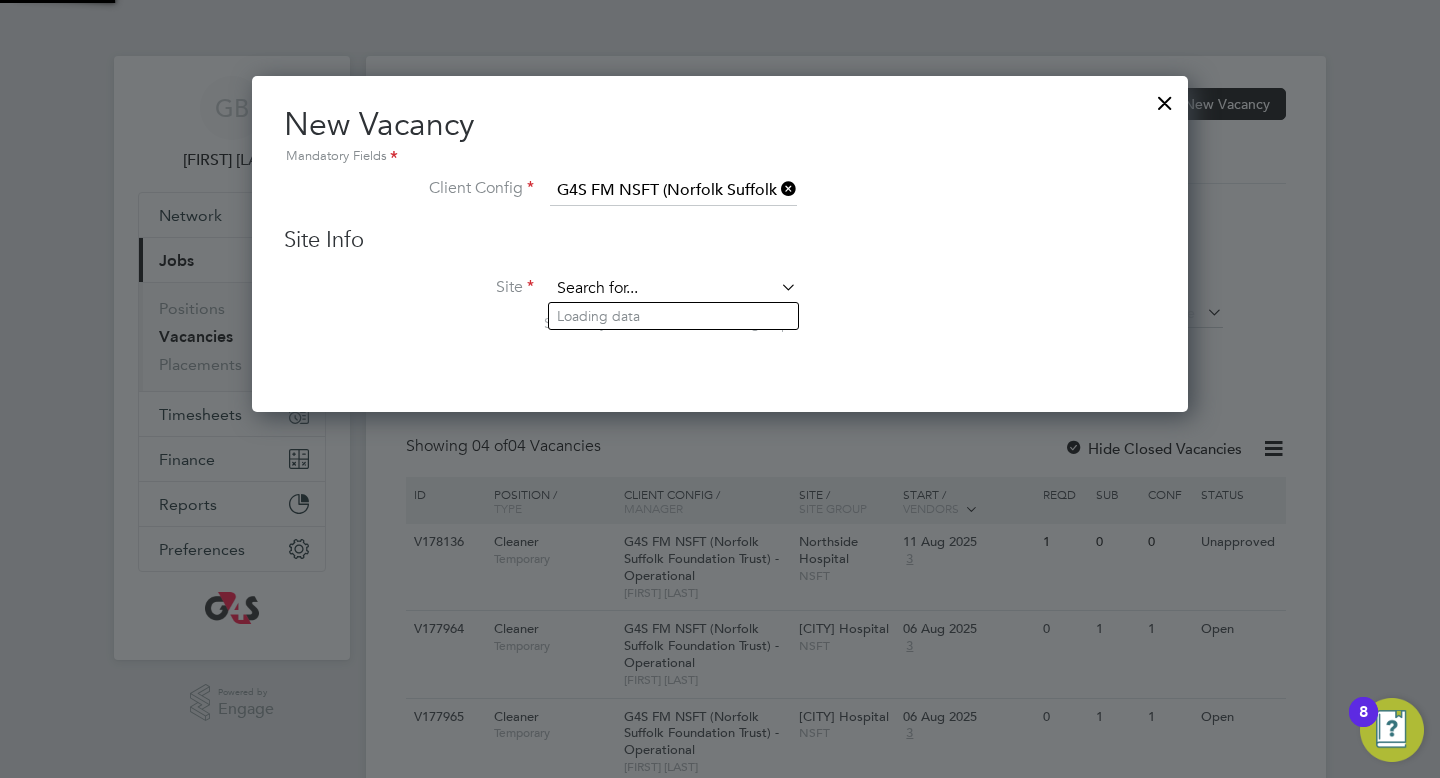click at bounding box center (673, 289) 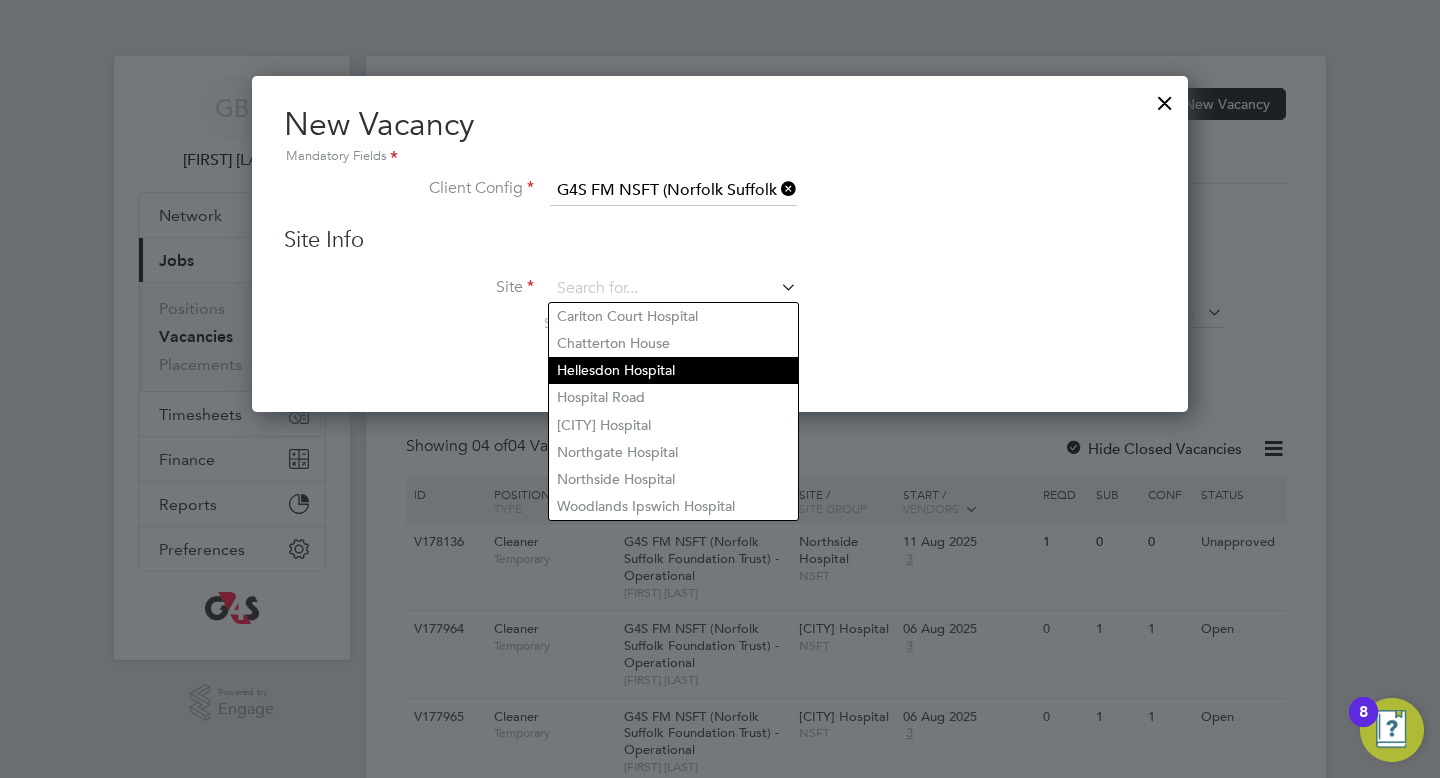 click on "Hellesdon Hospital" 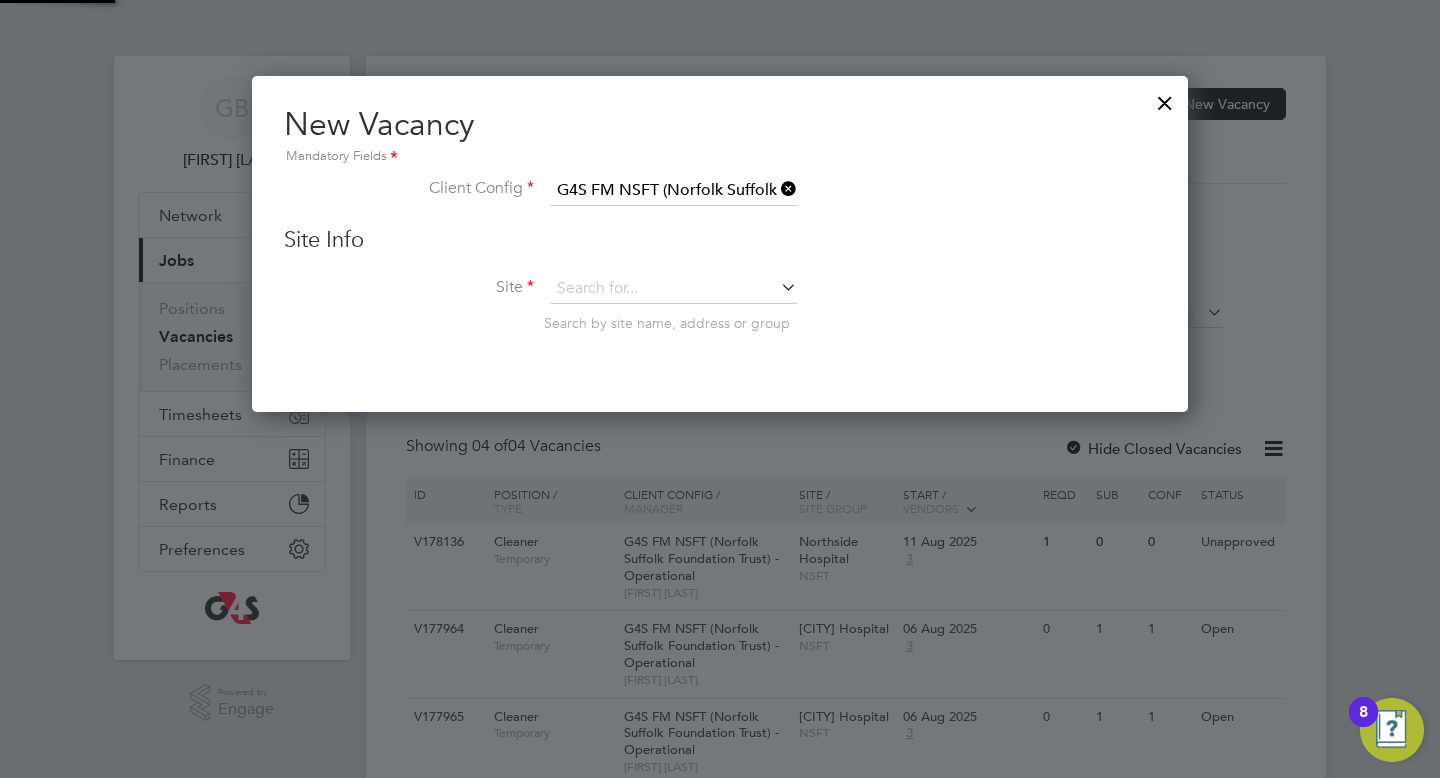 type on "Hellesdon Hospital" 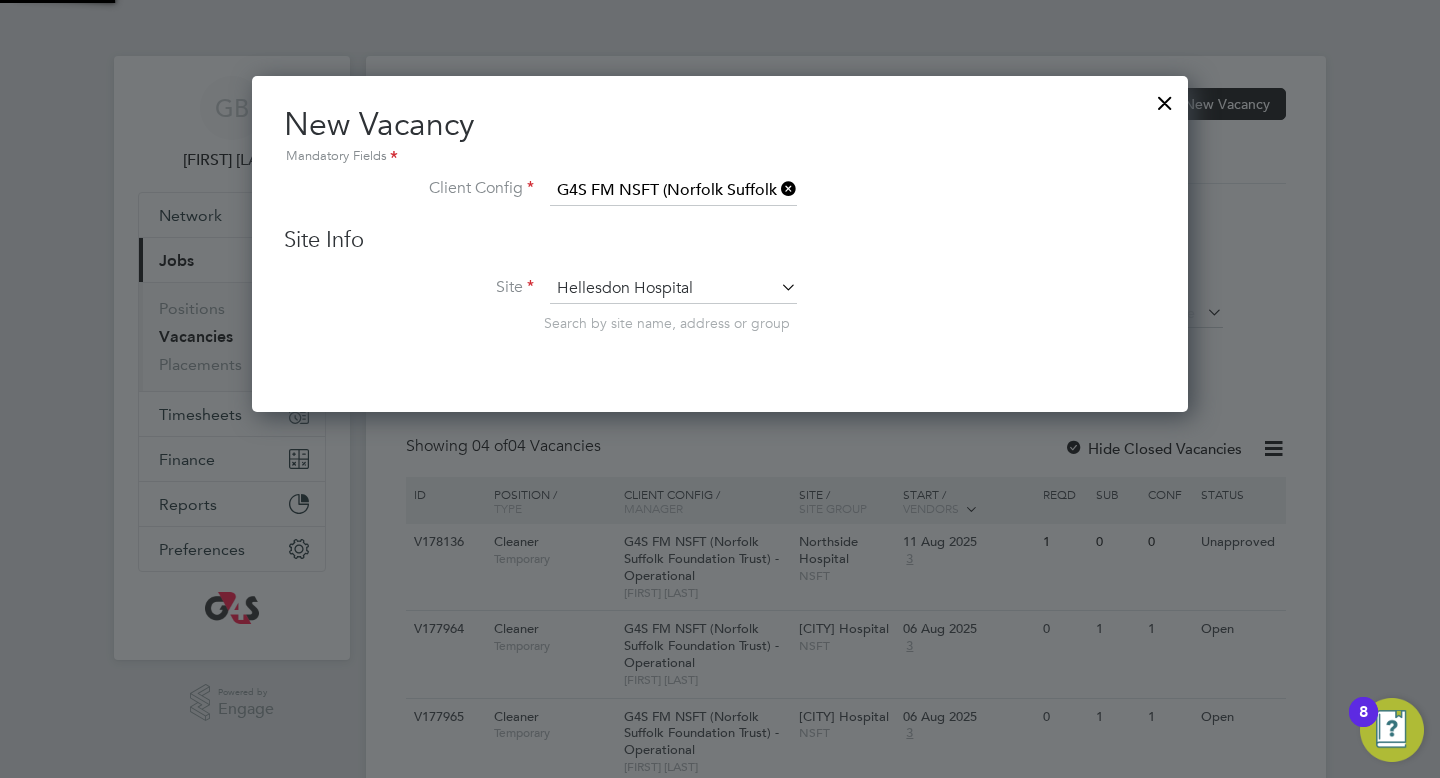 scroll, scrollTop: 10, scrollLeft: 10, axis: both 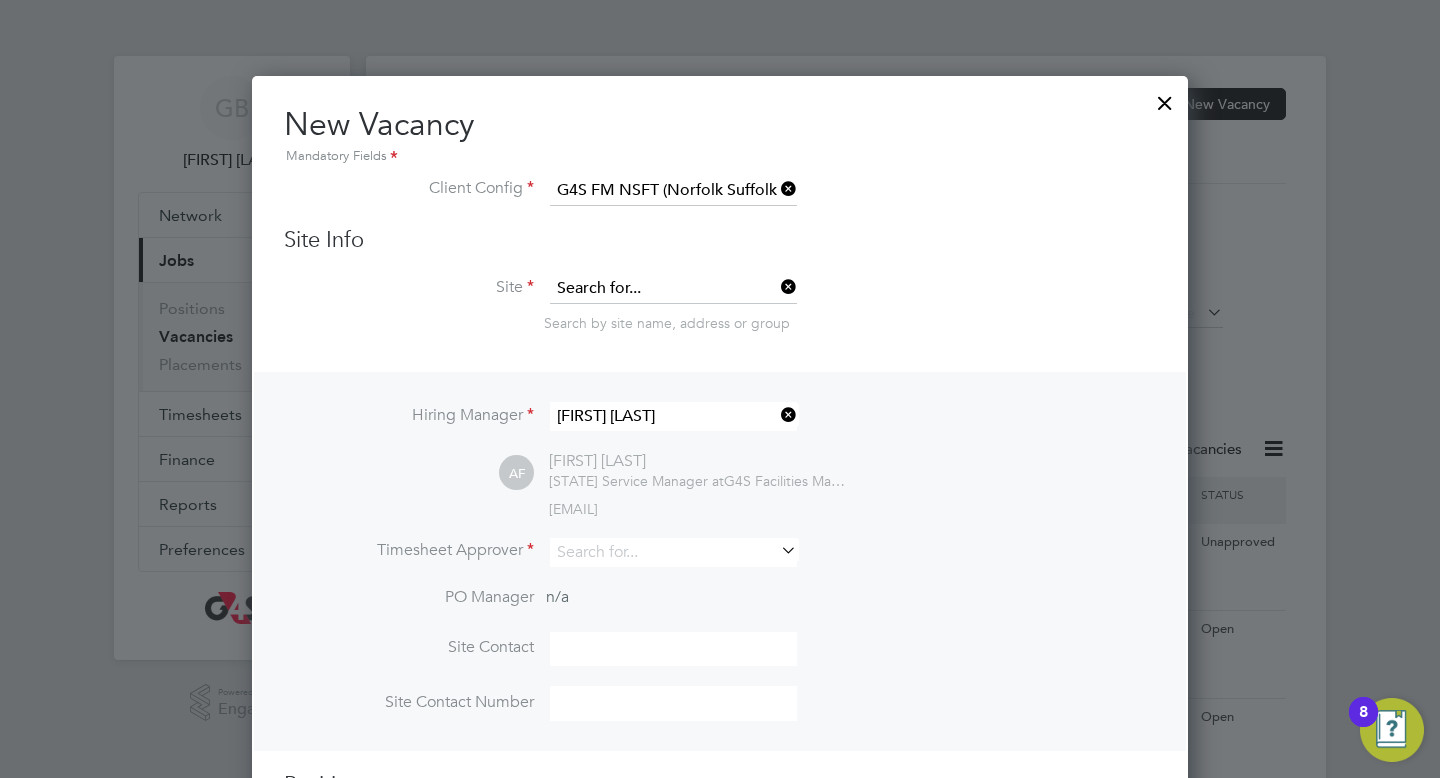 click at bounding box center (673, 289) 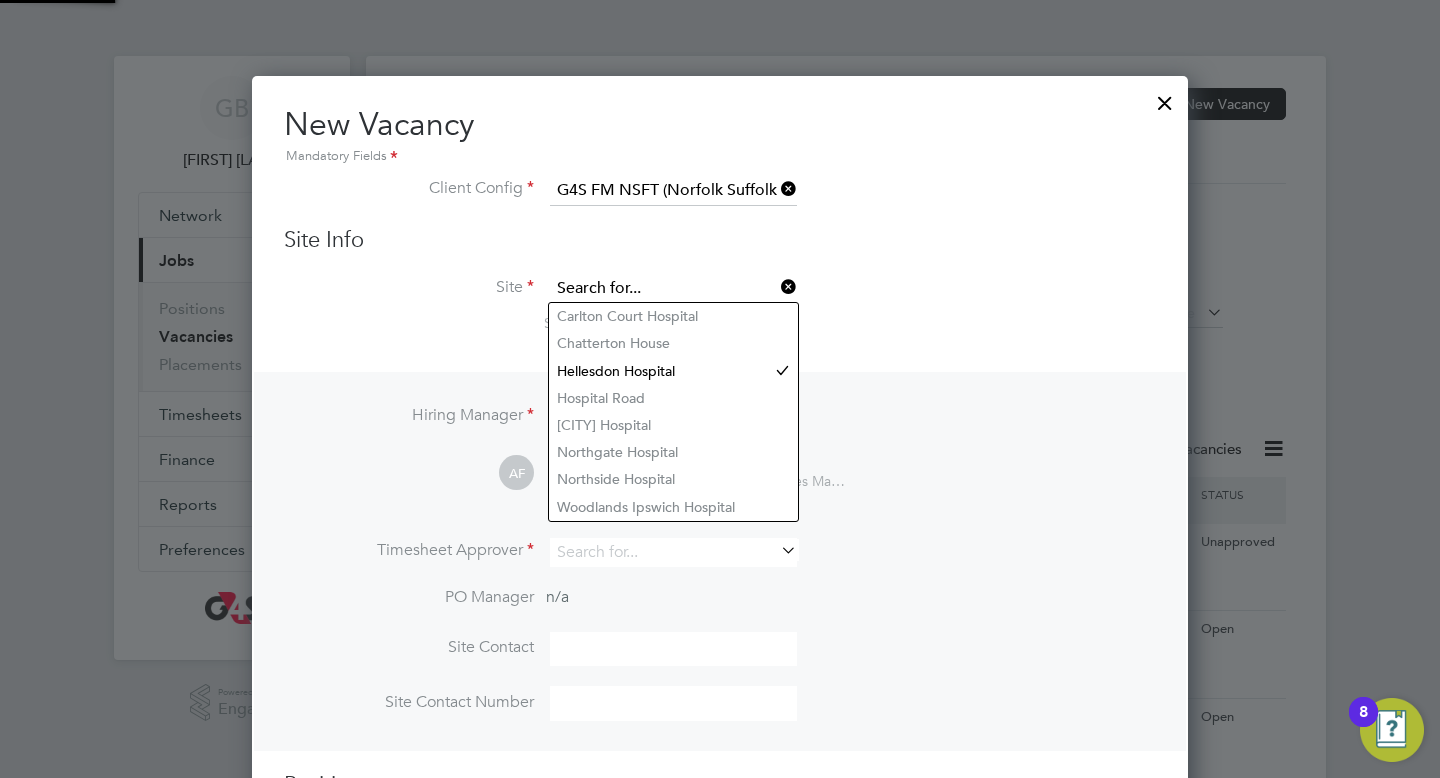 scroll, scrollTop: 336, scrollLeft: 937, axis: both 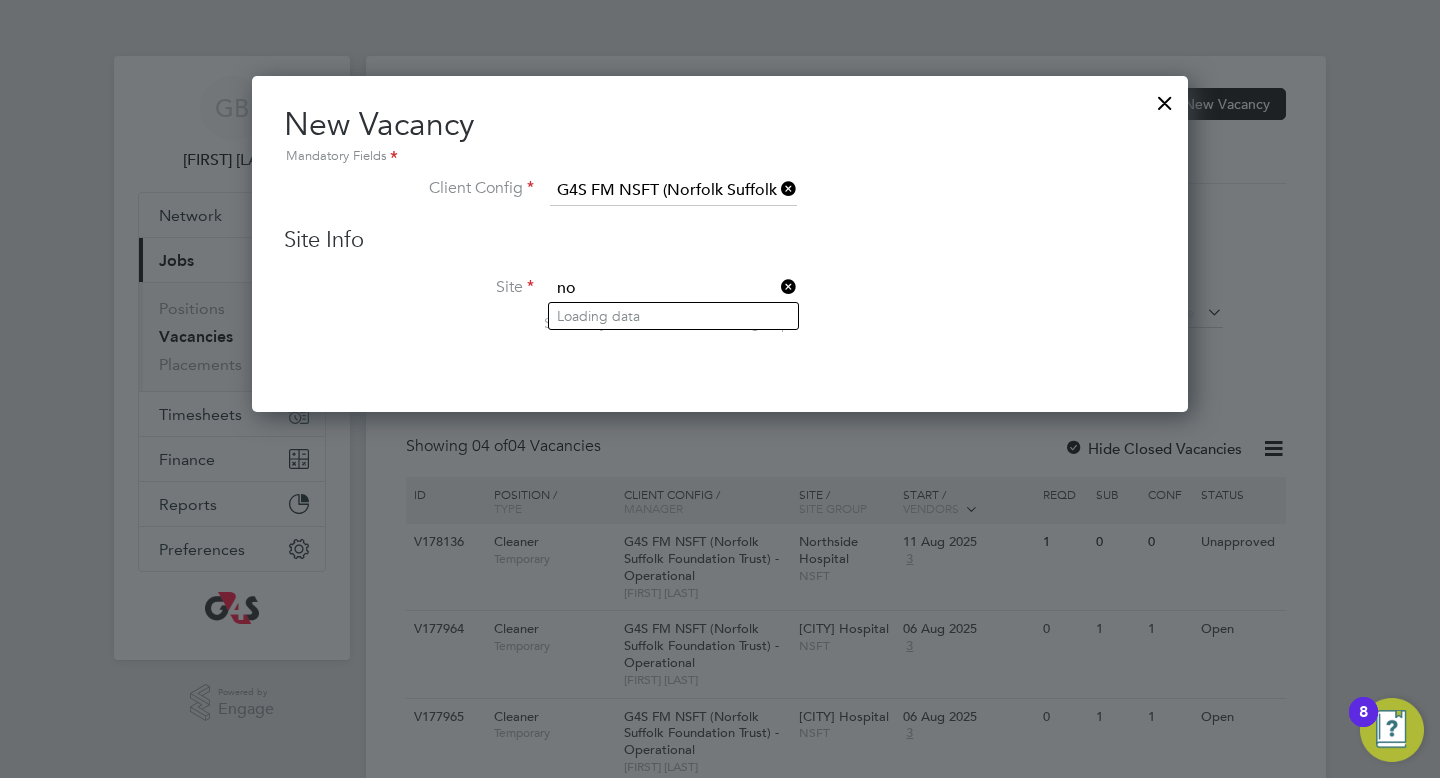 type on "n" 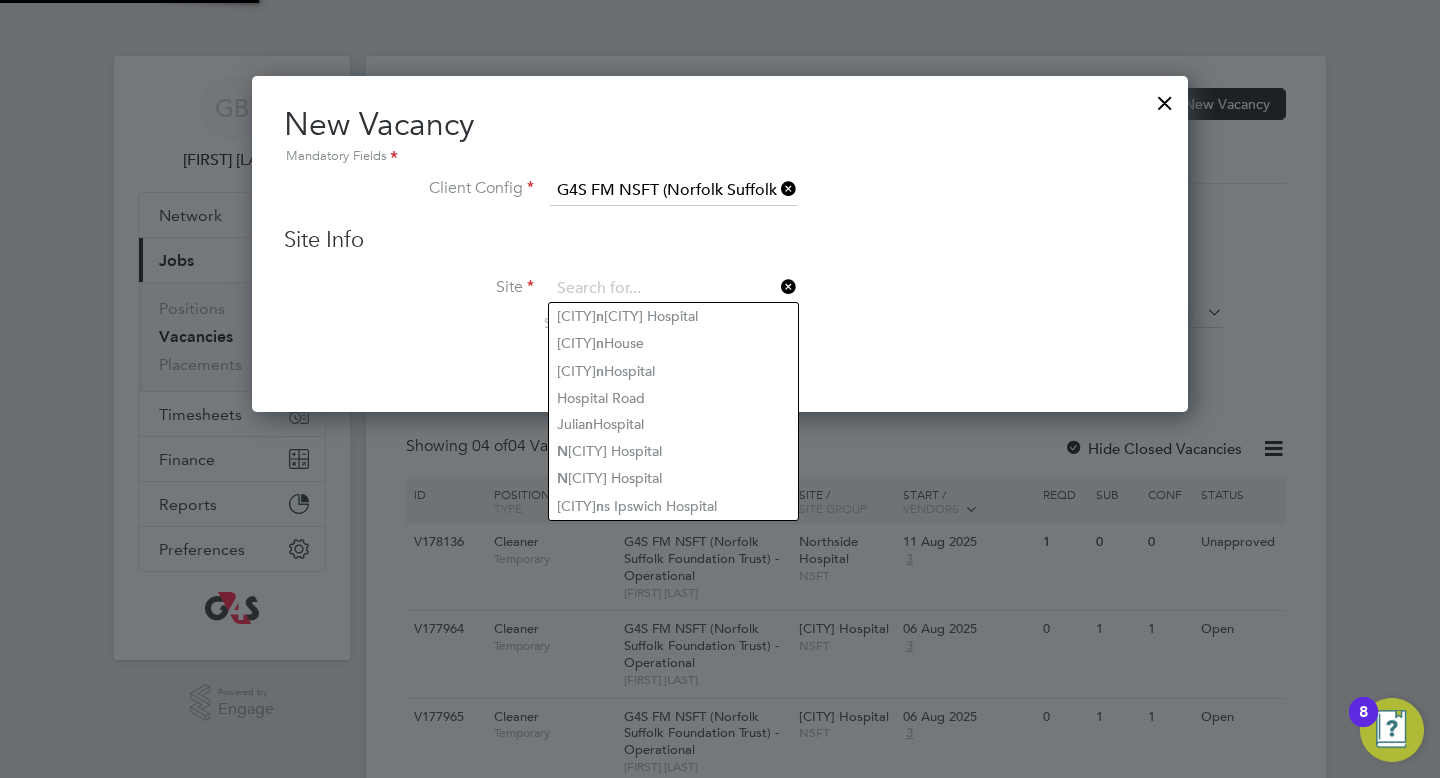 scroll, scrollTop: 336, scrollLeft: 937, axis: both 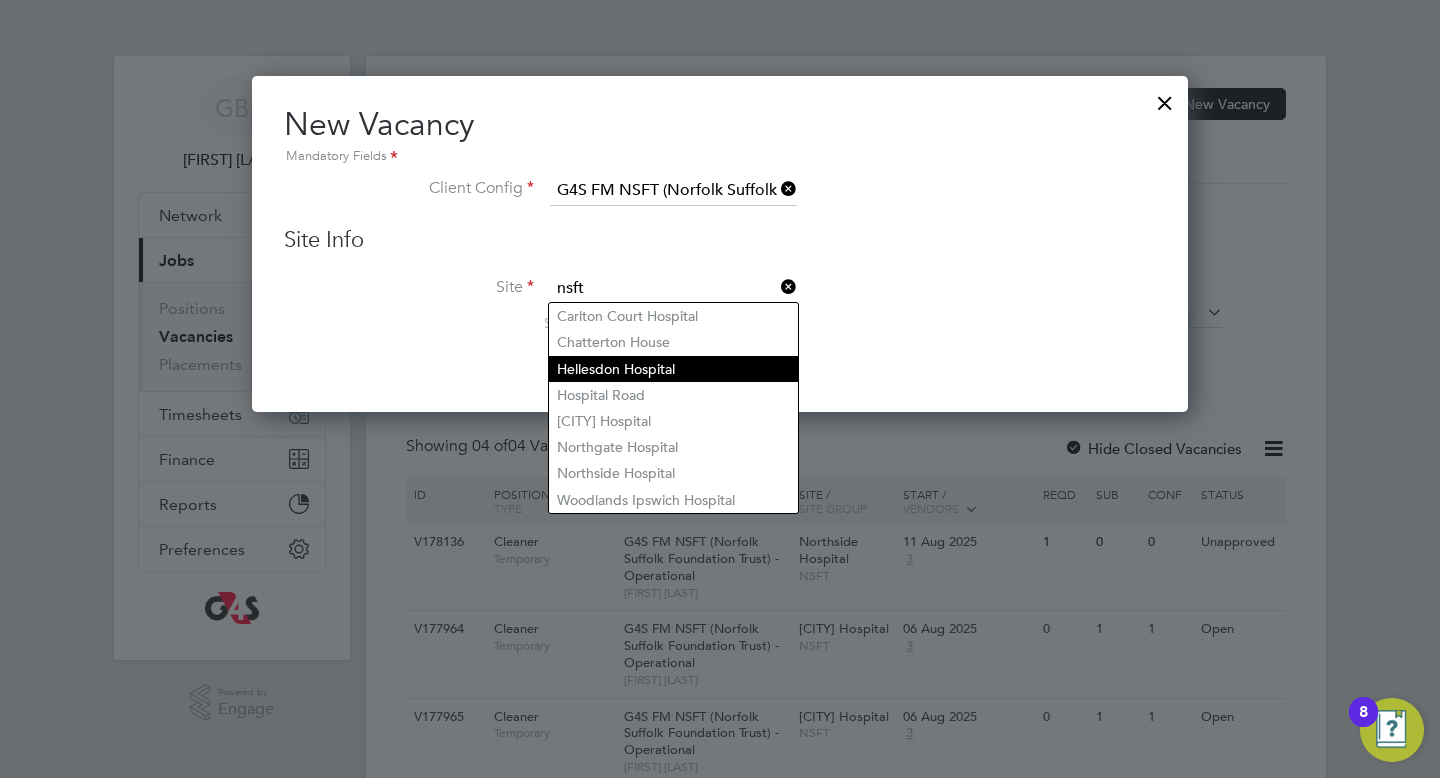 click on "Hellesdon Hospital" 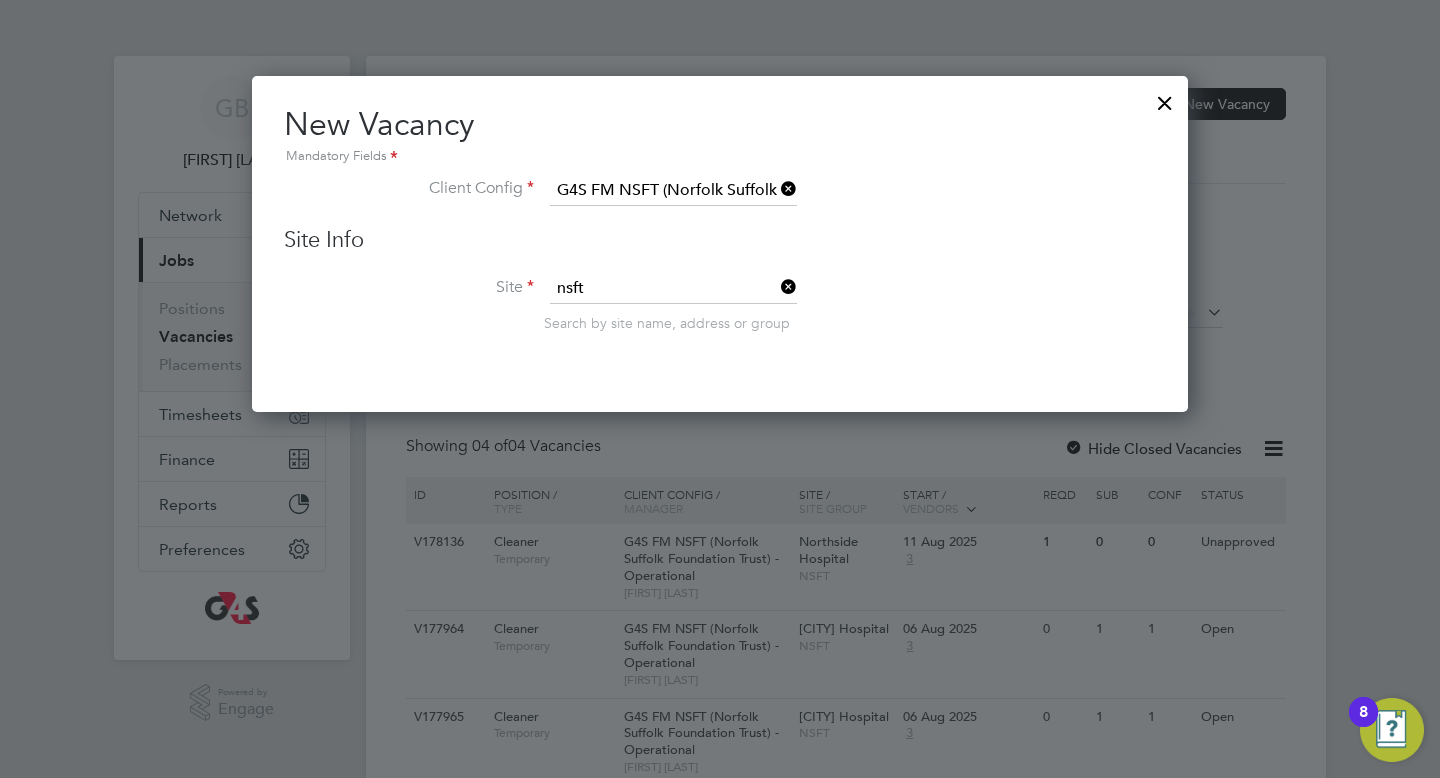 type on "Hellesdon Hospital" 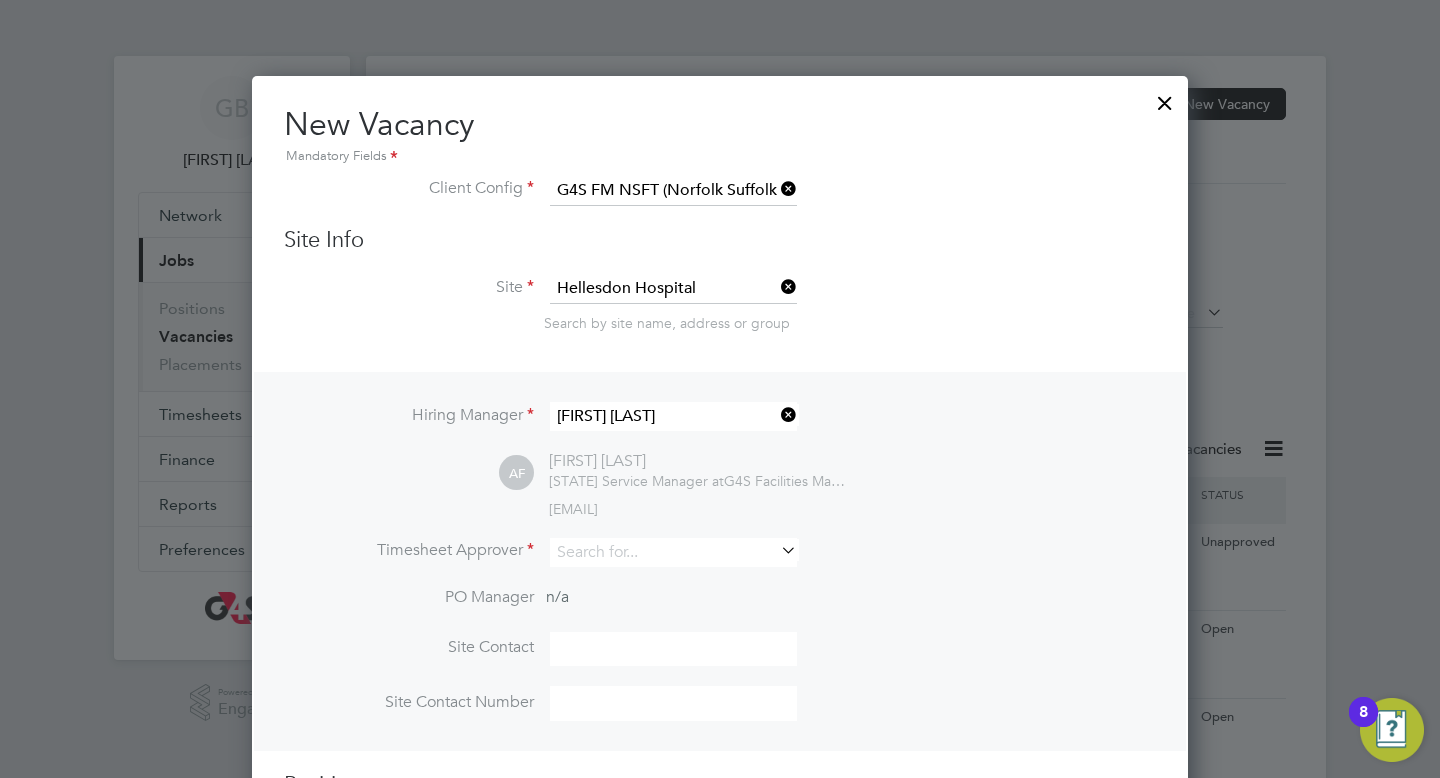 scroll, scrollTop: 10, scrollLeft: 10, axis: both 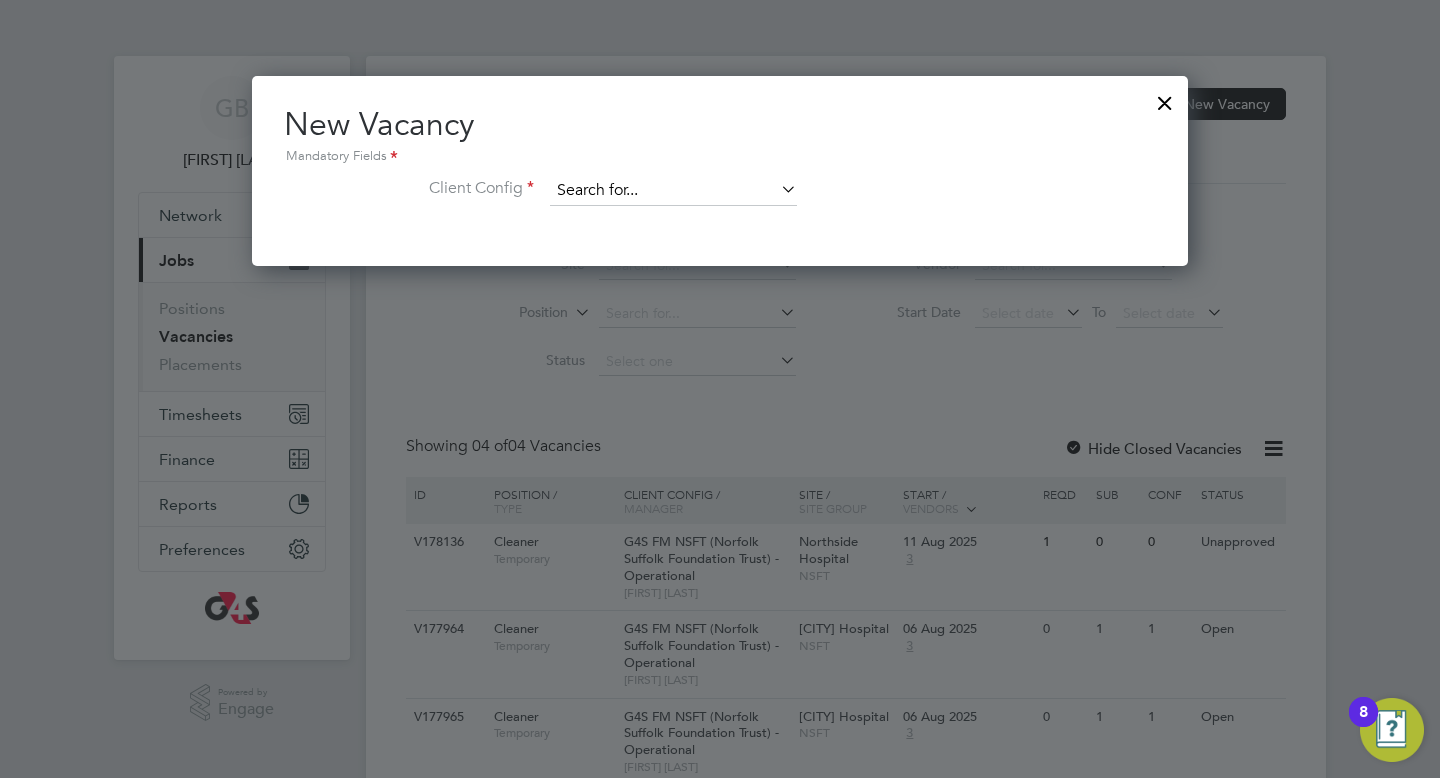 click at bounding box center (673, 191) 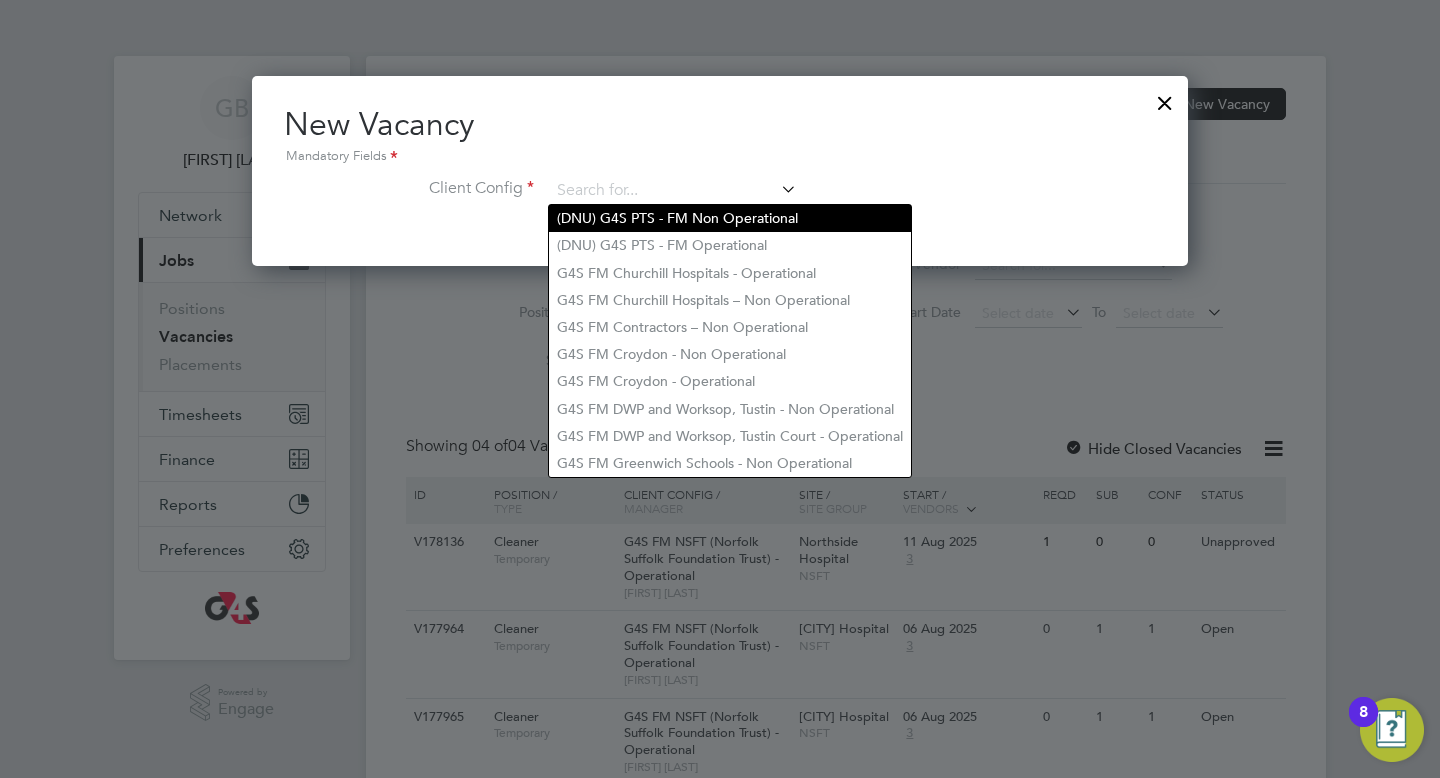 click on "(DNU) G4S PTS - FM Non Operational" 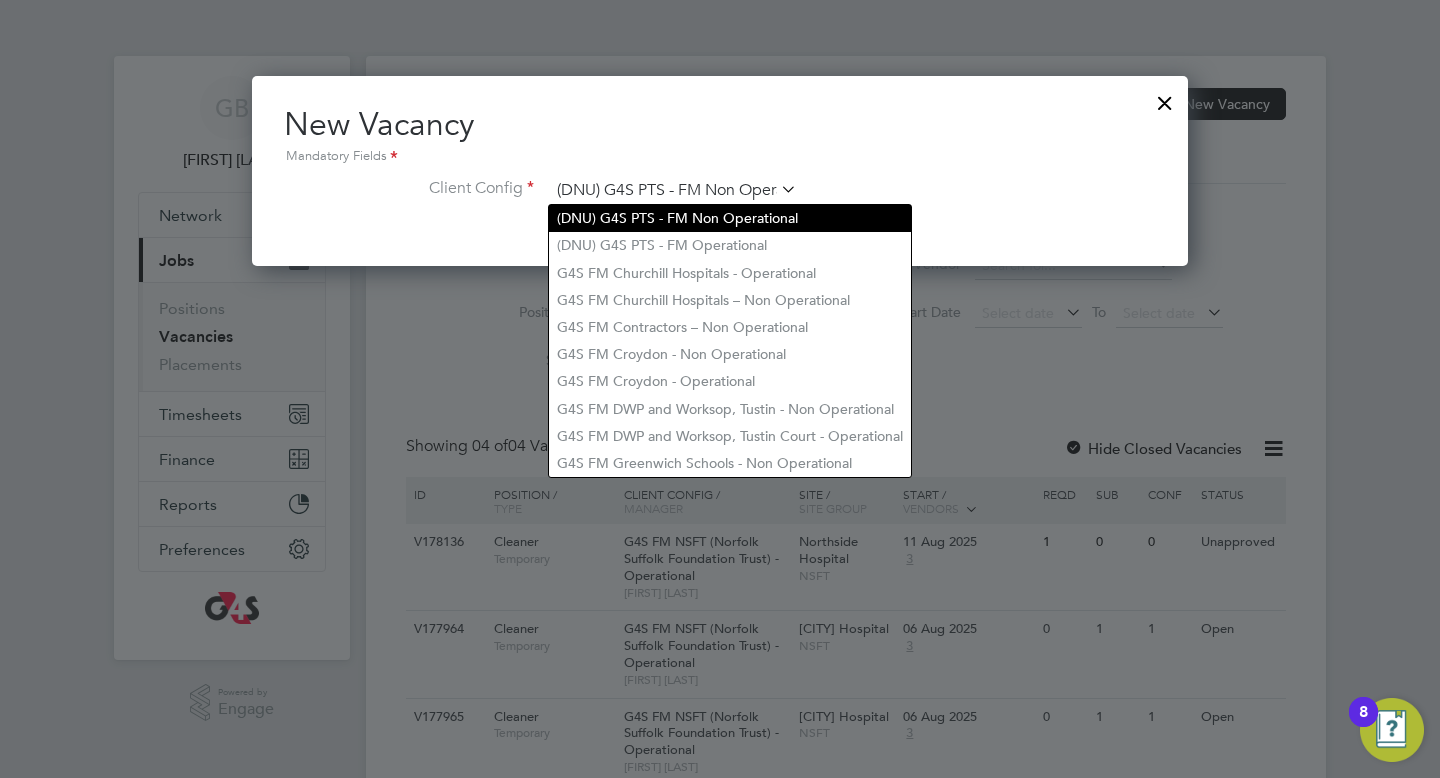 scroll, scrollTop: 10, scrollLeft: 10, axis: both 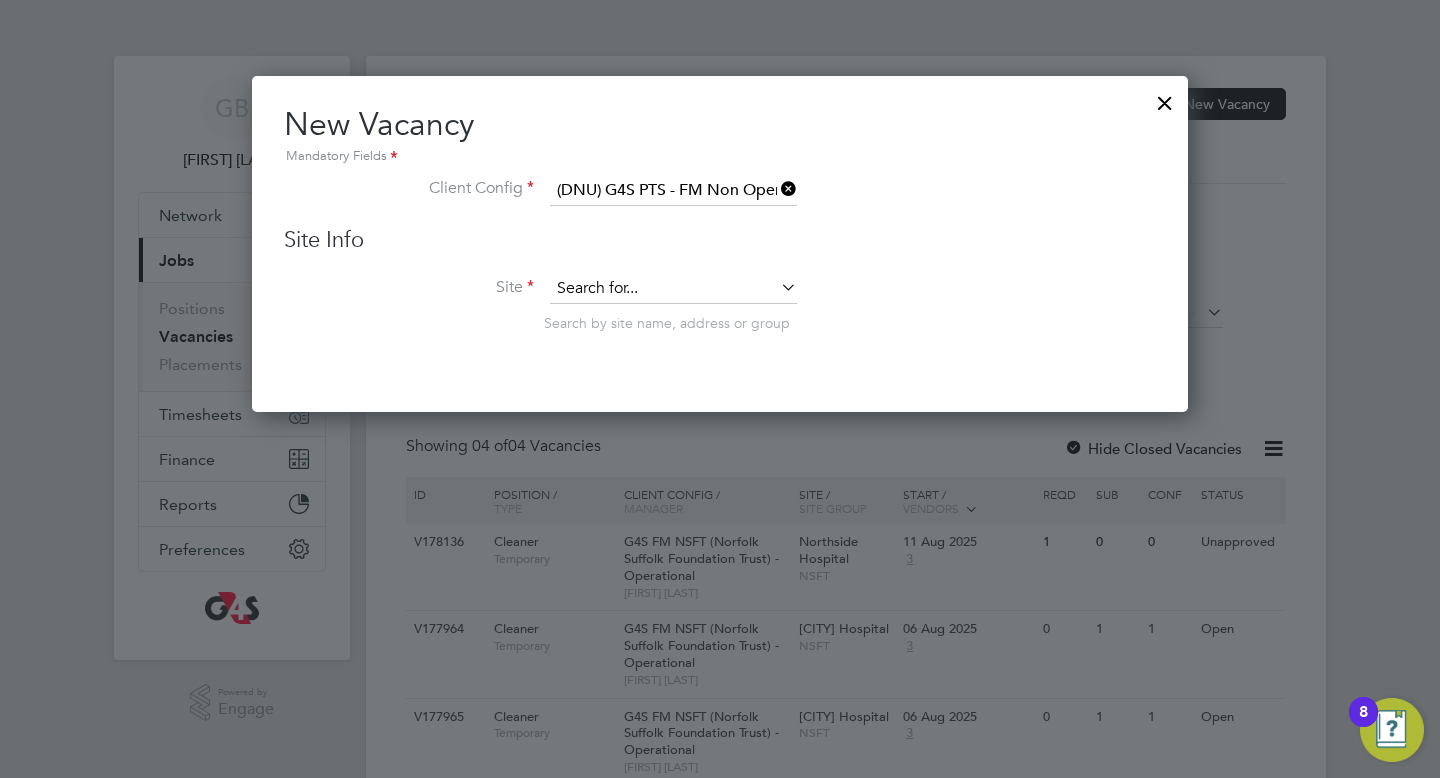 click at bounding box center [673, 289] 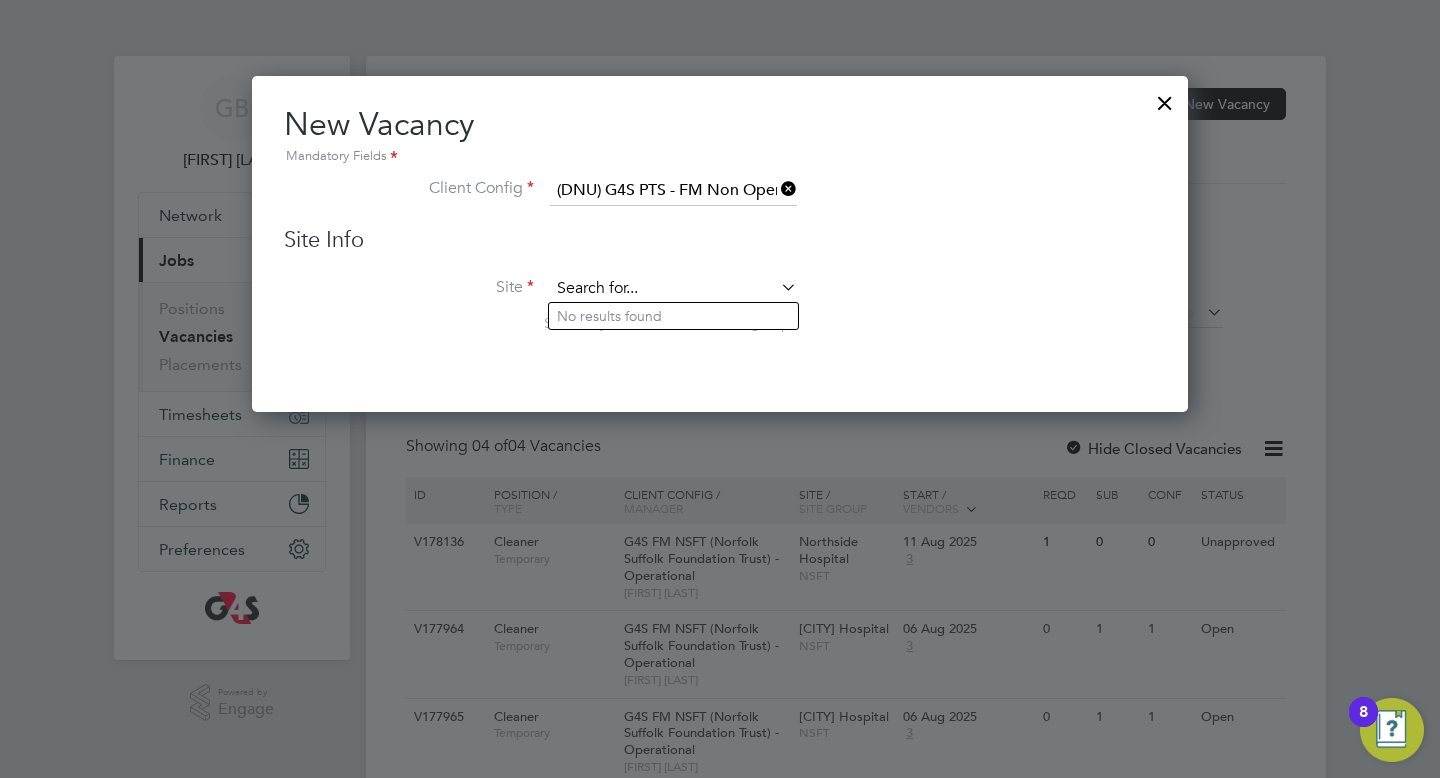 click at bounding box center (673, 289) 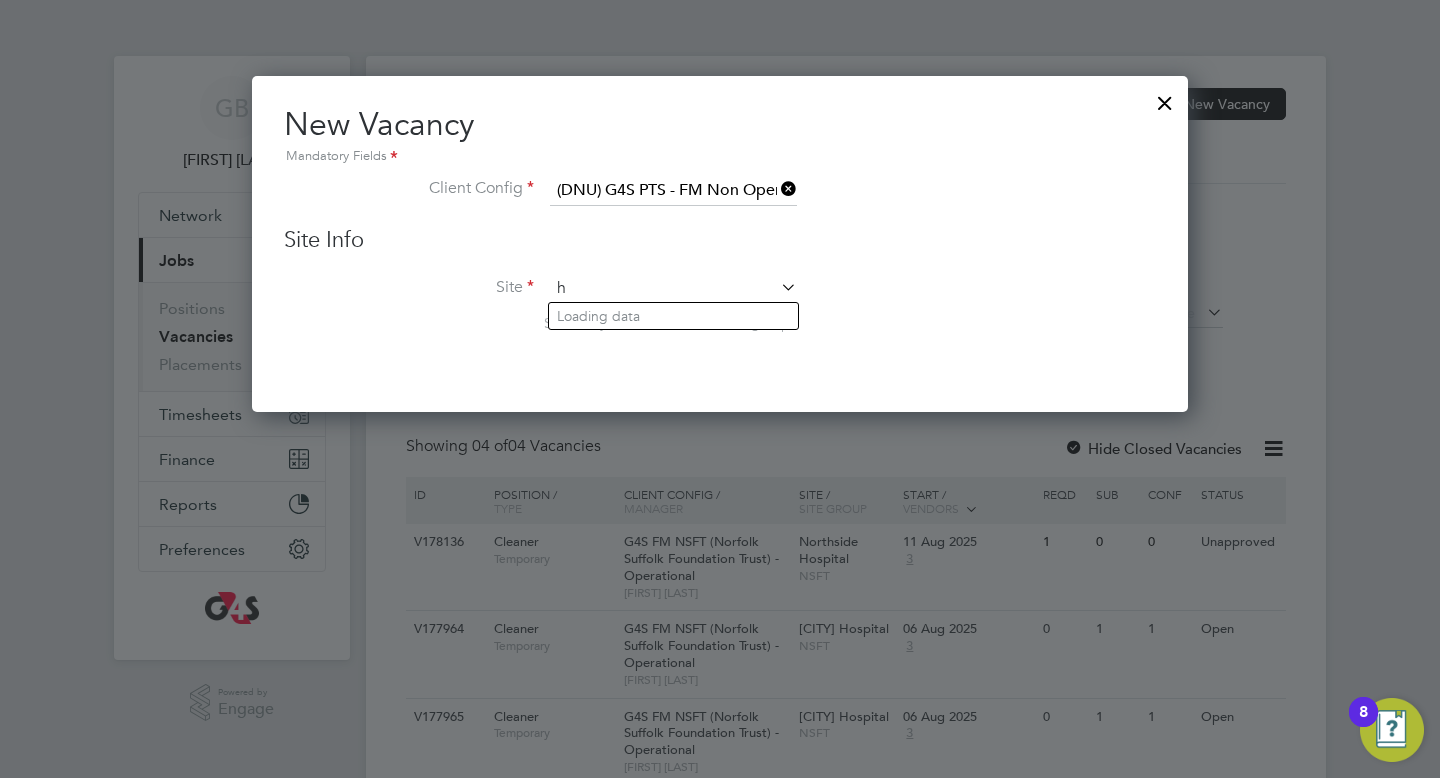 scroll, scrollTop: 9, scrollLeft: 10, axis: both 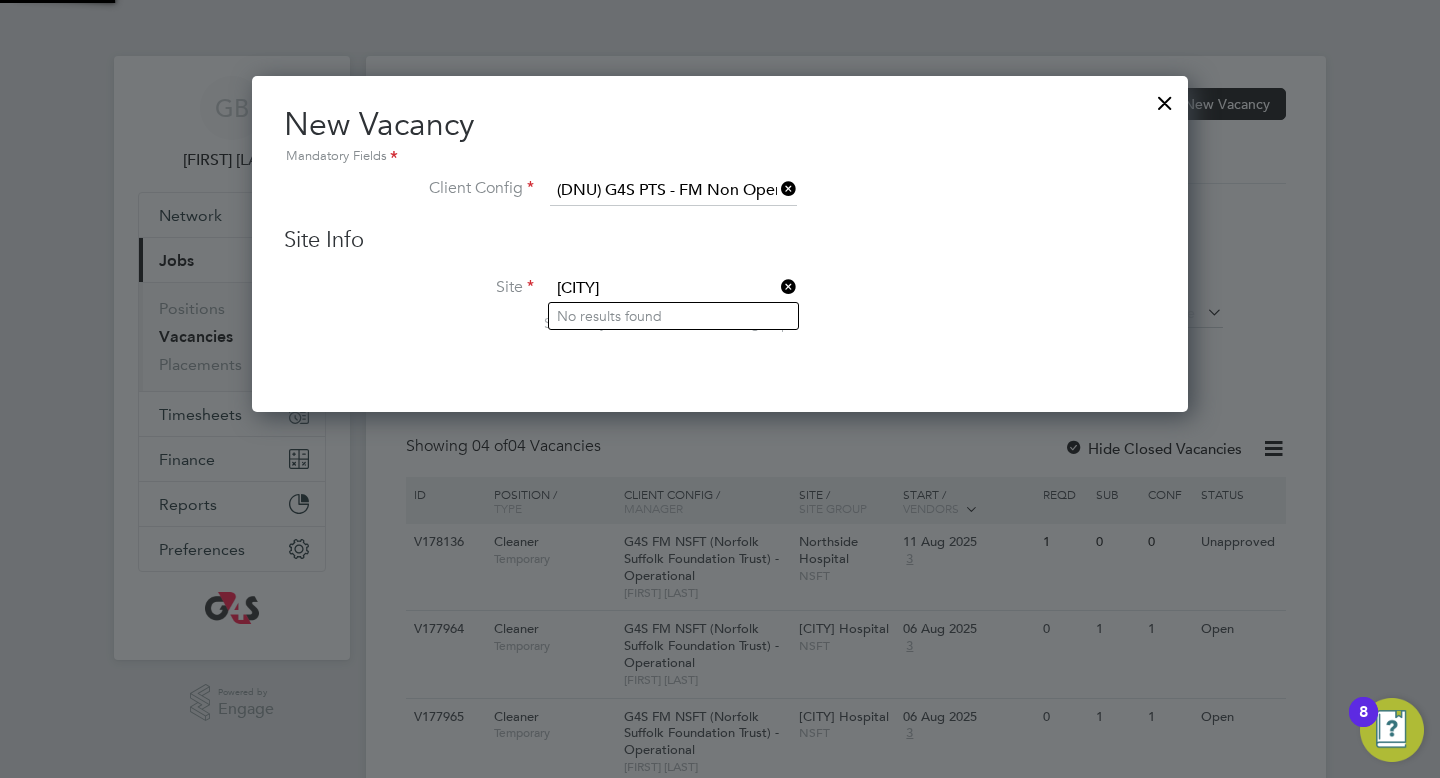 type on "[CITY]" 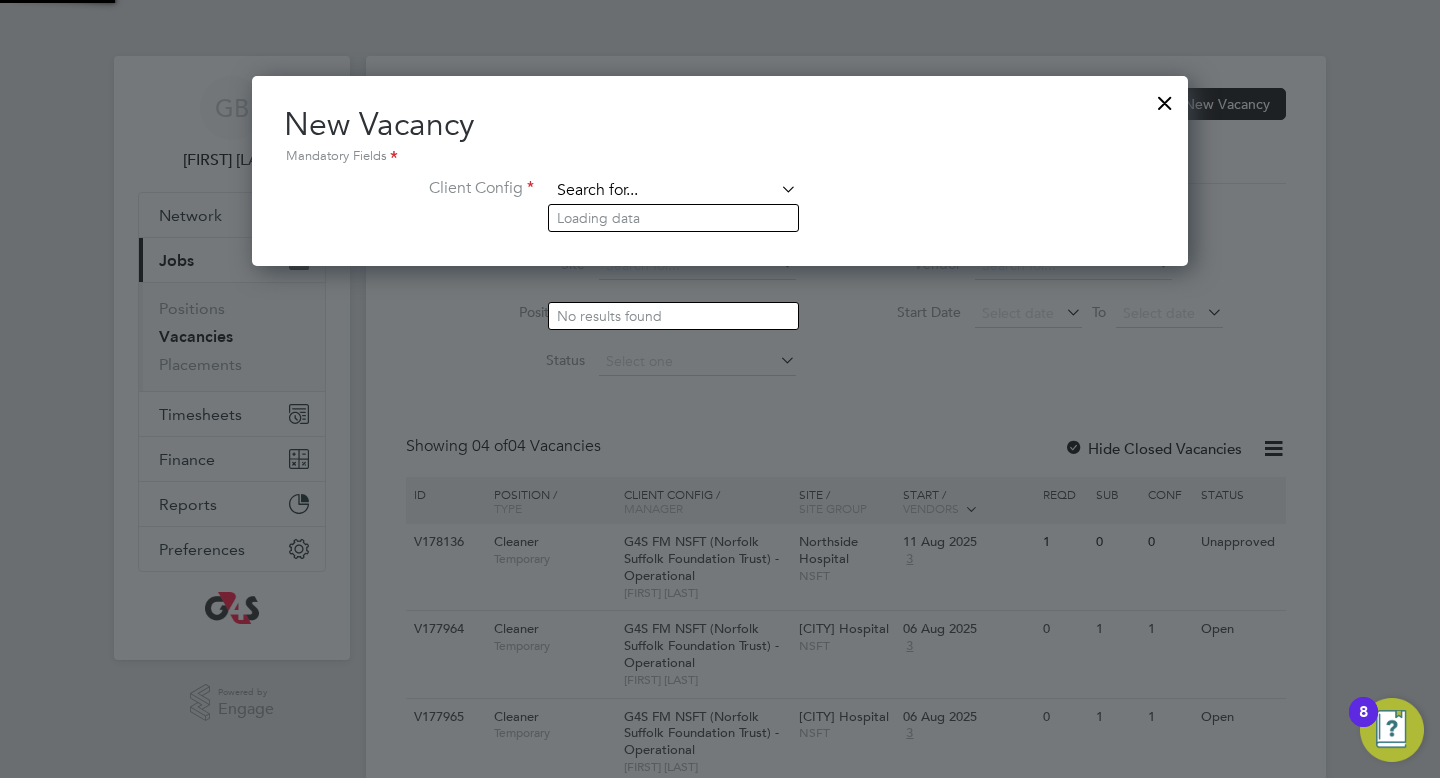 scroll, scrollTop: 190, scrollLeft: 937, axis: both 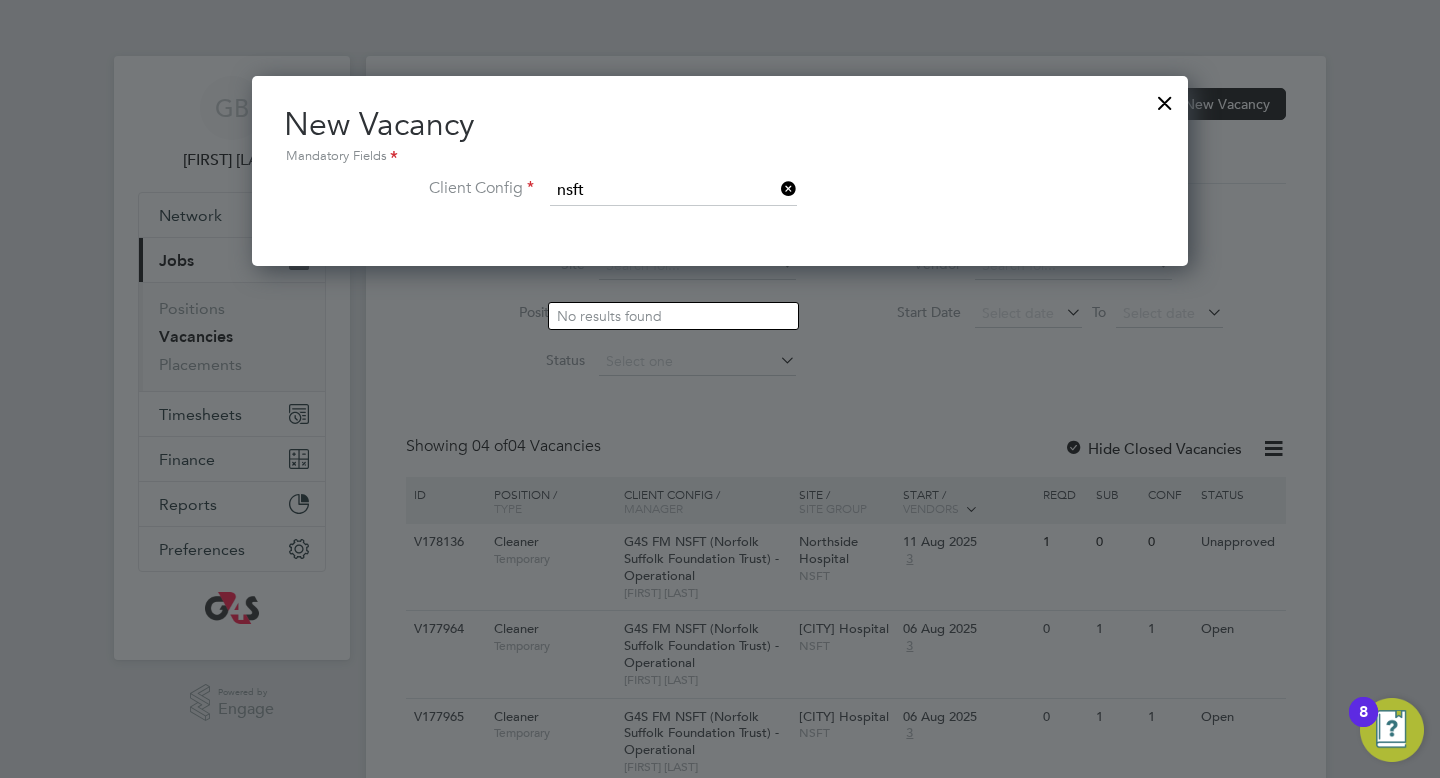 click on "G4S FM  NSFT  ([STATE] [STATE] Foundation Trust) - Operational" 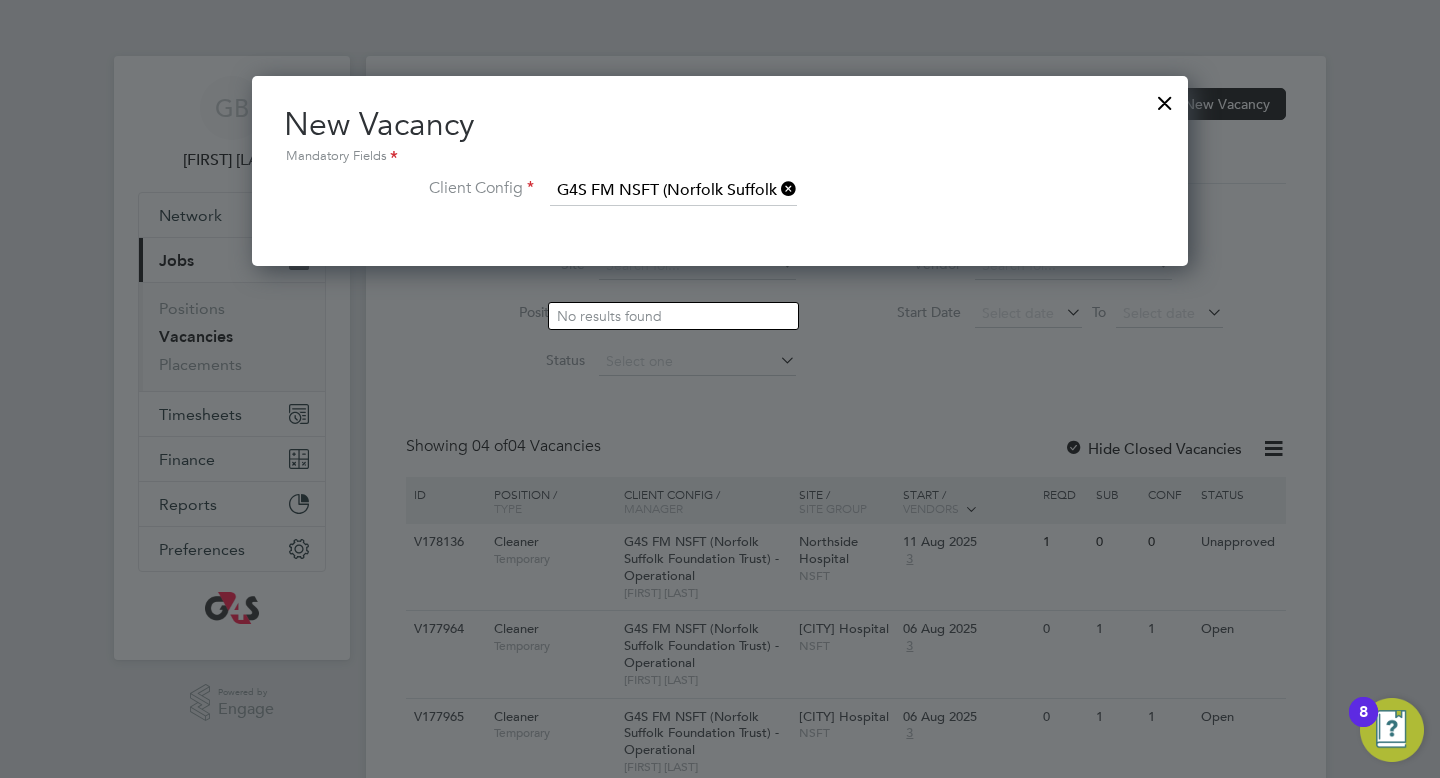 scroll, scrollTop: 10, scrollLeft: 10, axis: both 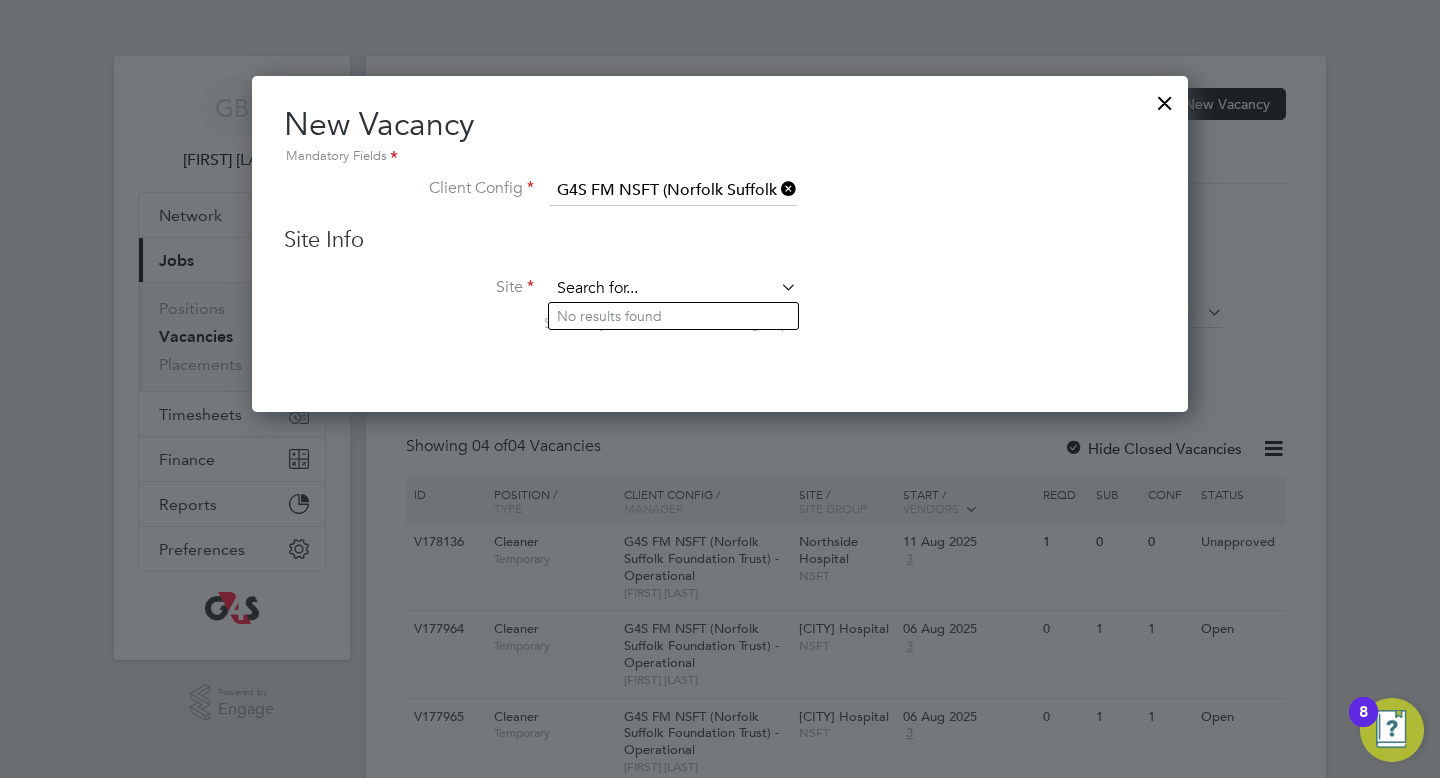 click at bounding box center (673, 289) 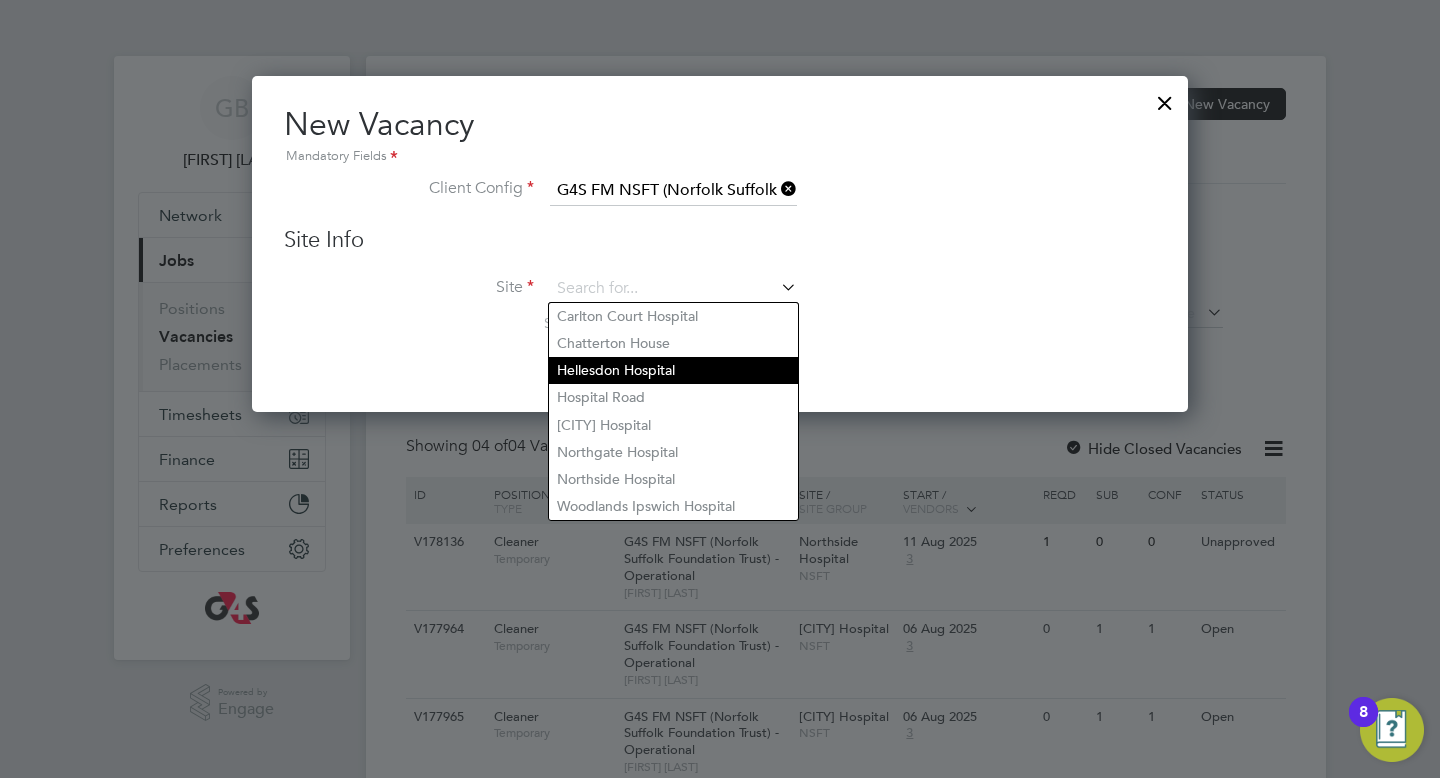 click on "Hellesdon Hospital" 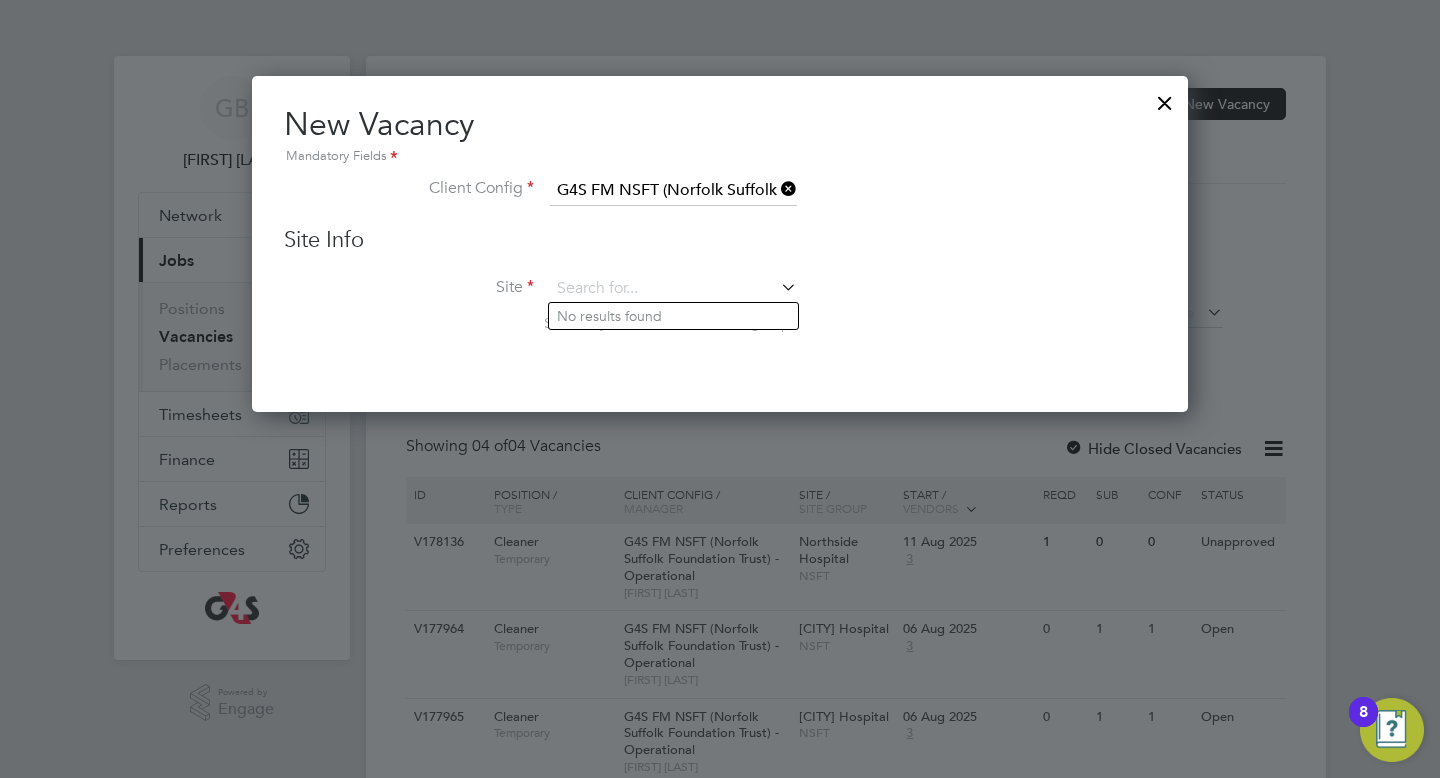 type on "Hellesdon Hospital" 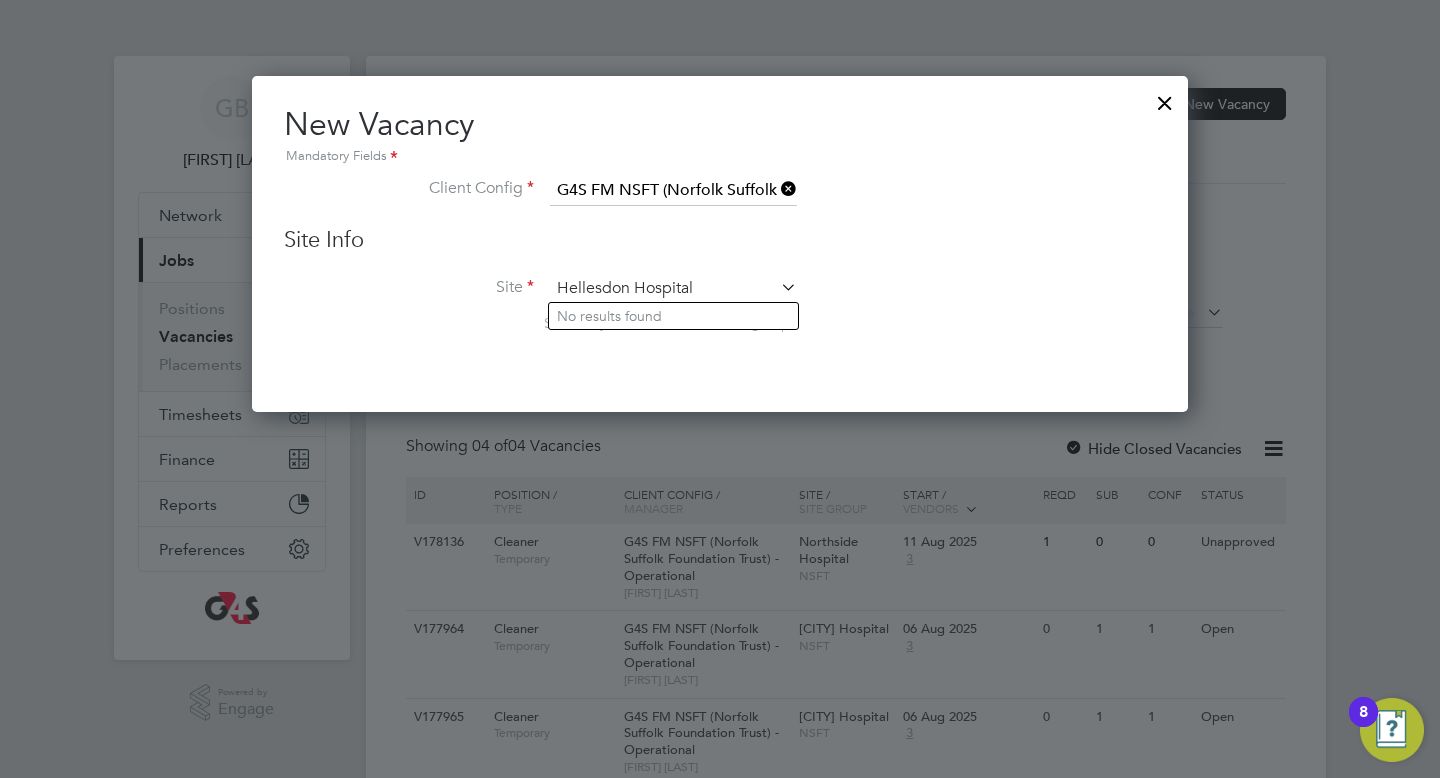 scroll, scrollTop: 10, scrollLeft: 10, axis: both 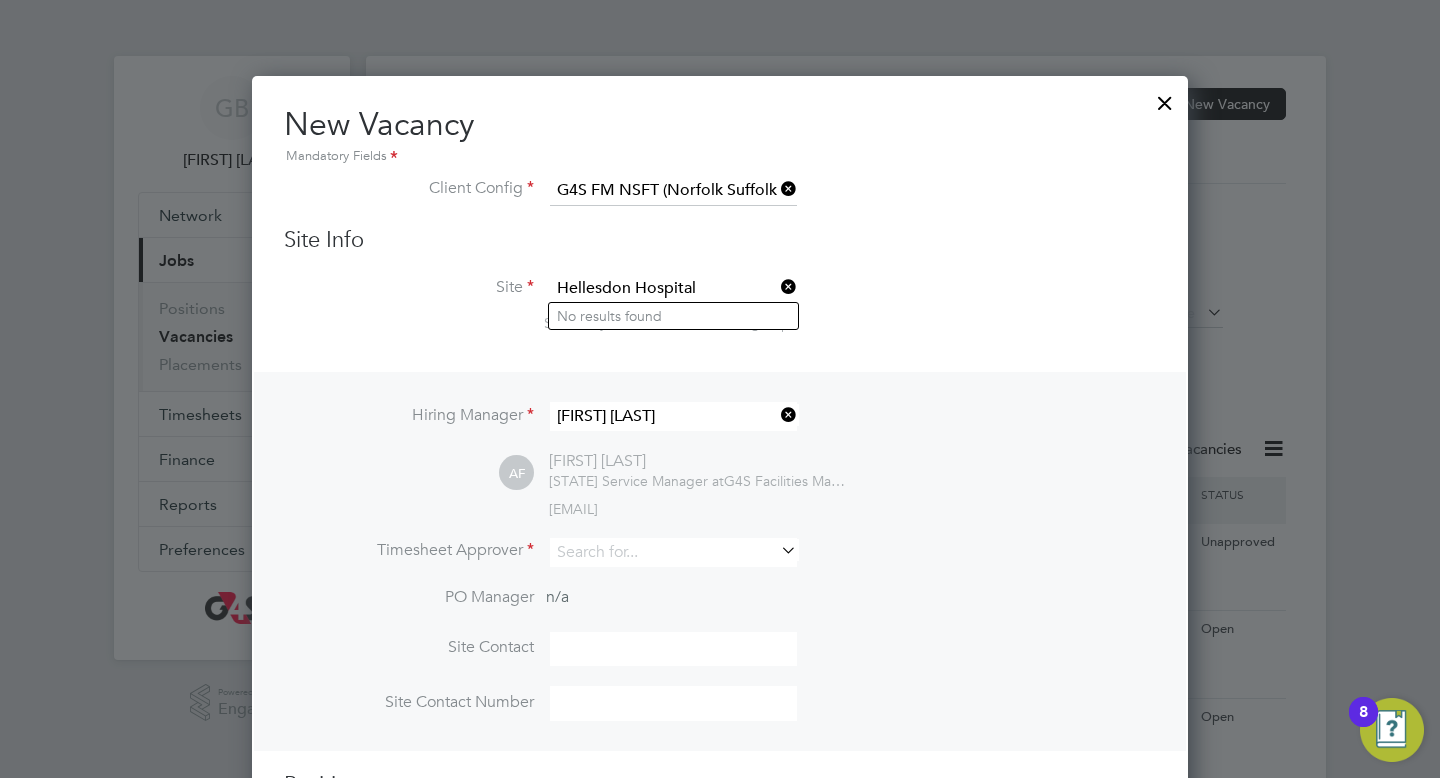 click on "Site" at bounding box center [409, 287] 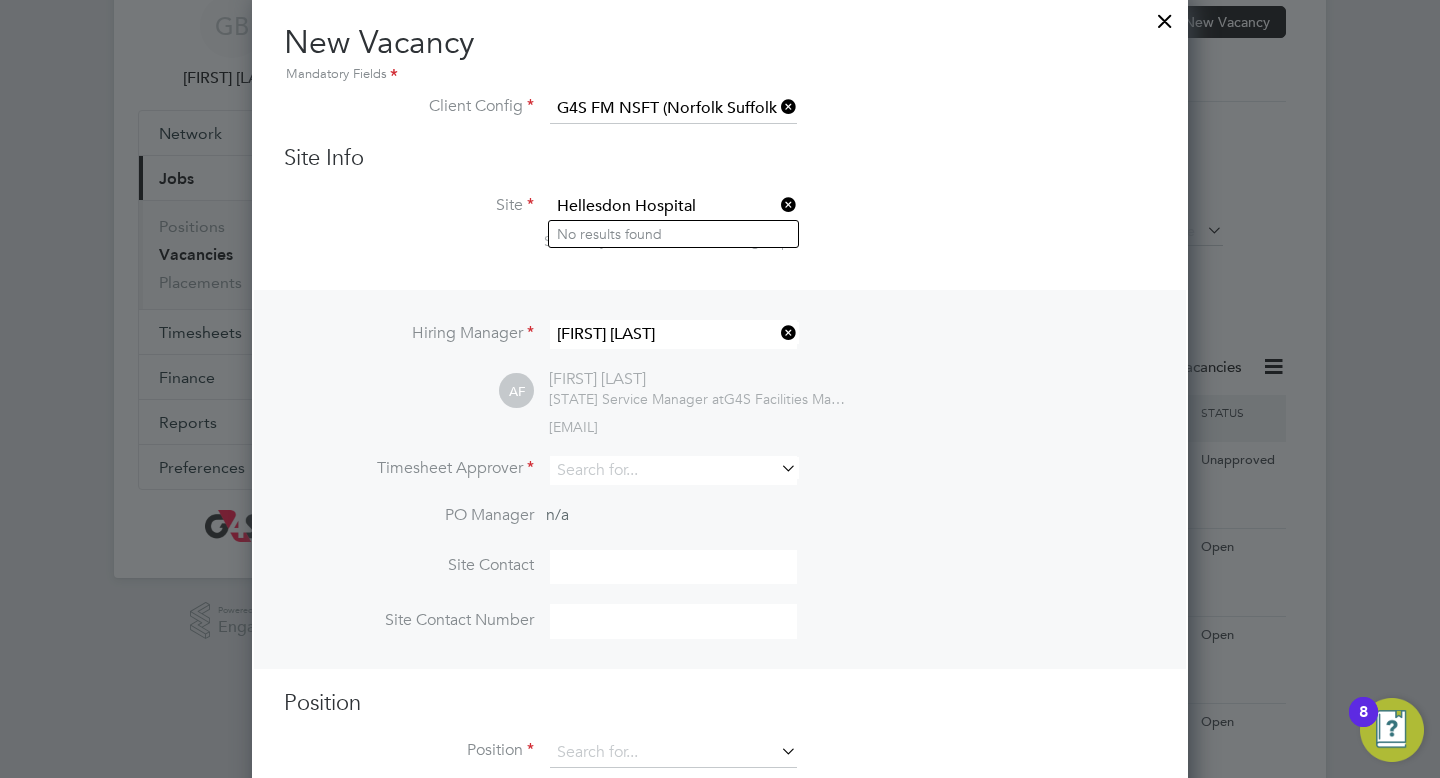 scroll, scrollTop: 167, scrollLeft: 0, axis: vertical 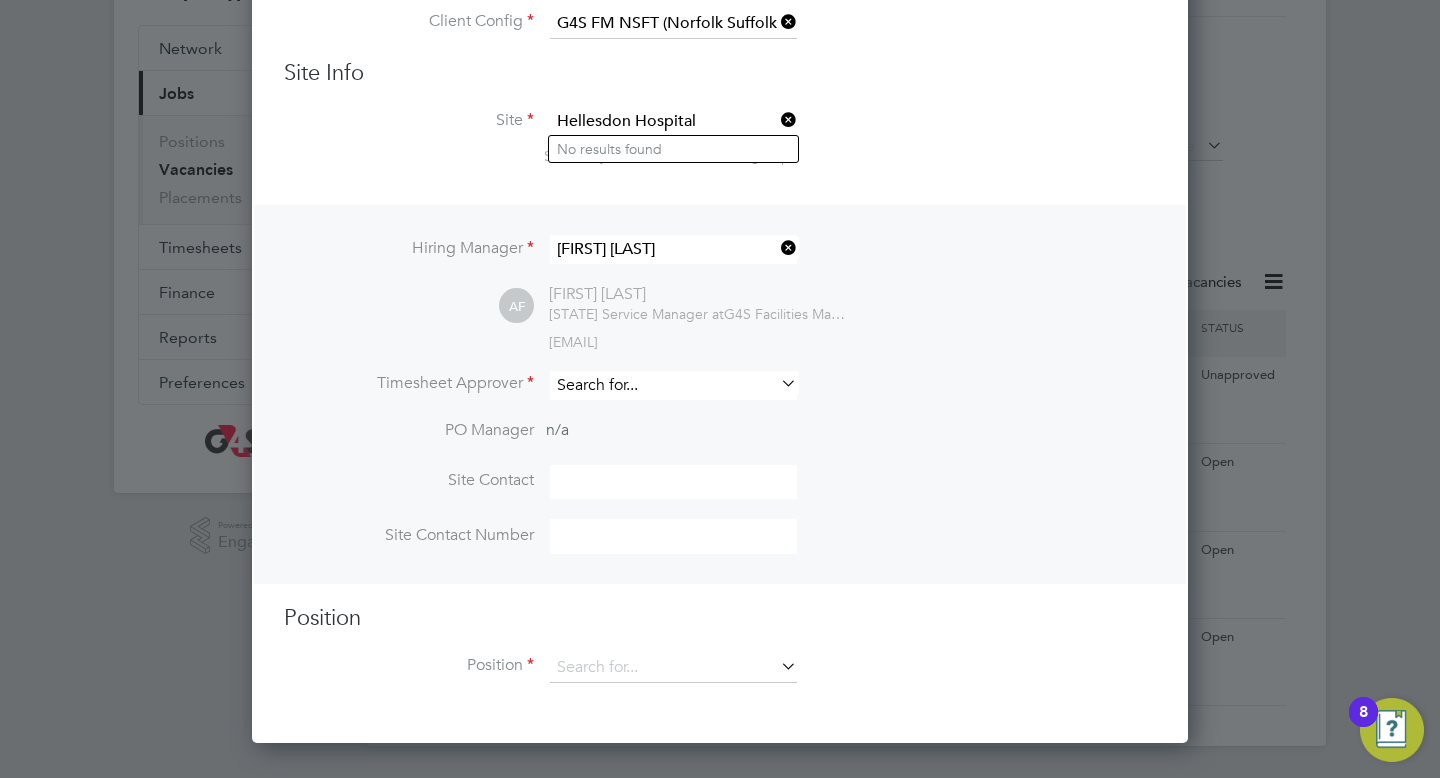 click at bounding box center [673, 385] 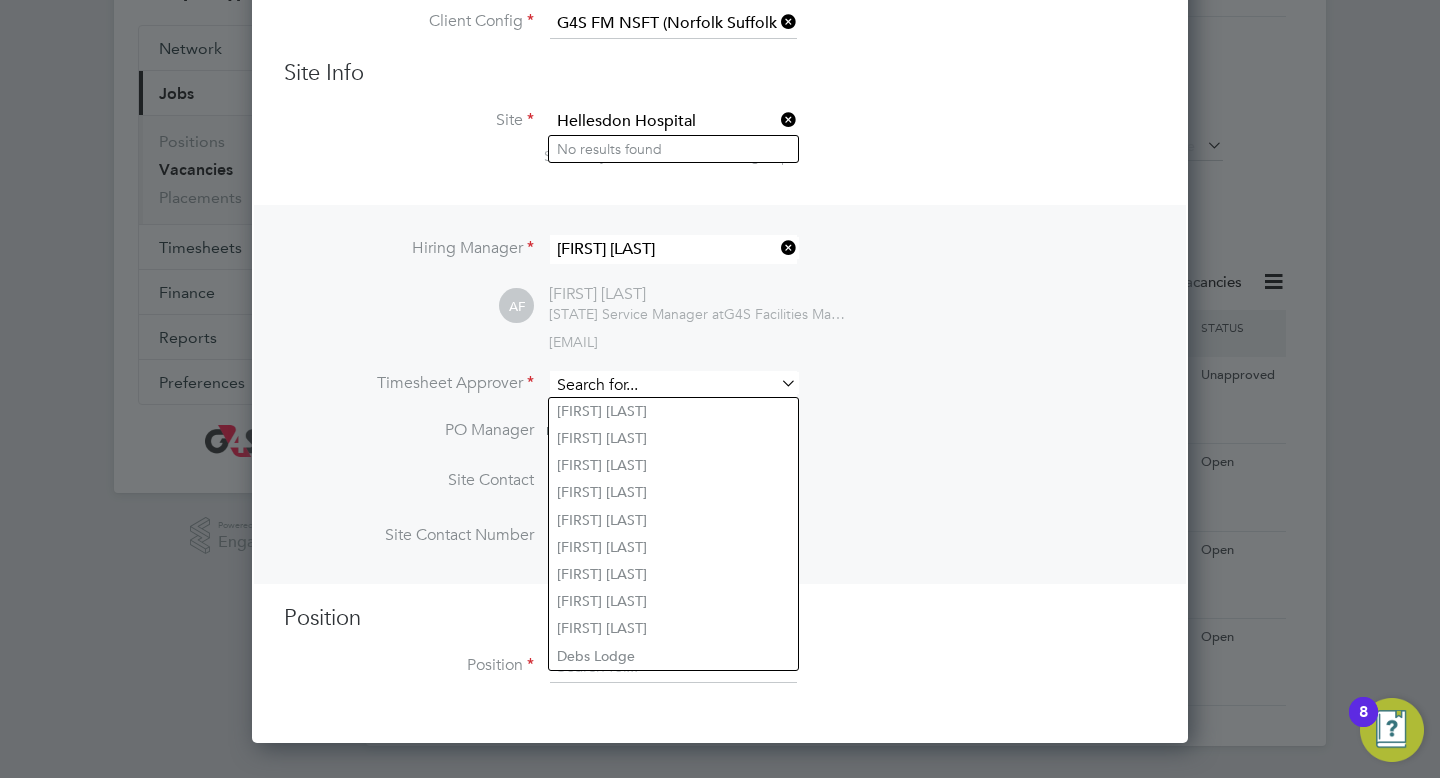 type on "[FIRST] [LAST]" 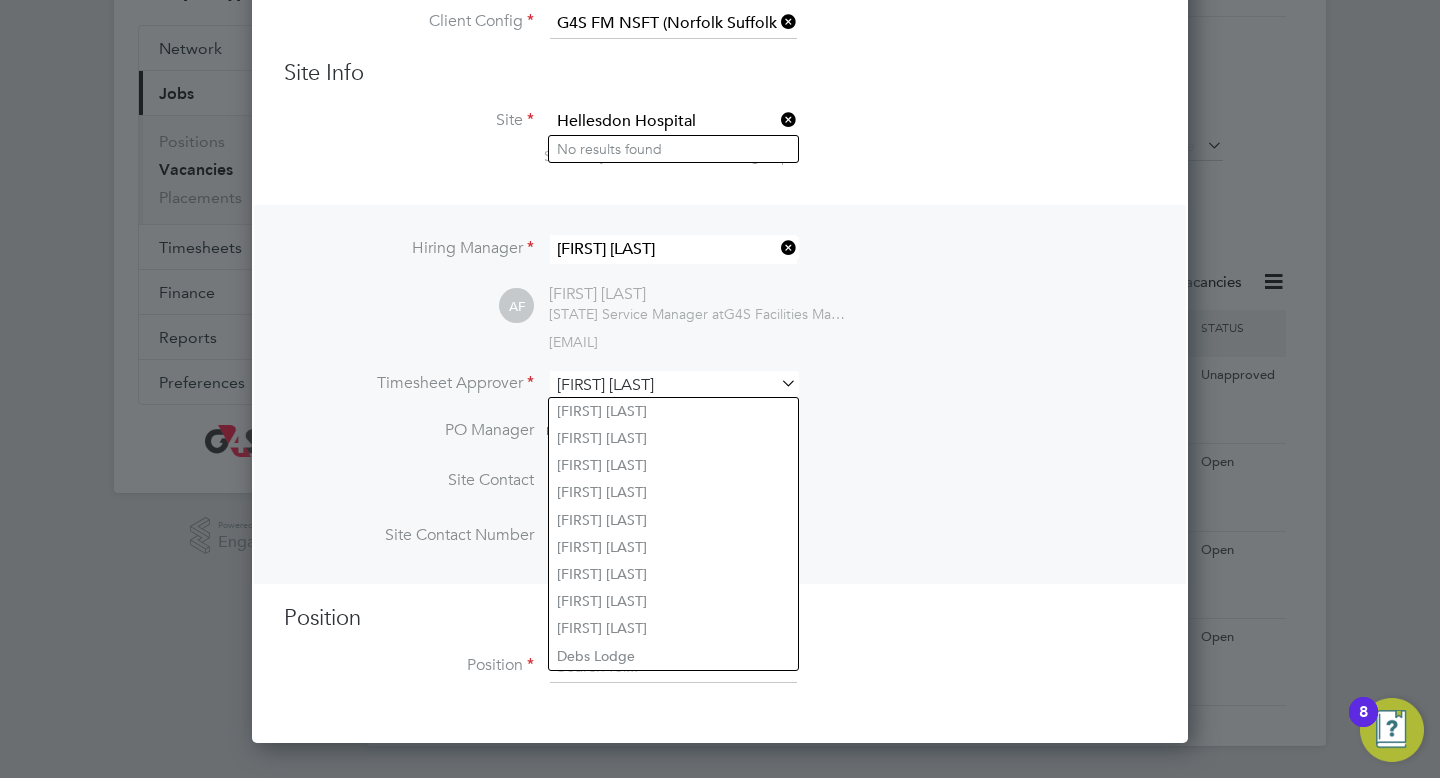 type on "[FIRST] [LAST]" 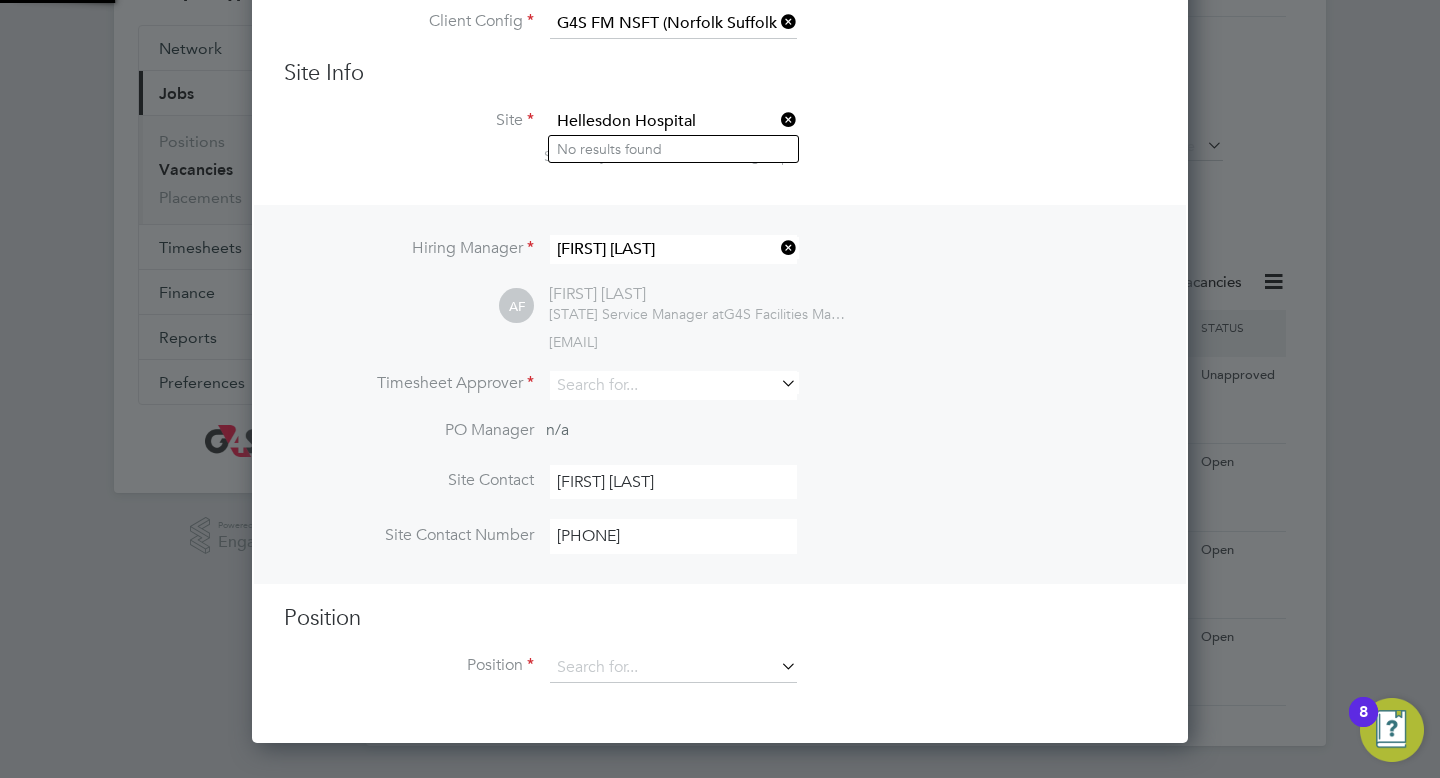 type on "[FIRST] [LAST]" 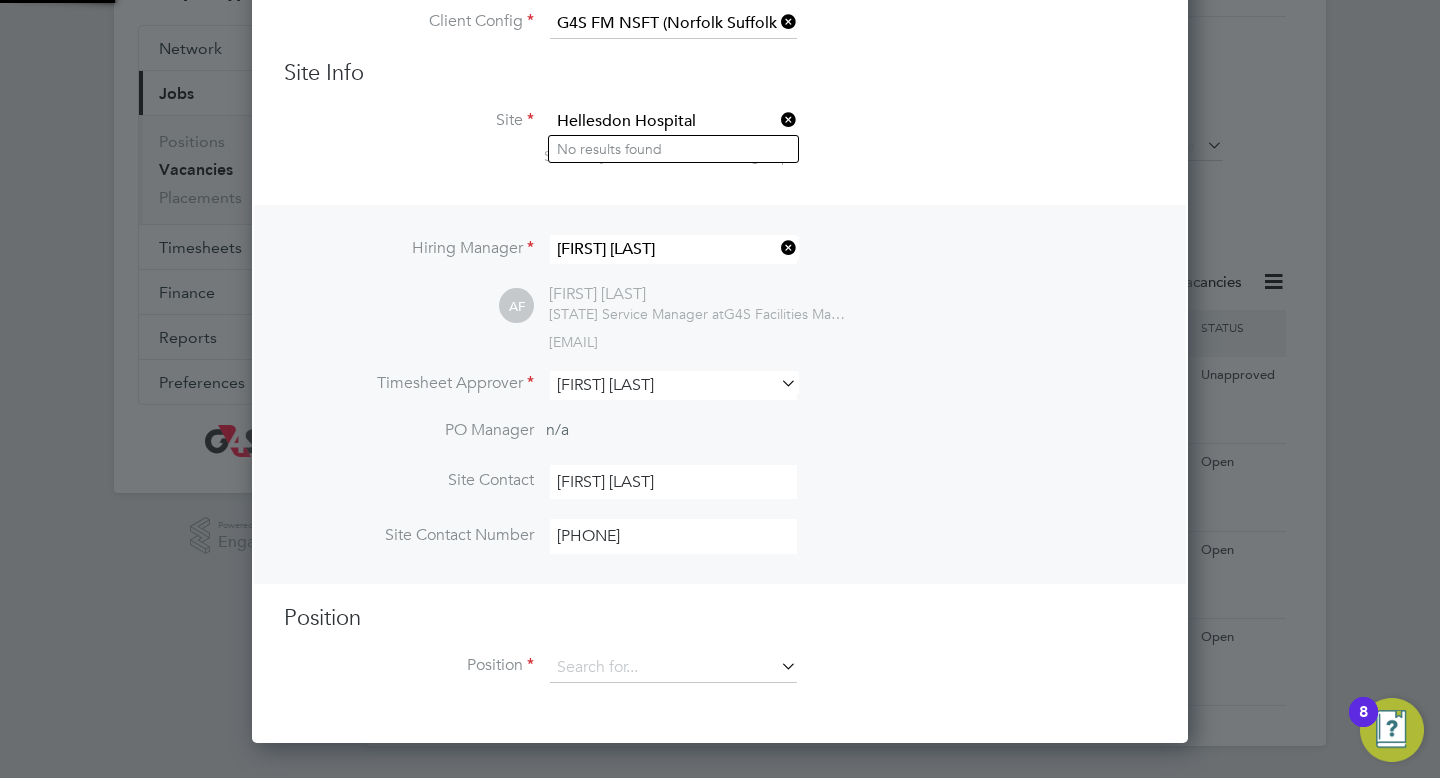 scroll, scrollTop: 9, scrollLeft: 10, axis: both 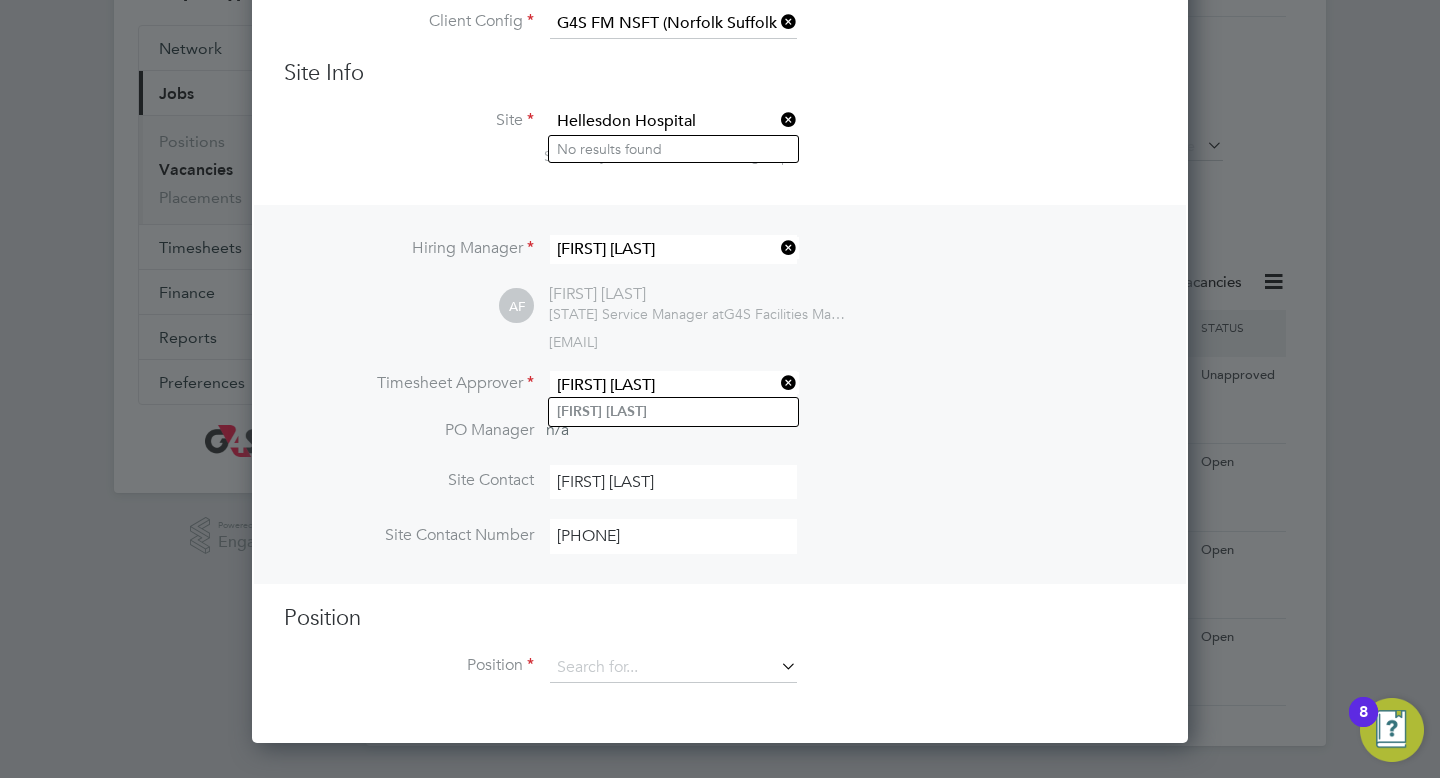 click on "Site Contact   [FIRST] [LAST]" at bounding box center [720, 492] 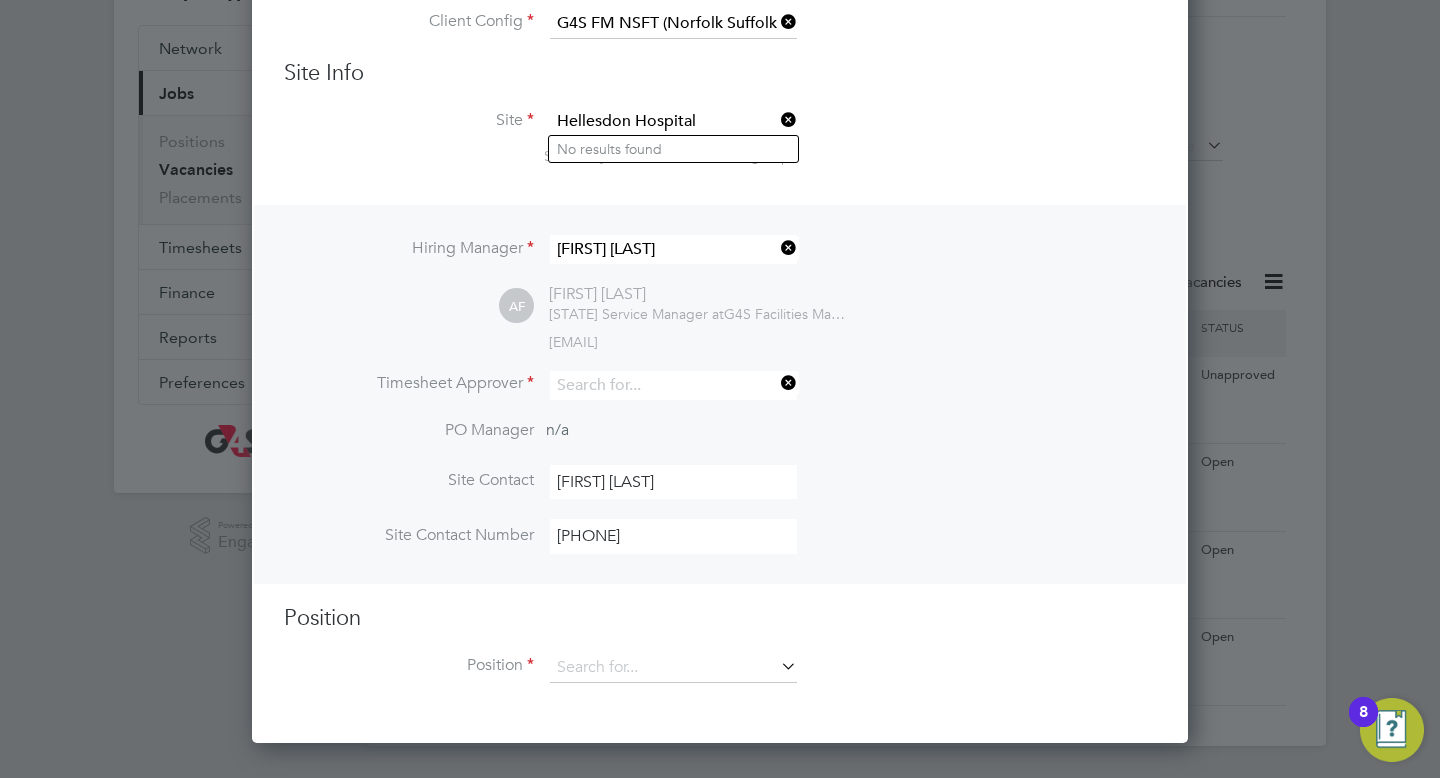scroll, scrollTop: 831, scrollLeft: 937, axis: both 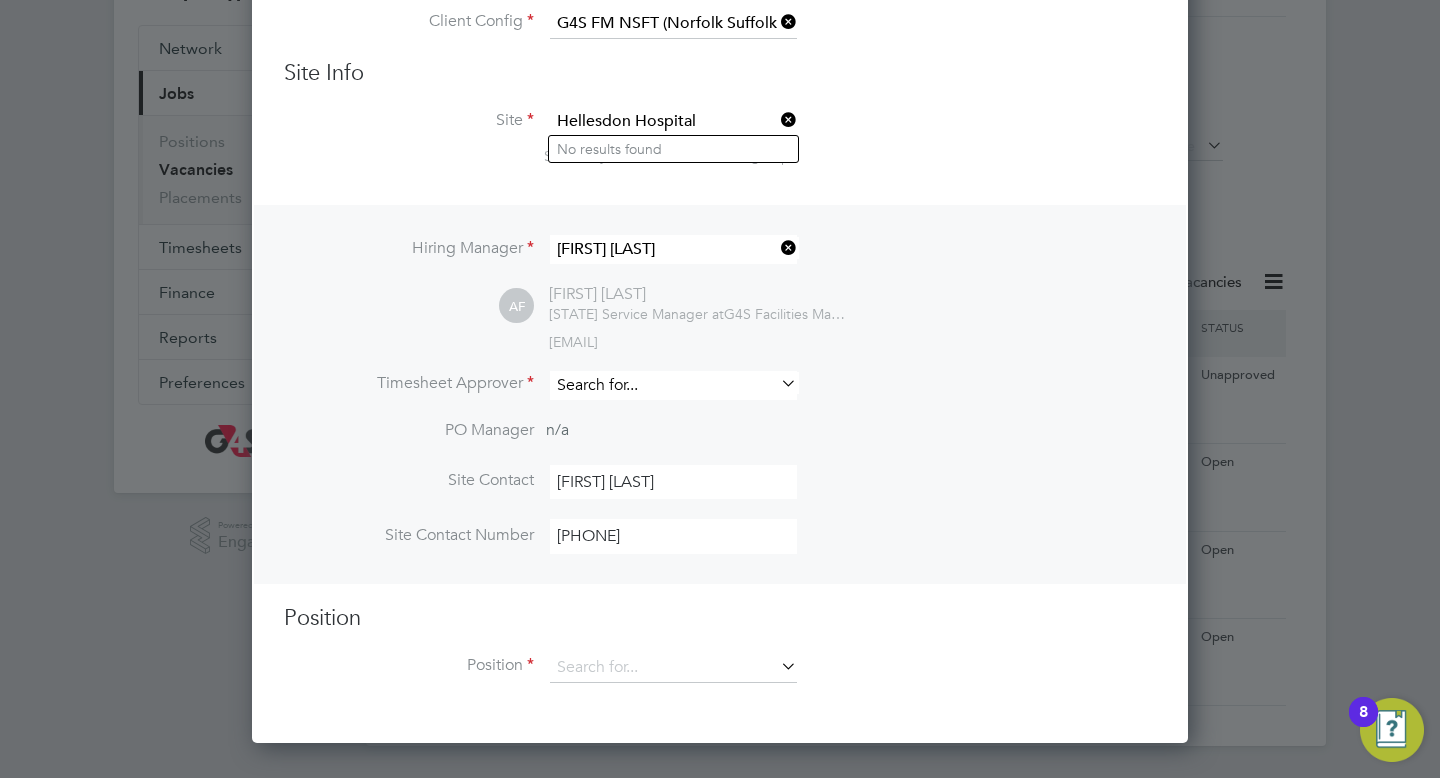 click at bounding box center [673, 385] 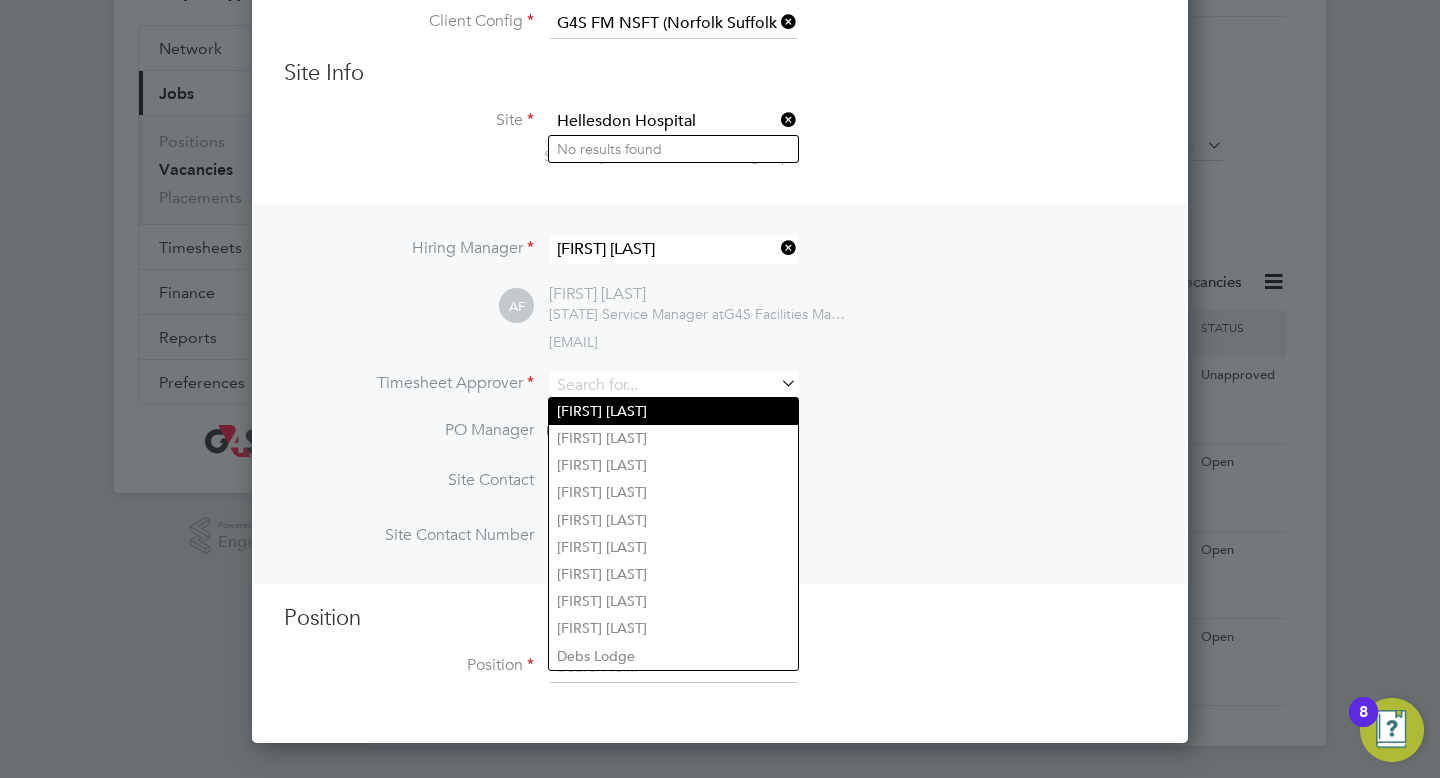 type on "[FIRST] [LAST]" 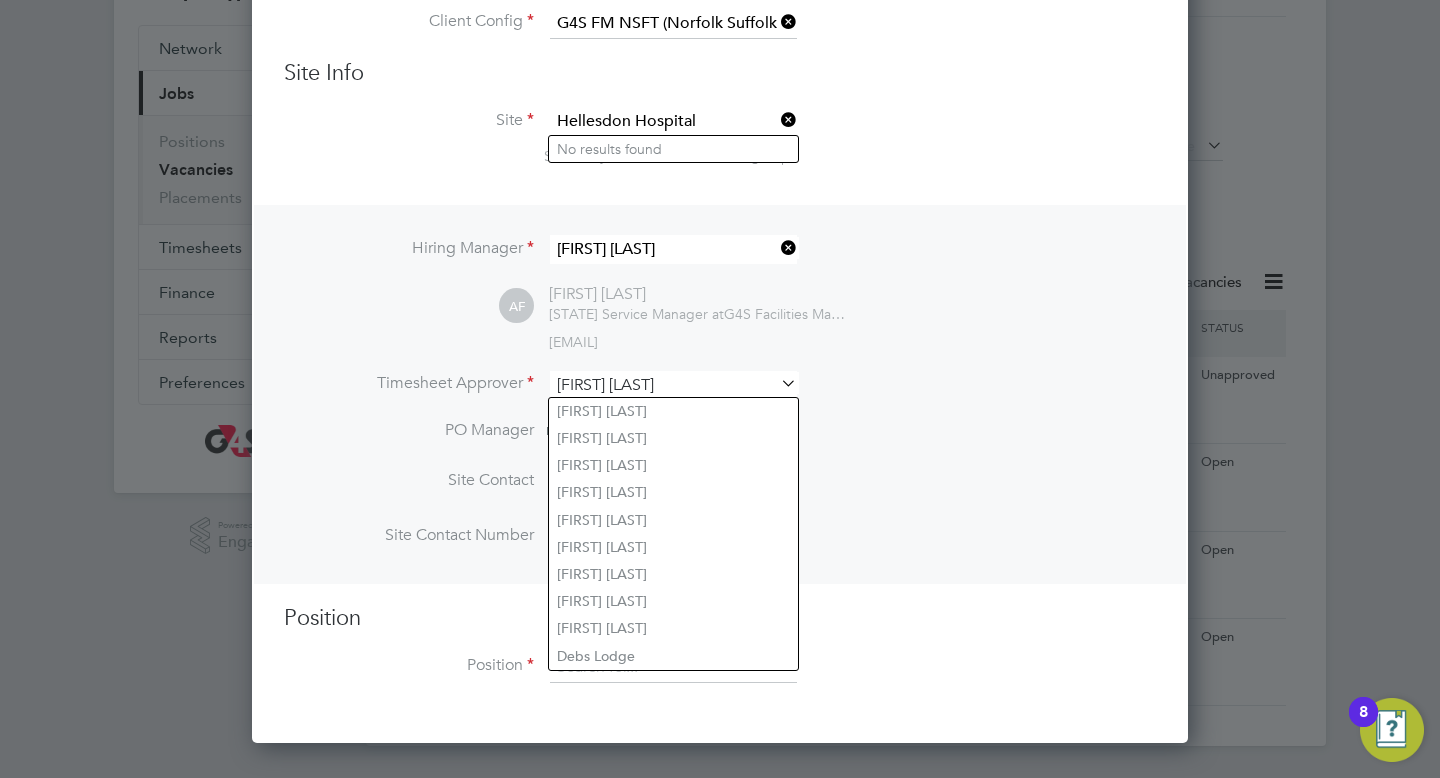 scroll, scrollTop: 9, scrollLeft: 10, axis: both 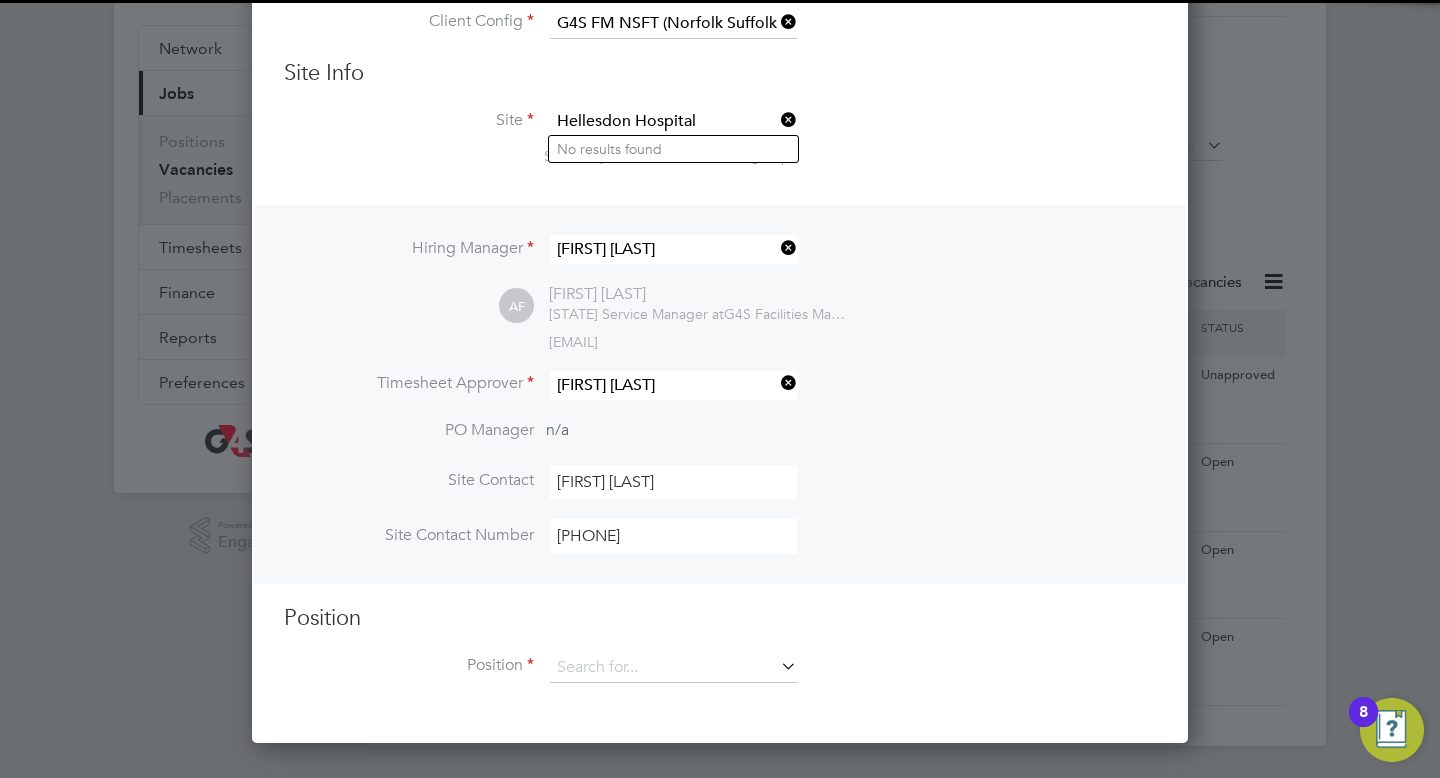 click on "[LAST]" 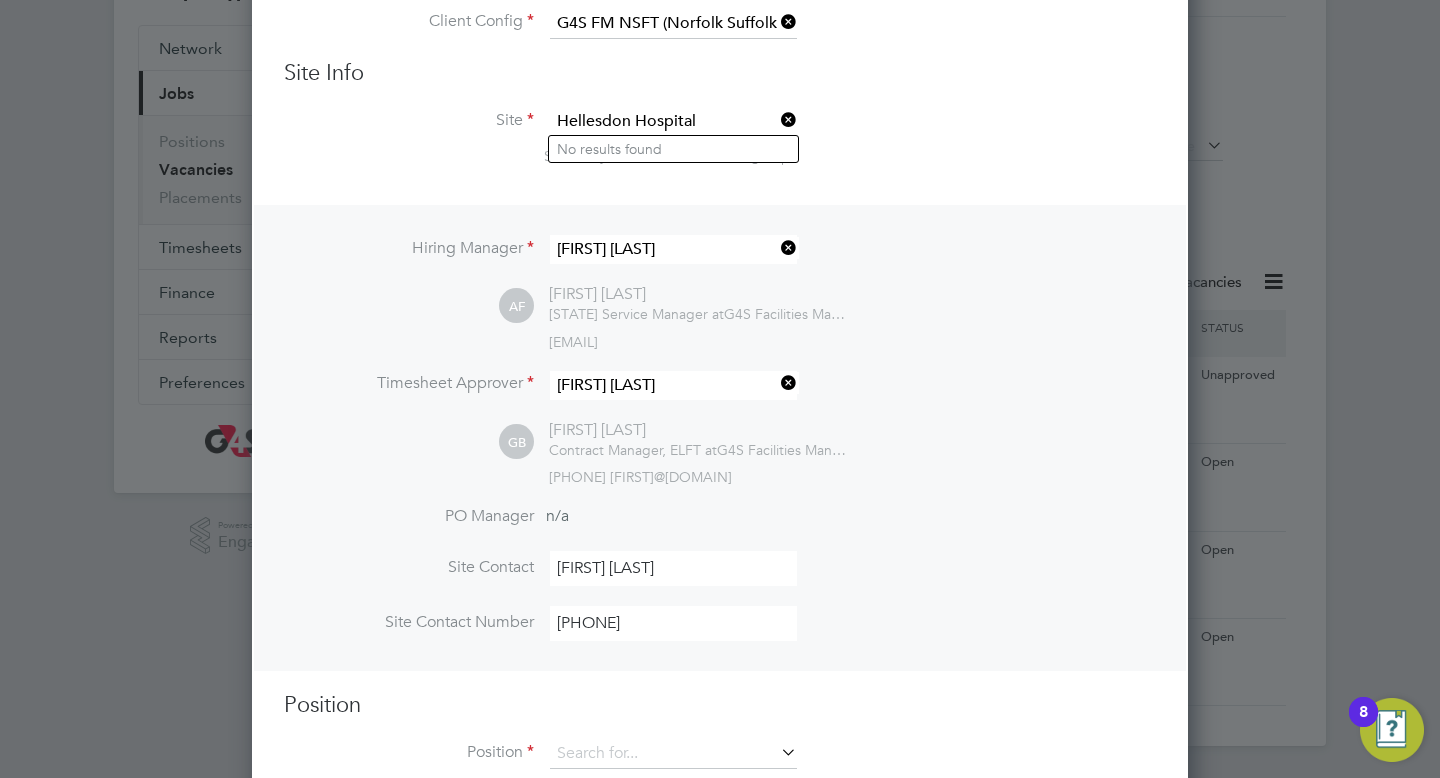 click on "GB [FIRST] [LAST] [TITLE] at  G4S Facilities Management (Uk) Limited [PHONE]   [EMAIL]" at bounding box center (827, 453) 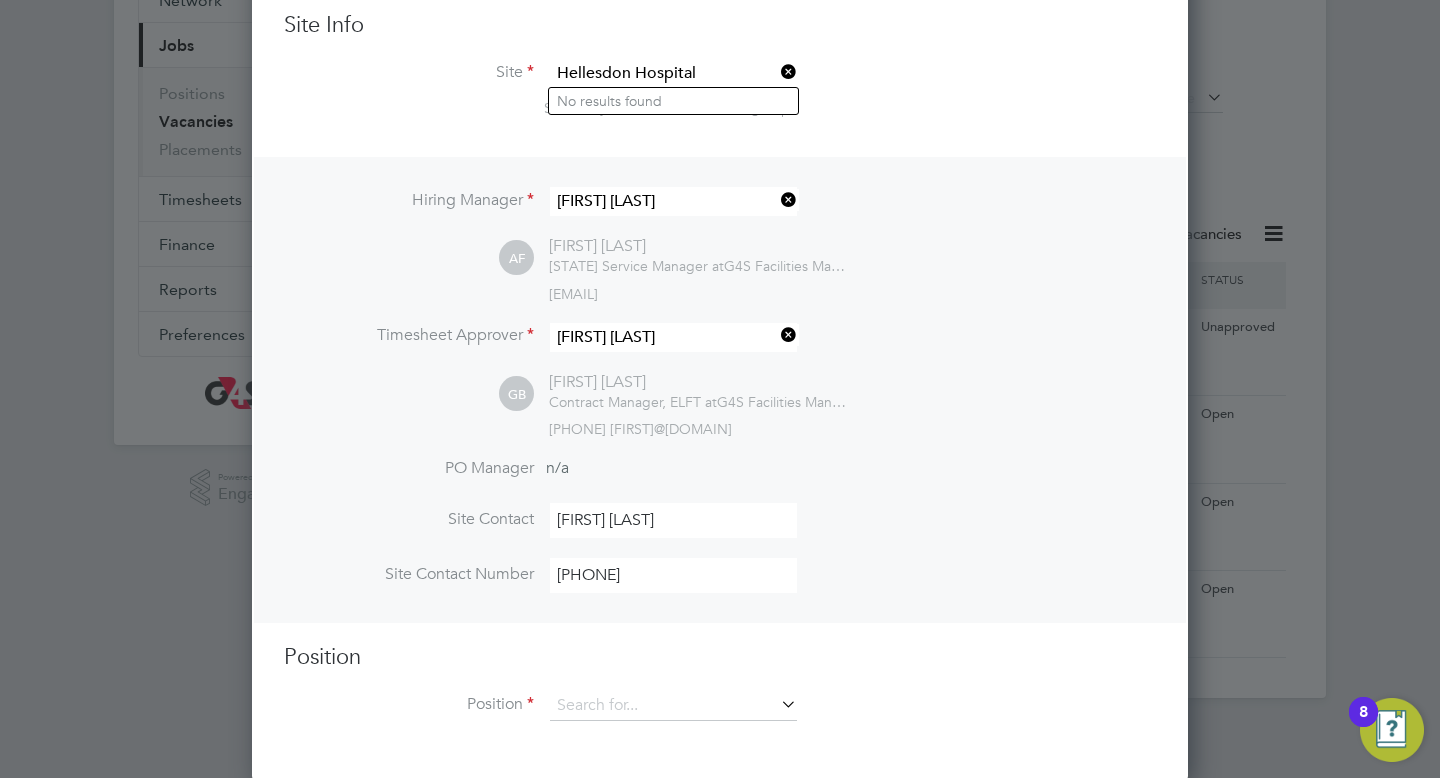 scroll, scrollTop: 216, scrollLeft: 0, axis: vertical 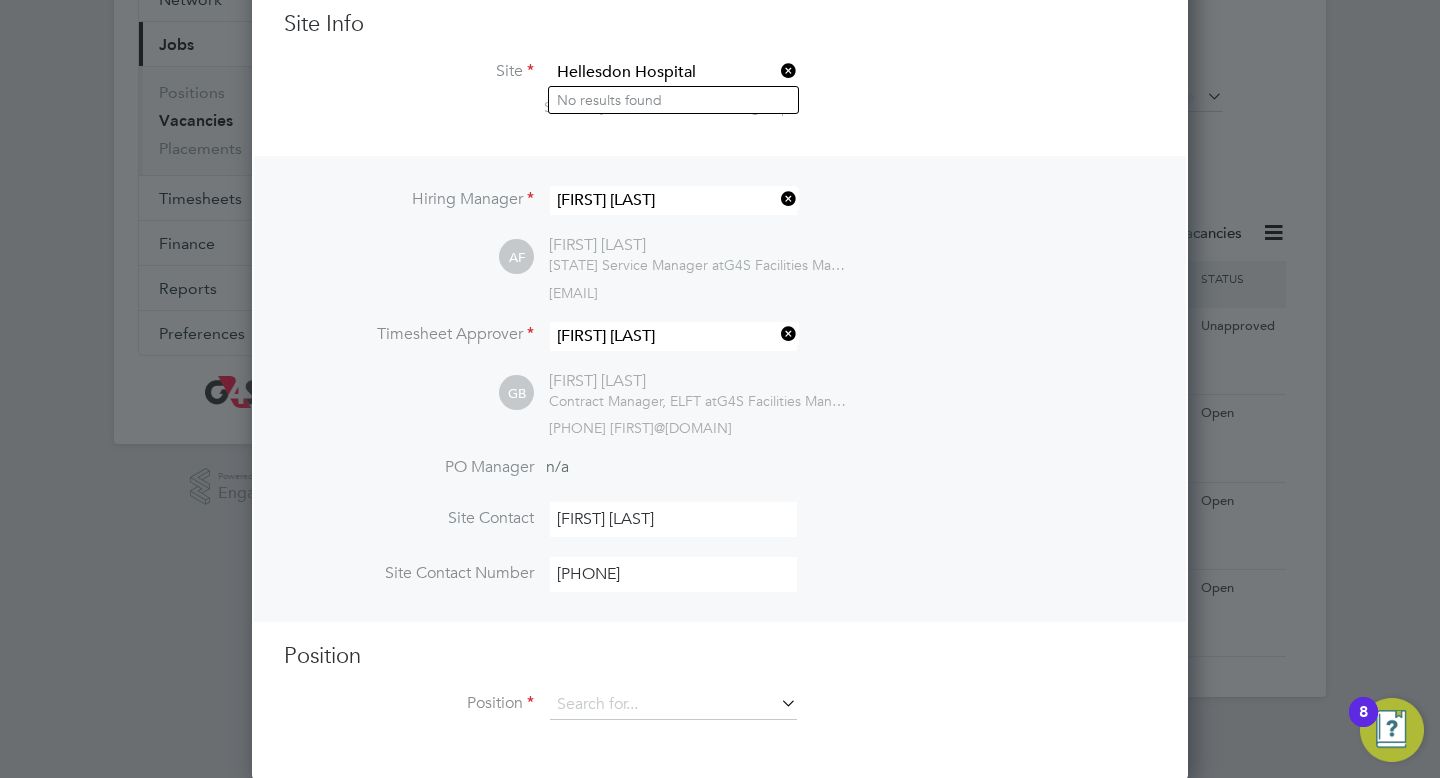 drag, startPoint x: 1009, startPoint y: 463, endPoint x: 1019, endPoint y: 457, distance: 11.661903 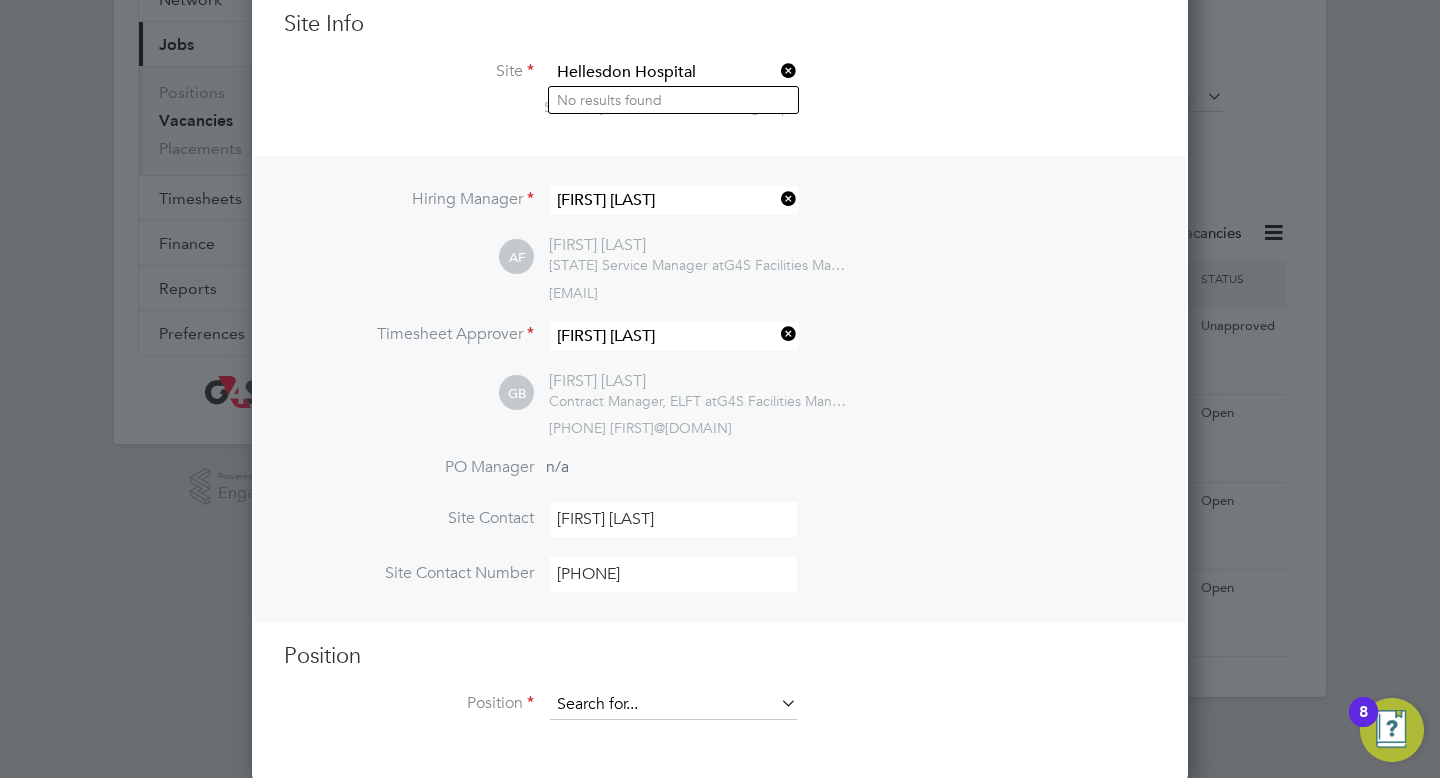 click at bounding box center (673, 705) 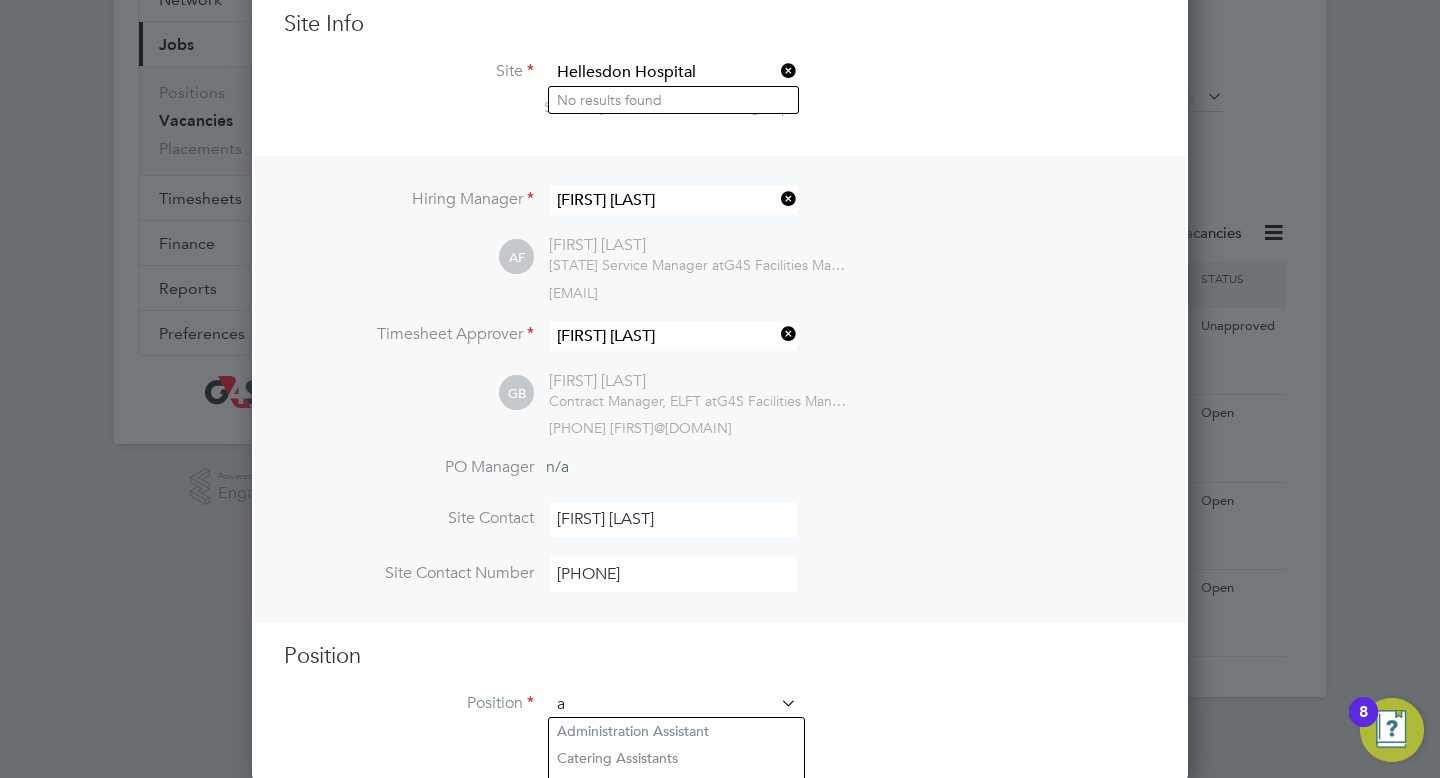 scroll, scrollTop: 10, scrollLeft: 10, axis: both 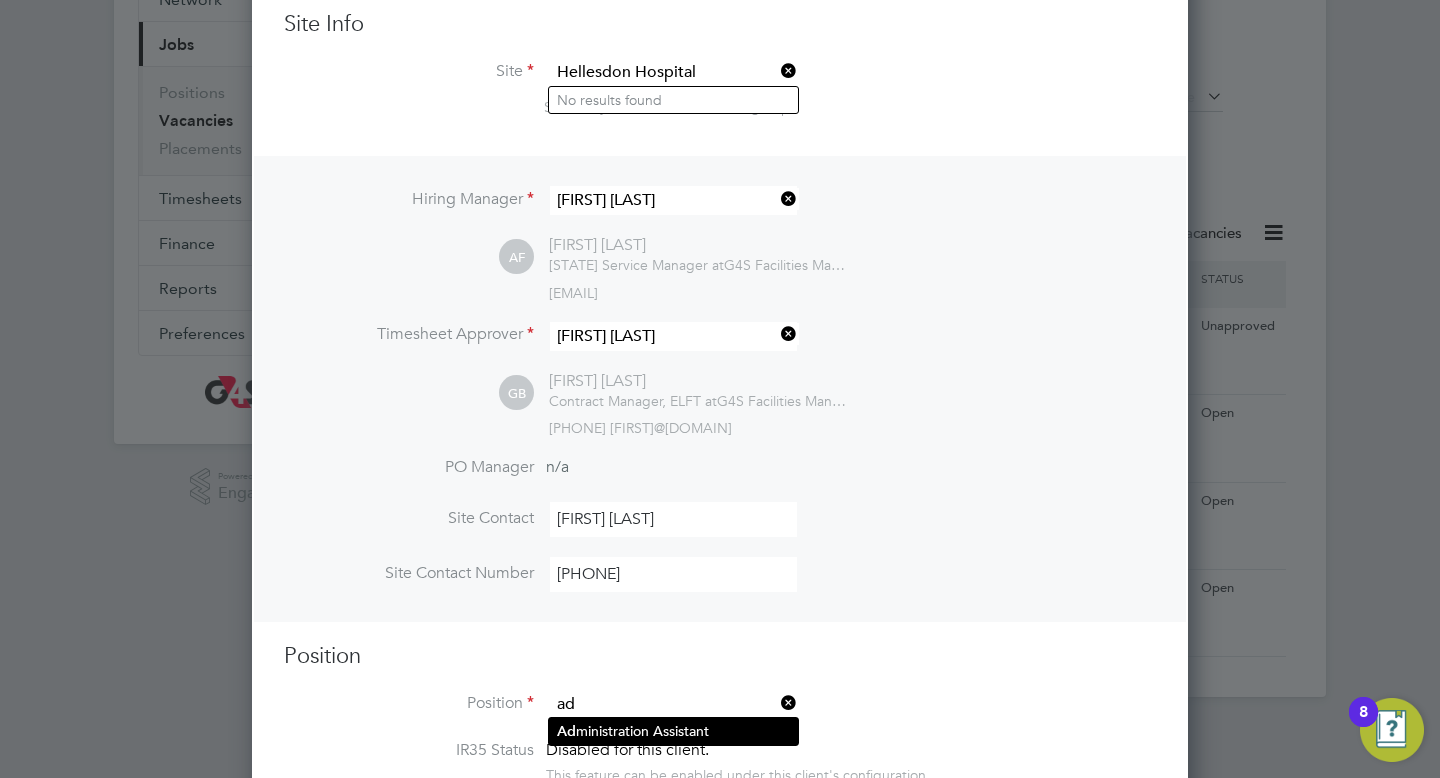 click on "Ad ministration Assistant" 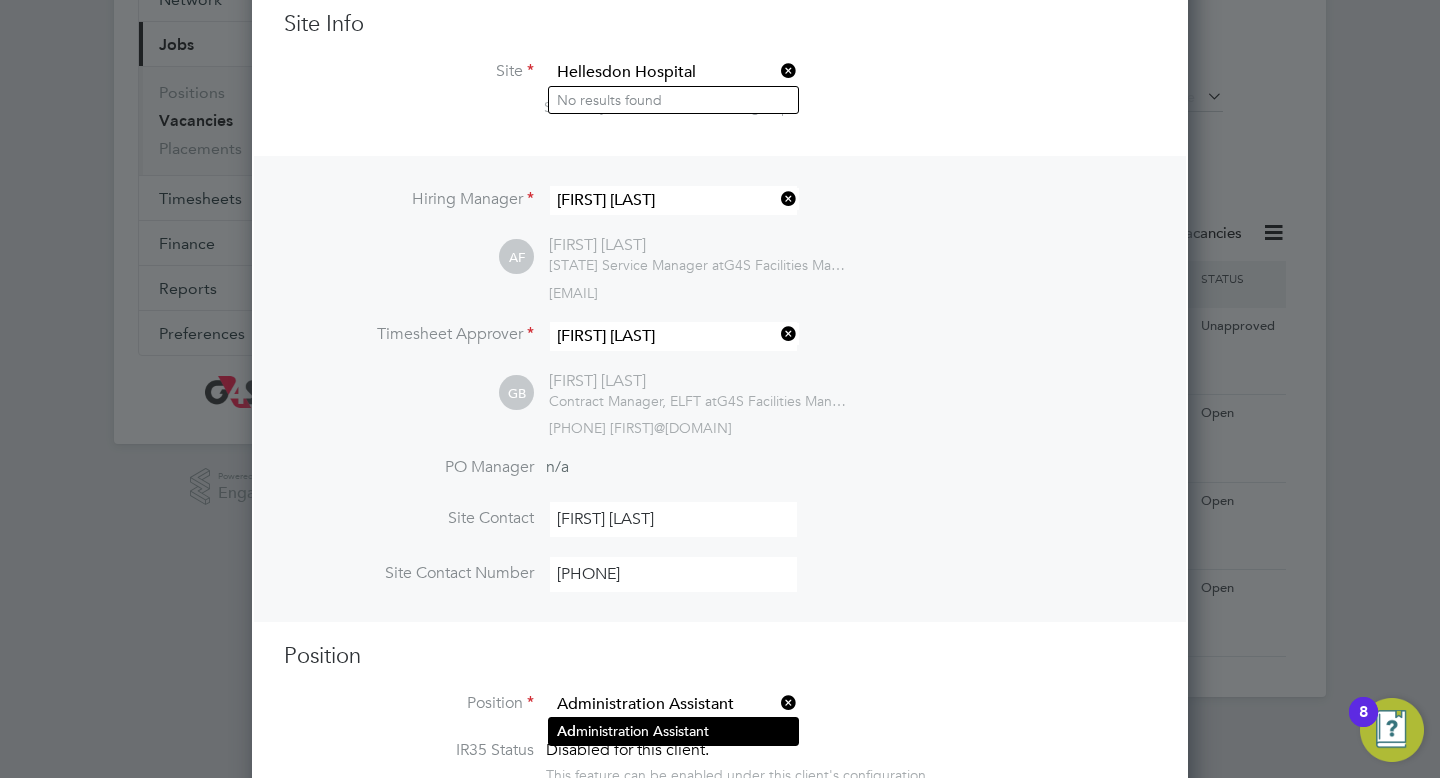 type on "To support the Account Manager and overall contract with administration duties within the Soft FM Healthcare environment." 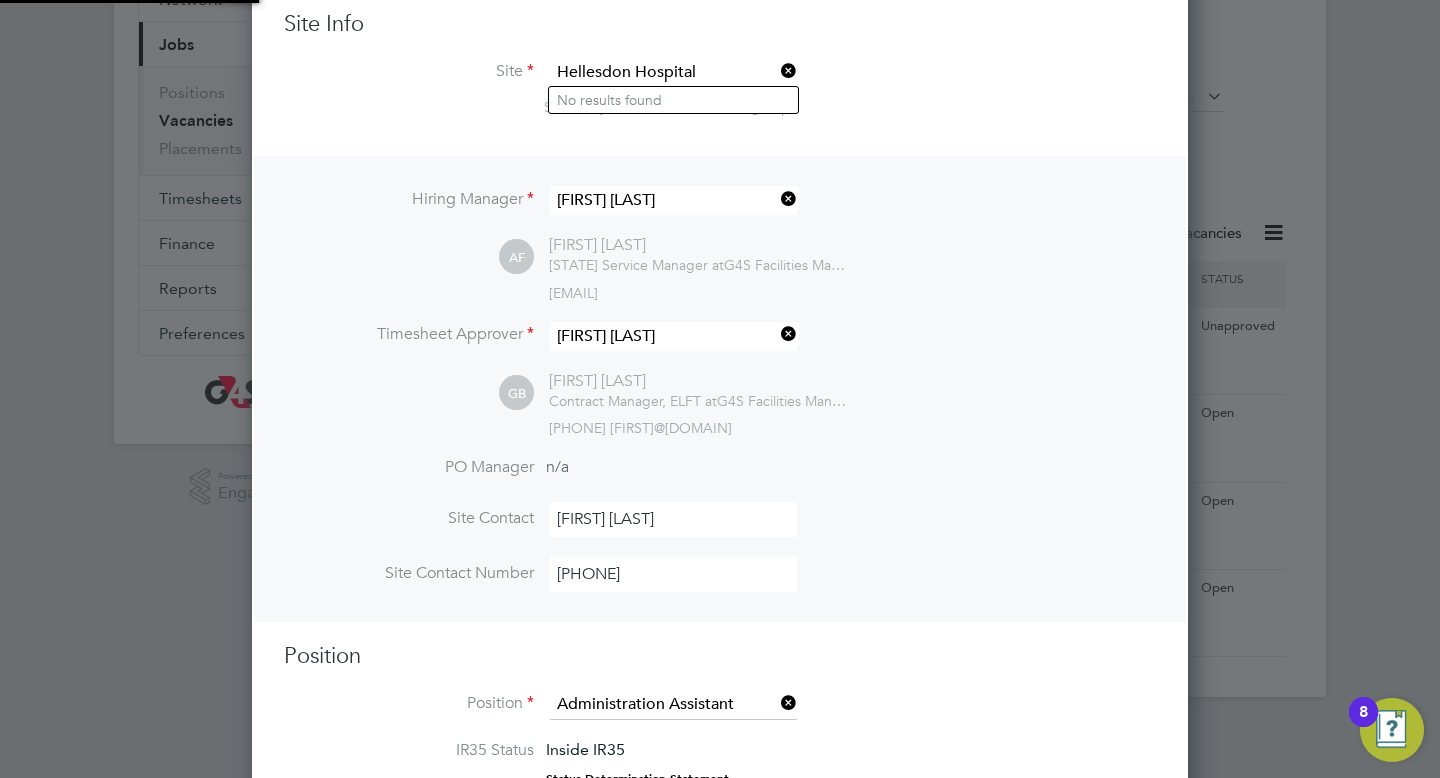 scroll, scrollTop: 10, scrollLeft: 10, axis: both 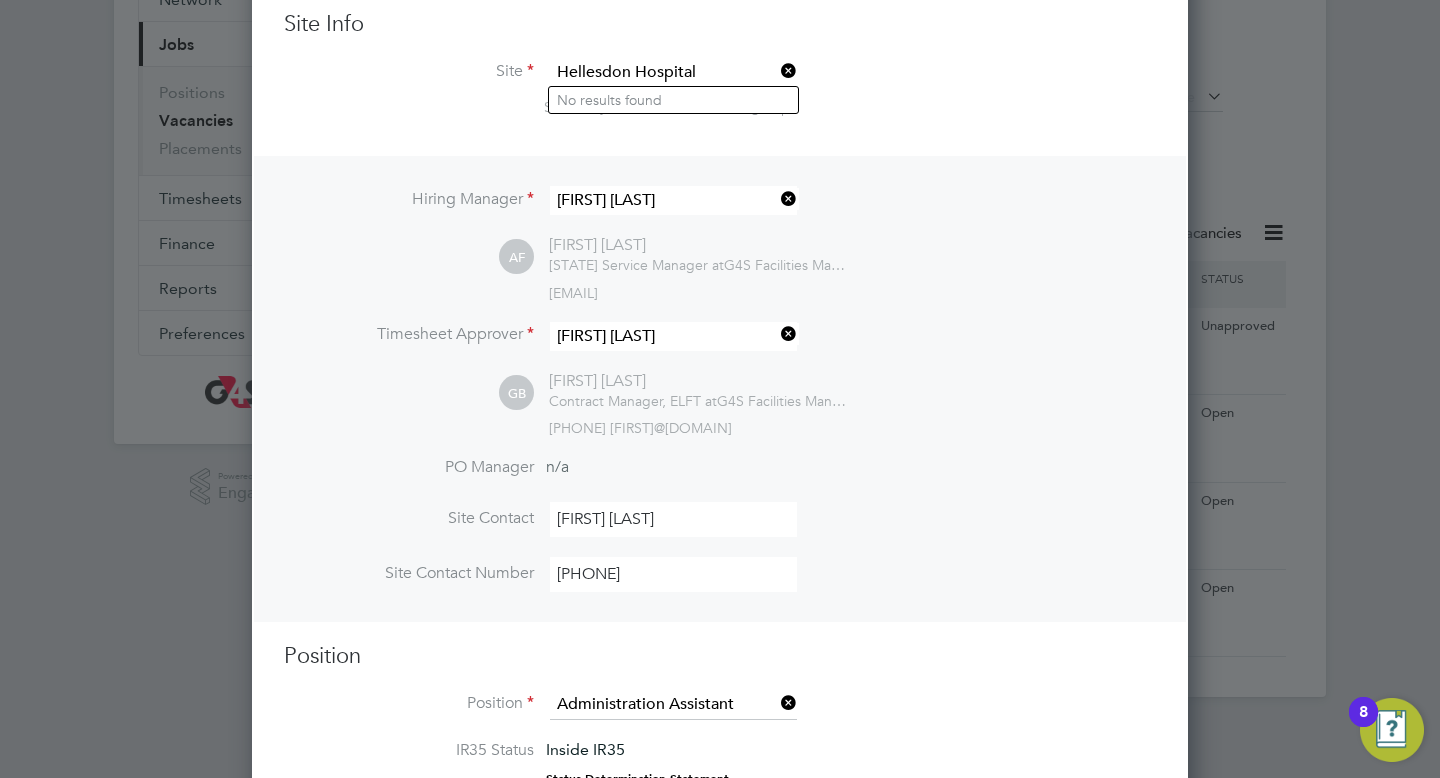 click on "Hiring Manager   [FIRST] [LAST] [INITIAL] [FIRST] [LAST] [TITLE] at  G4S Facilities Management (Uk) Limited   [EMAIL] Timesheet Approver   [FIRST] [LAST] [INITIAL] [FIRST] [LAST] [TITLE] at  G4S Facilities Management (Uk) Limited [PHONE]   [EMAIL] PO Manager n/a Site Contact   [FIRST] [LAST] Site Contact Number   [PHONE] Position Position   Administration Assistant   IR35 Status Inside IR35 Status Determination Statement   PAYE STATEMENT.pdf The status determination for this position can be updated after creating the vacancy Reason   Quantity   Vacancy Type   Temporary Start Date   Finish Date   PO No   Please select vacancy dates Description   To support the Account Manager and overall contract with administration duties within the Soft FM Healthcare environment. Working Days M T W T F S S   Working Hours 08:00   ‐   18:00   10.00hrs   Skills / Qualifications The list will appear here... Google Suite  x IT Literate  x Tools Auto Pay" at bounding box center [720, 1539] 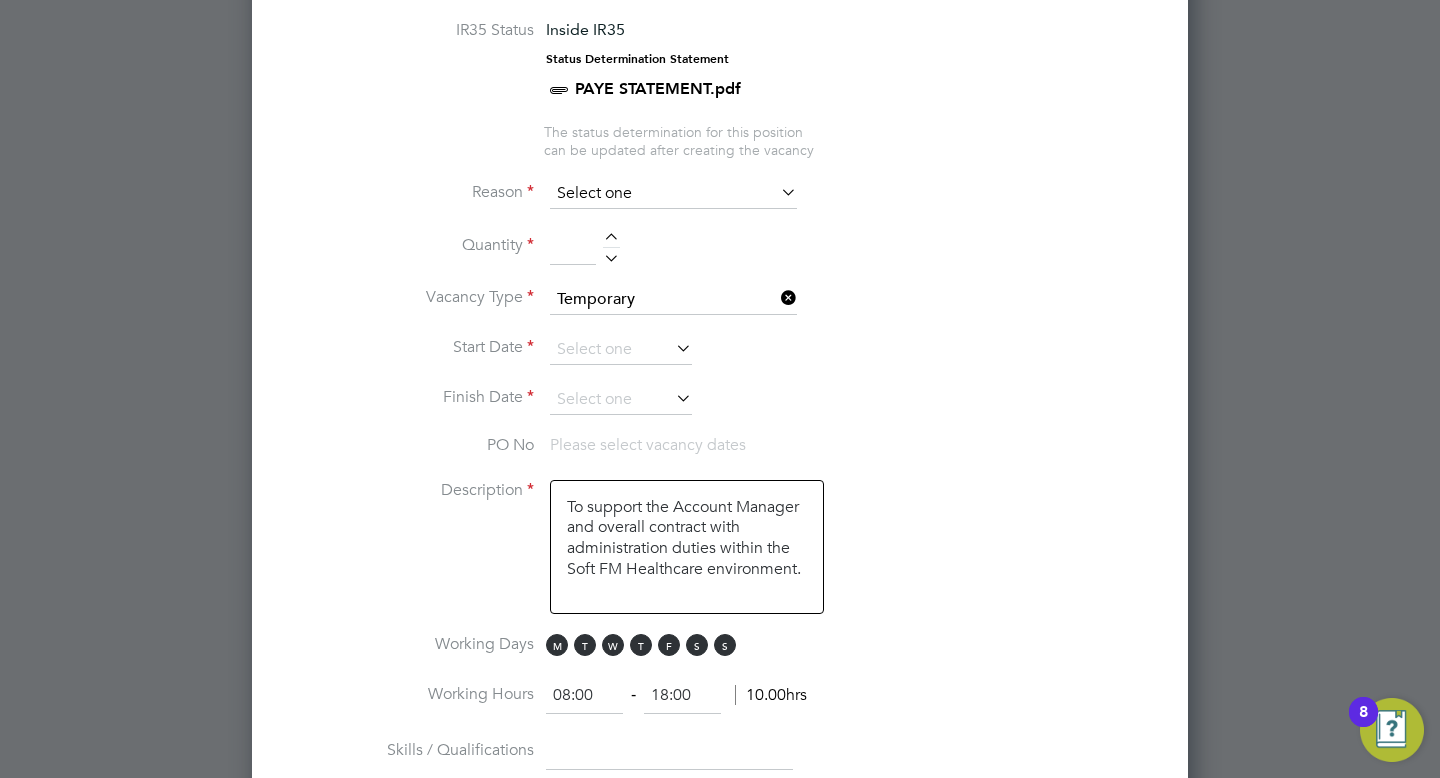 click at bounding box center [673, 194] 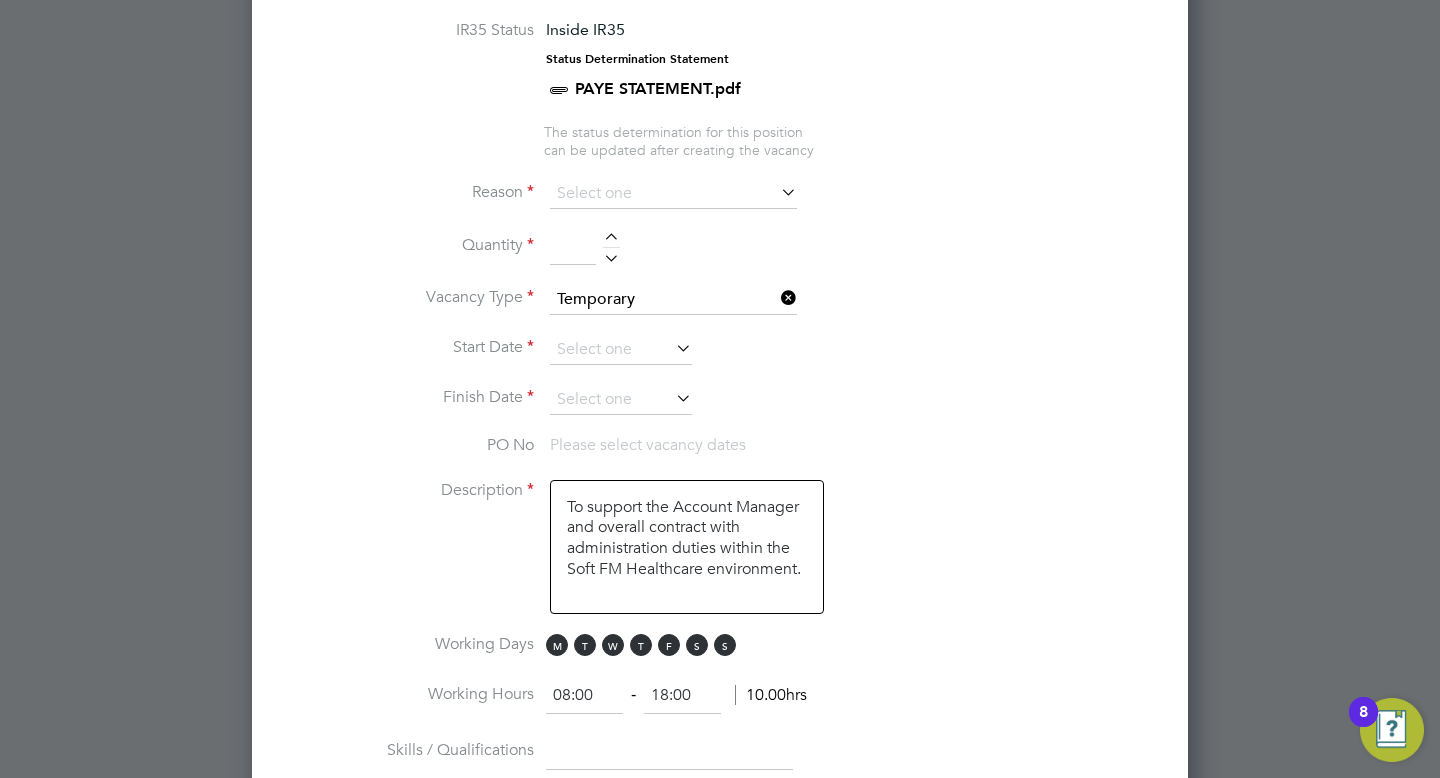 click on "Vacant Role" 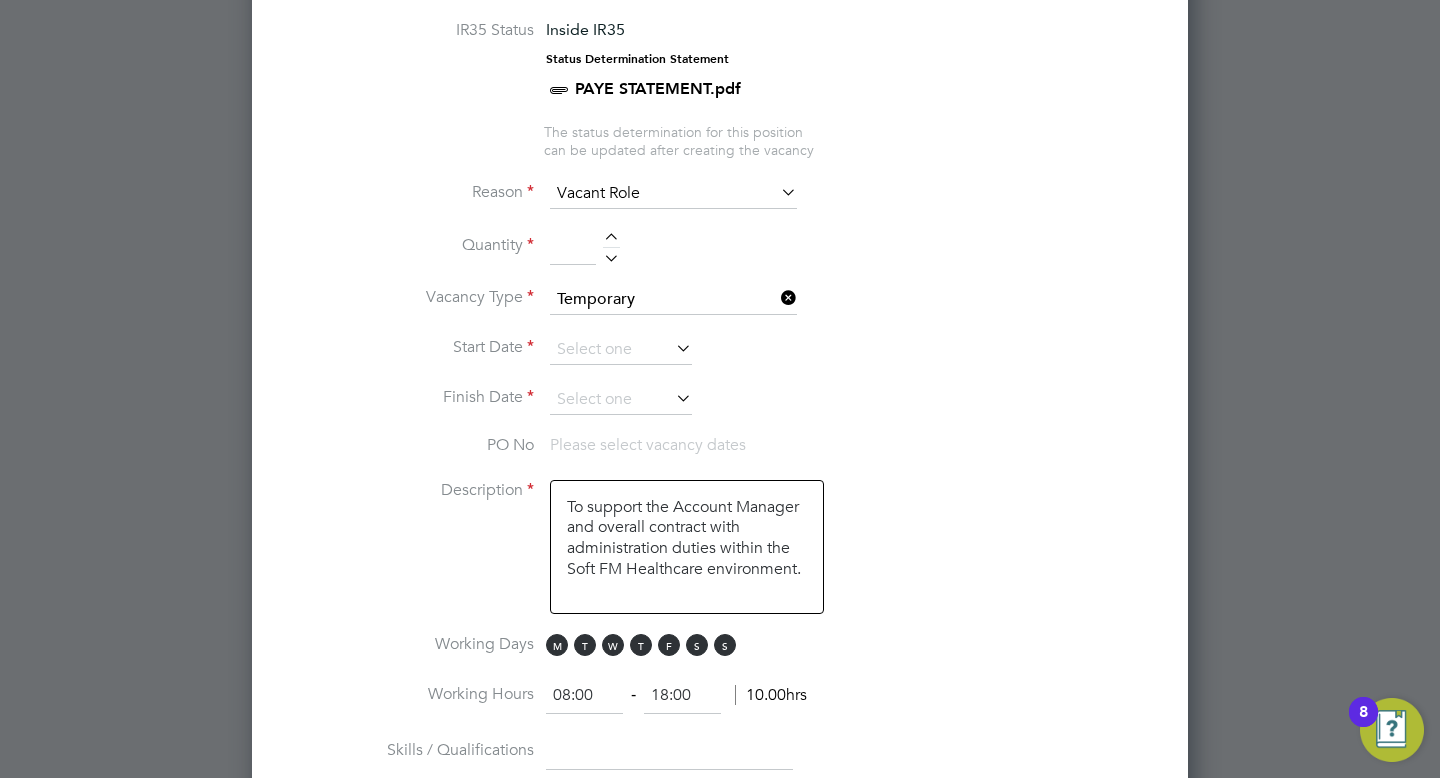 scroll, scrollTop: 10, scrollLeft: 10, axis: both 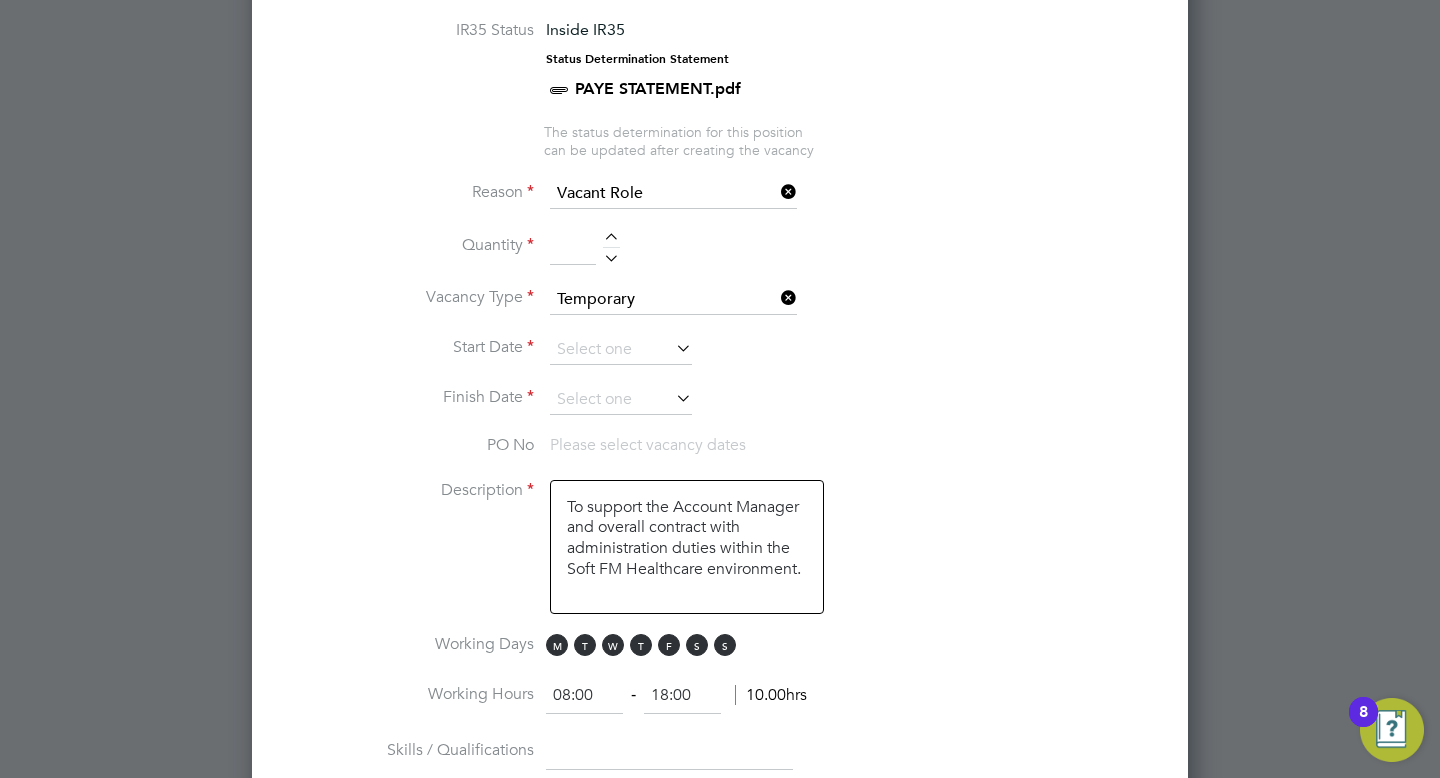 click at bounding box center [611, 240] 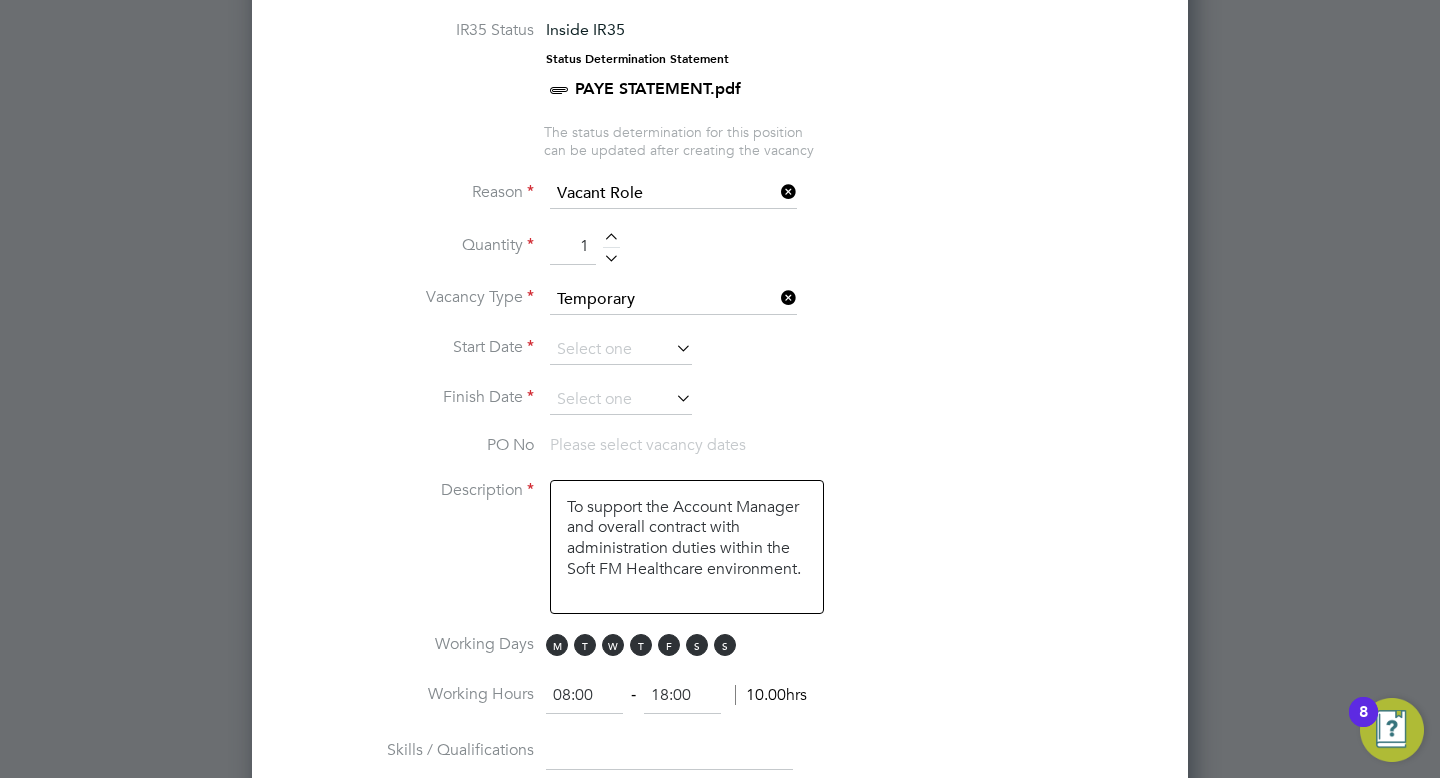 click on "PO No   Please select vacancy dates" at bounding box center [720, 457] 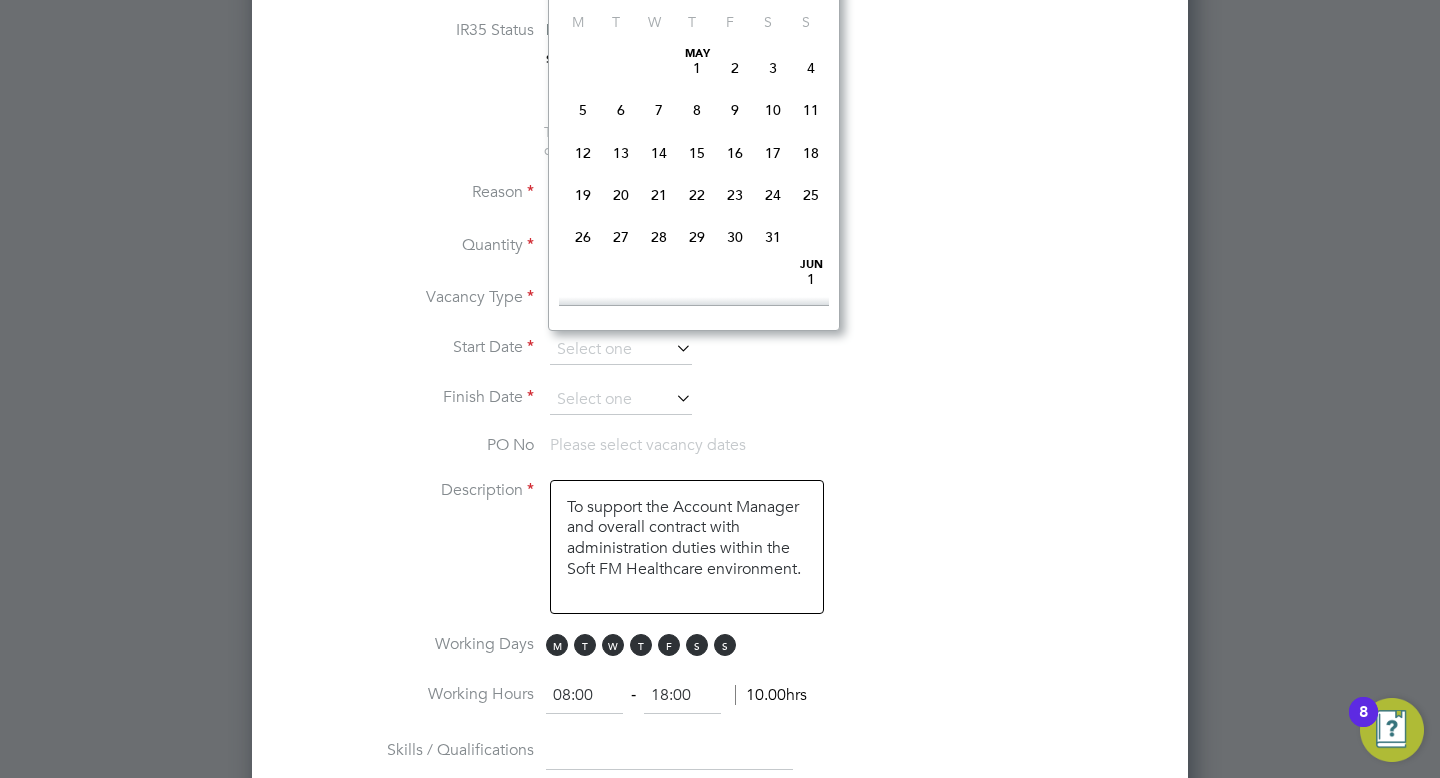 scroll, scrollTop: 641, scrollLeft: 0, axis: vertical 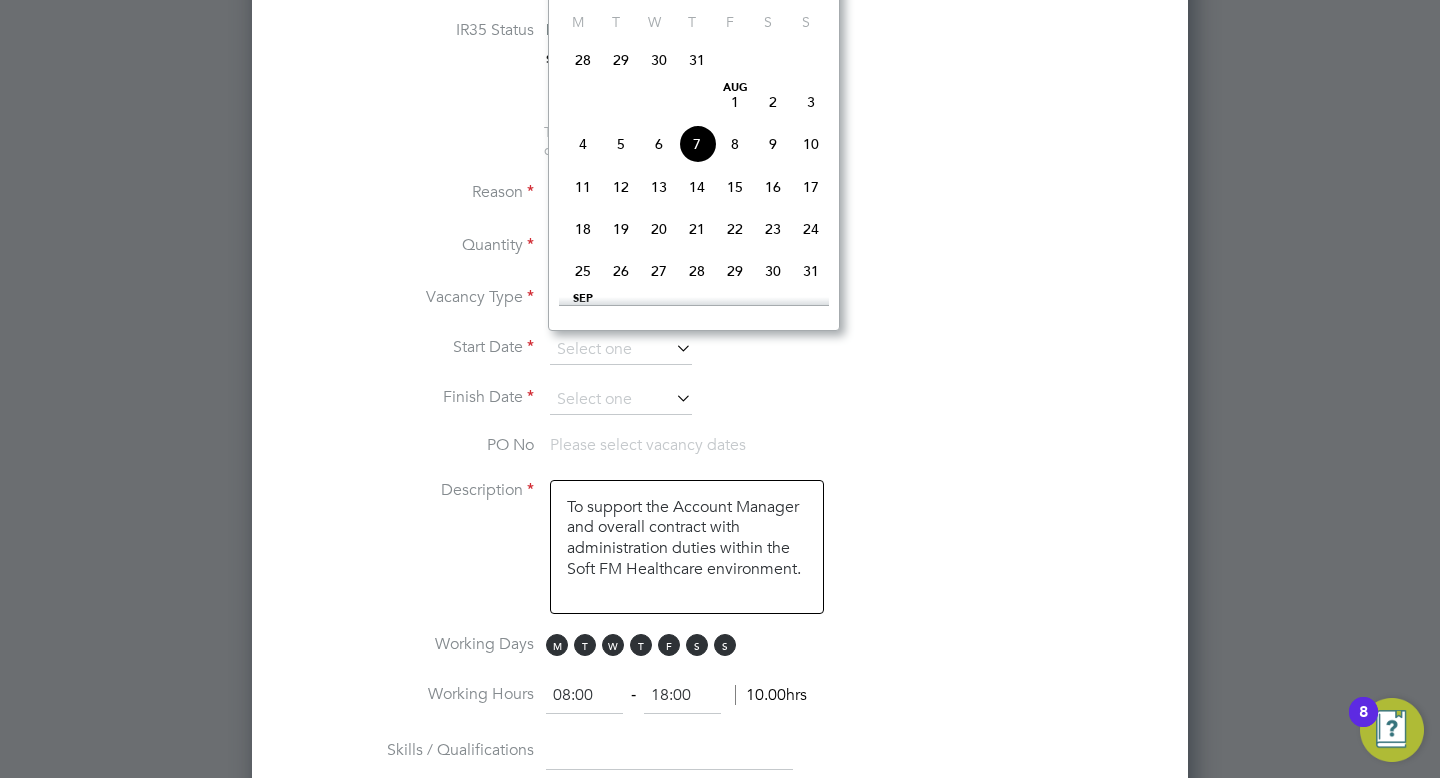 click on "11" 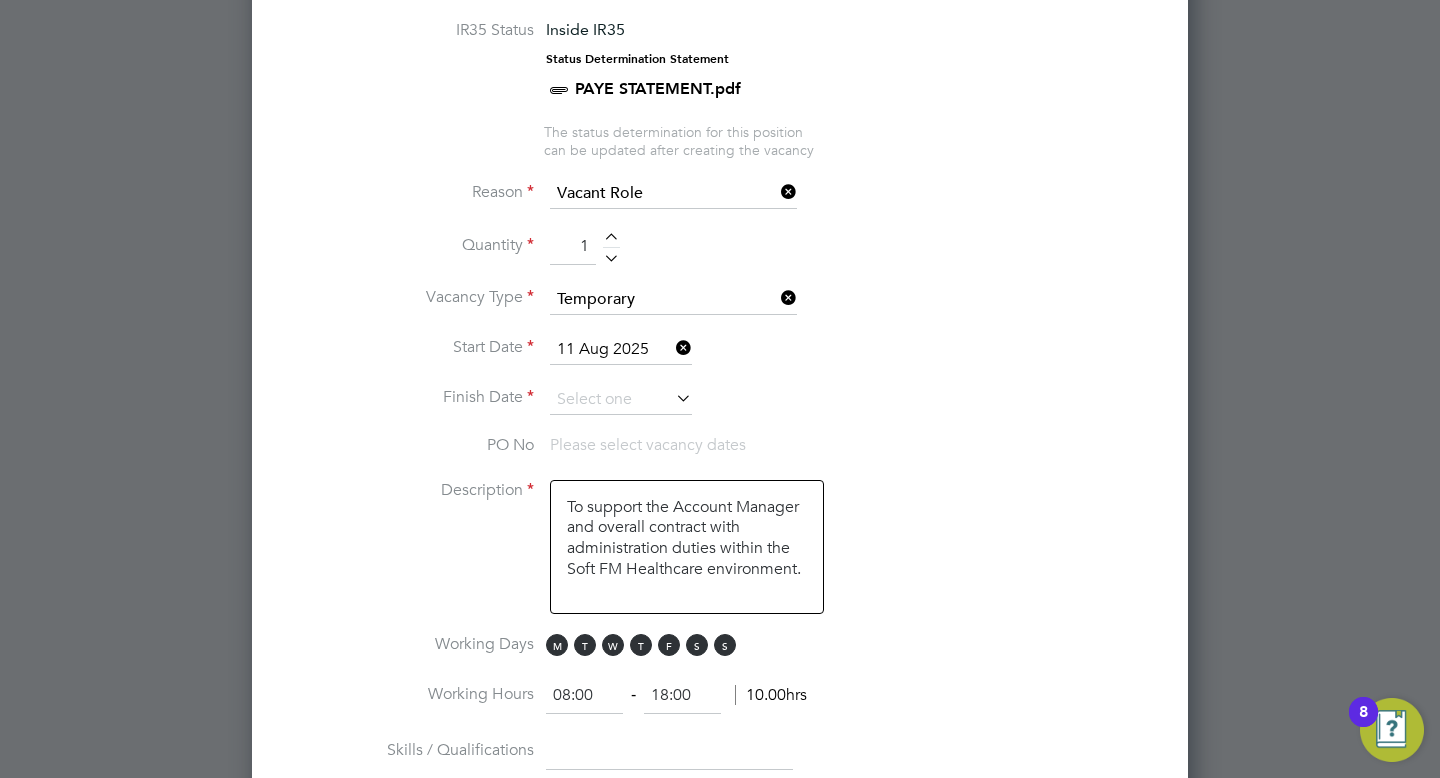 click at bounding box center [672, 398] 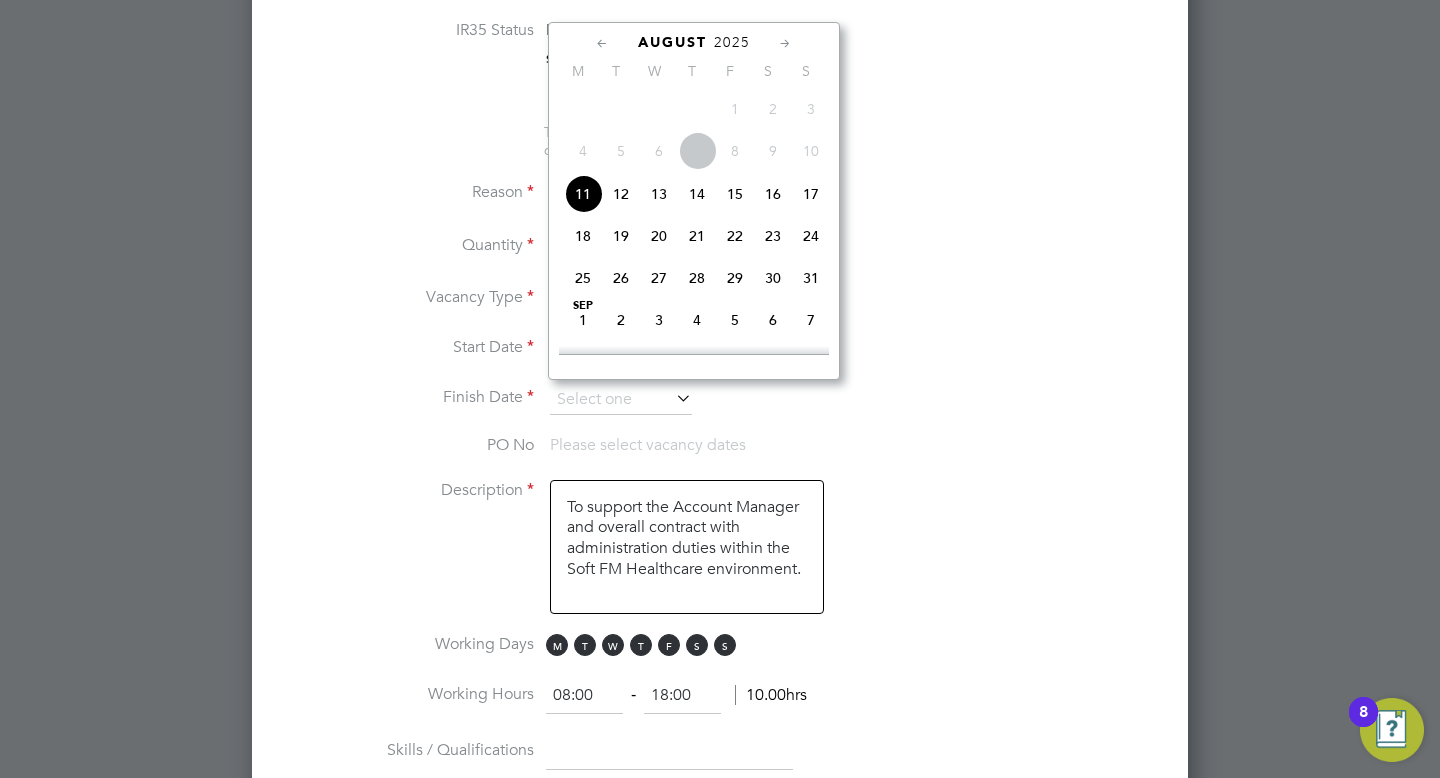 click 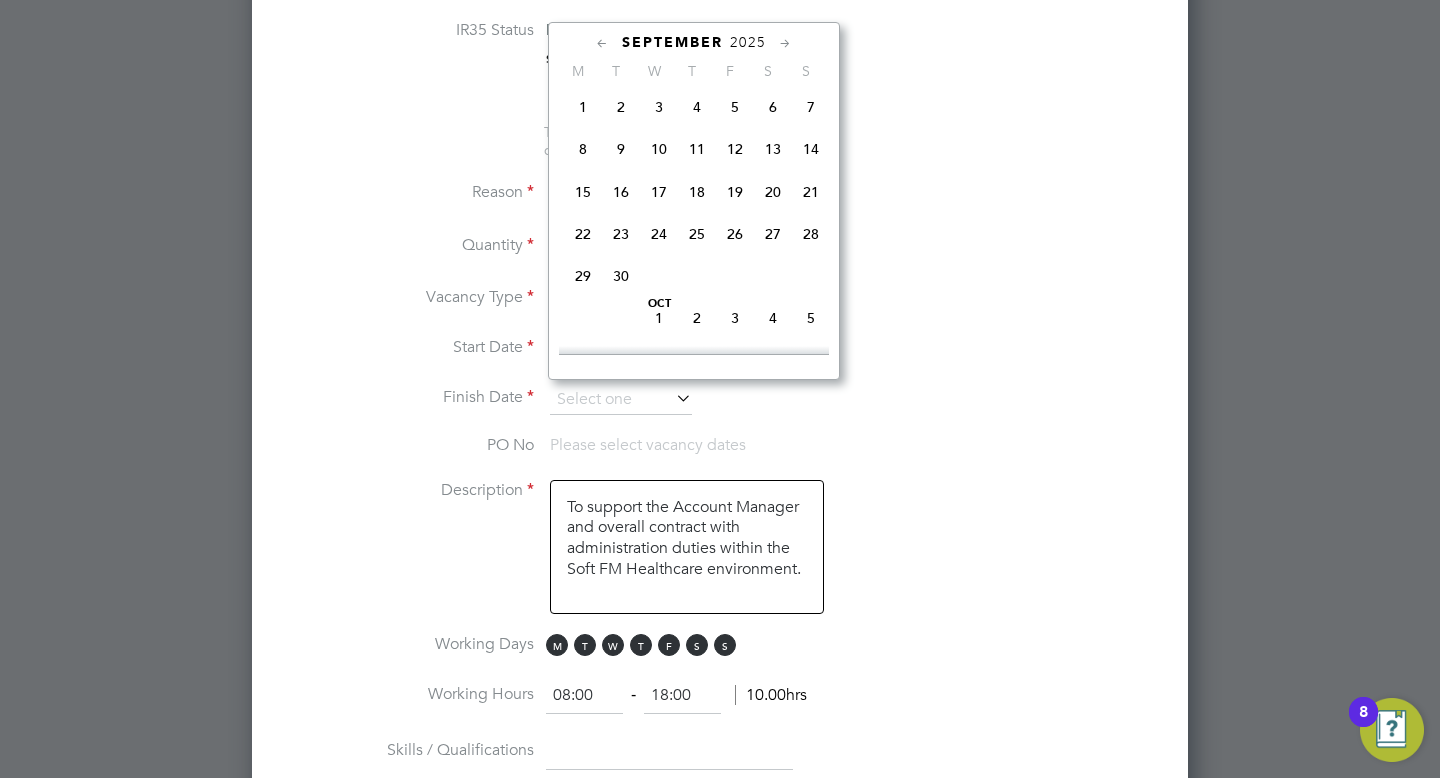click 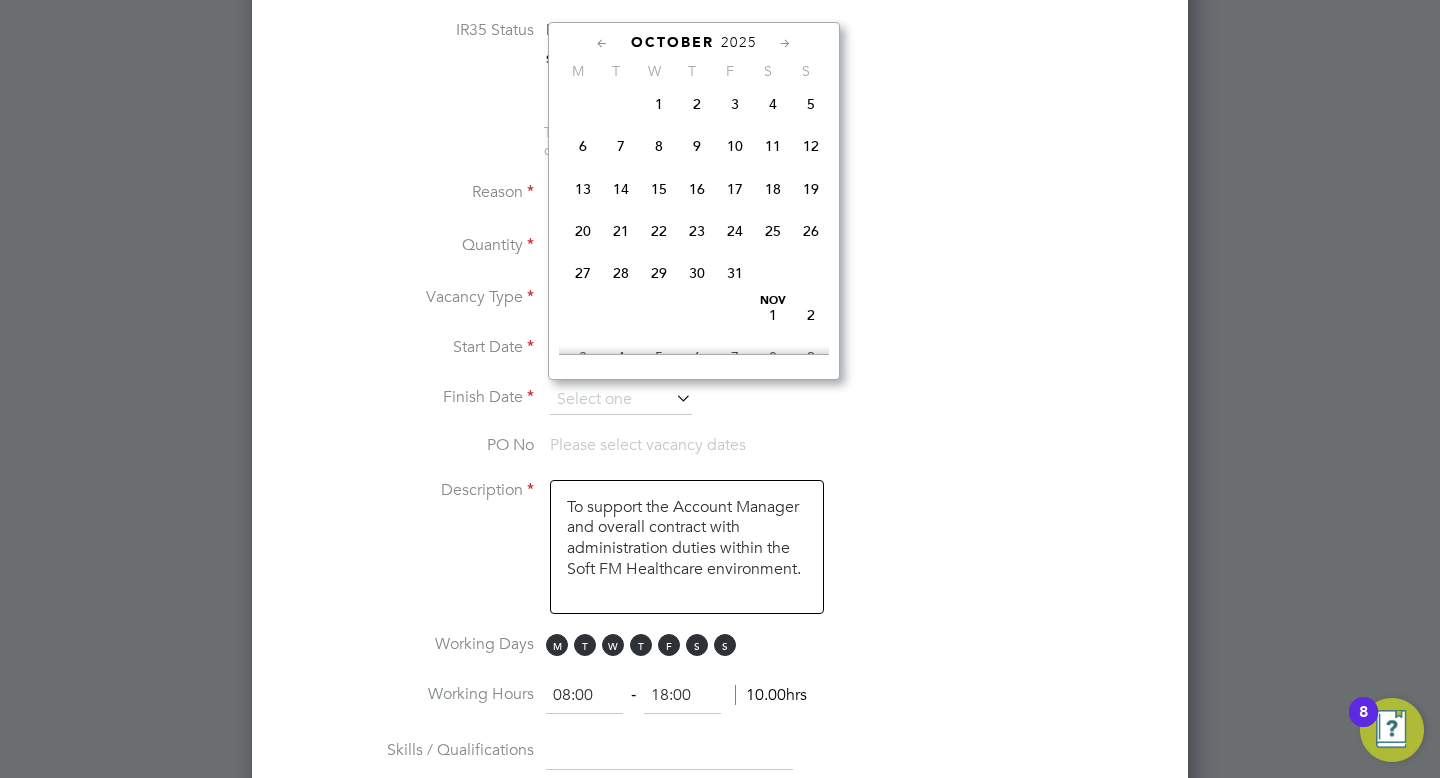 click on "31" 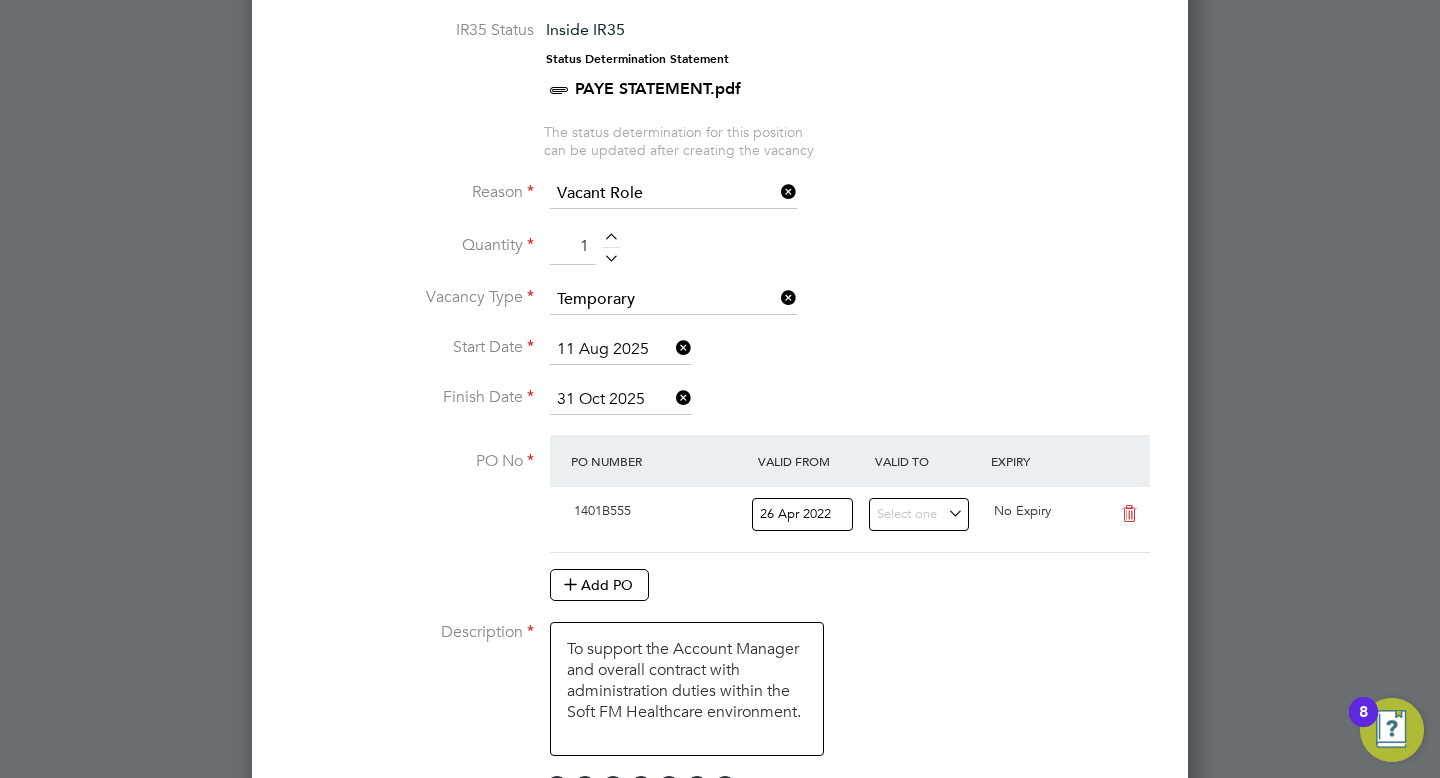 click on "PO No   PO Number Valid From Valid To Expiry   1401B555 26 Apr 2022     No Expiry  Add PO" at bounding box center [720, 528] 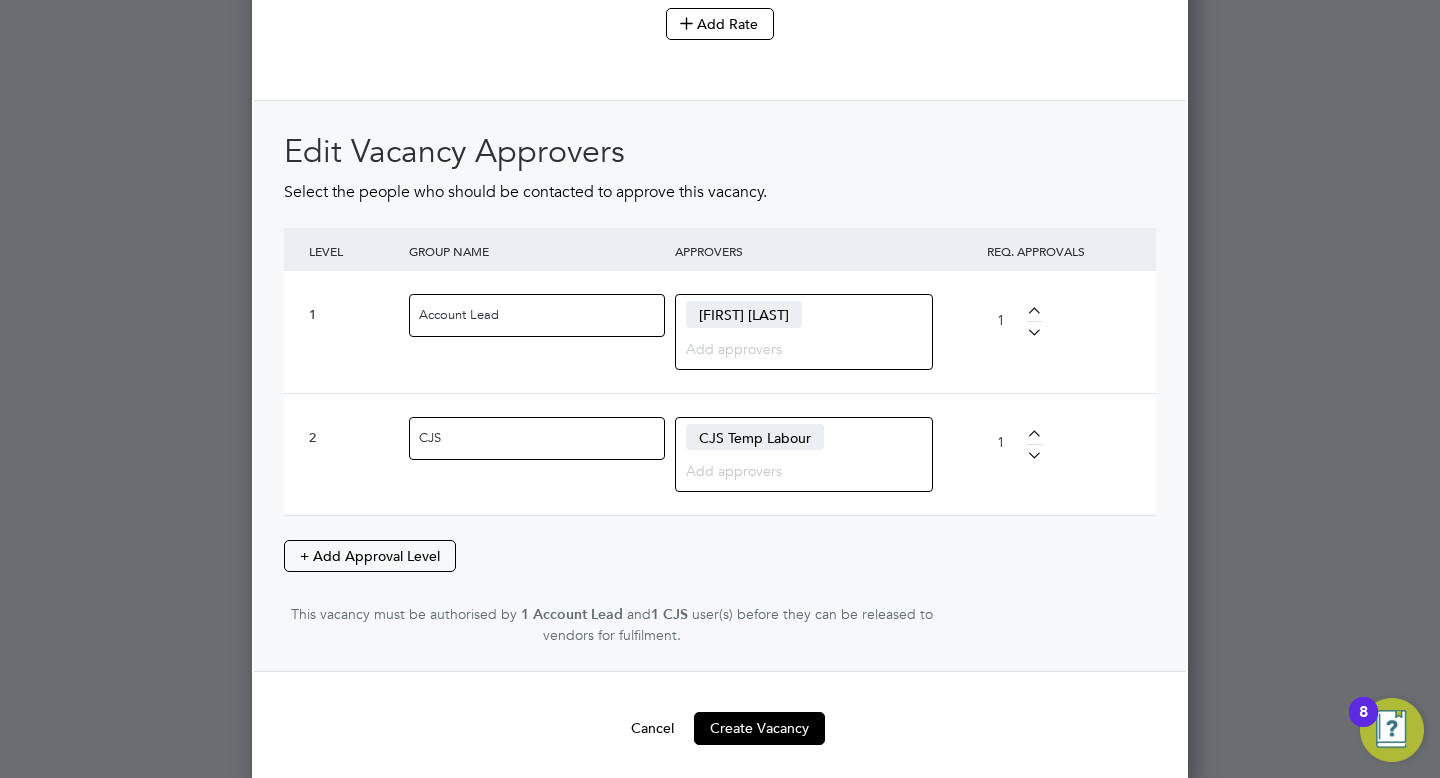 scroll, scrollTop: 2539, scrollLeft: 0, axis: vertical 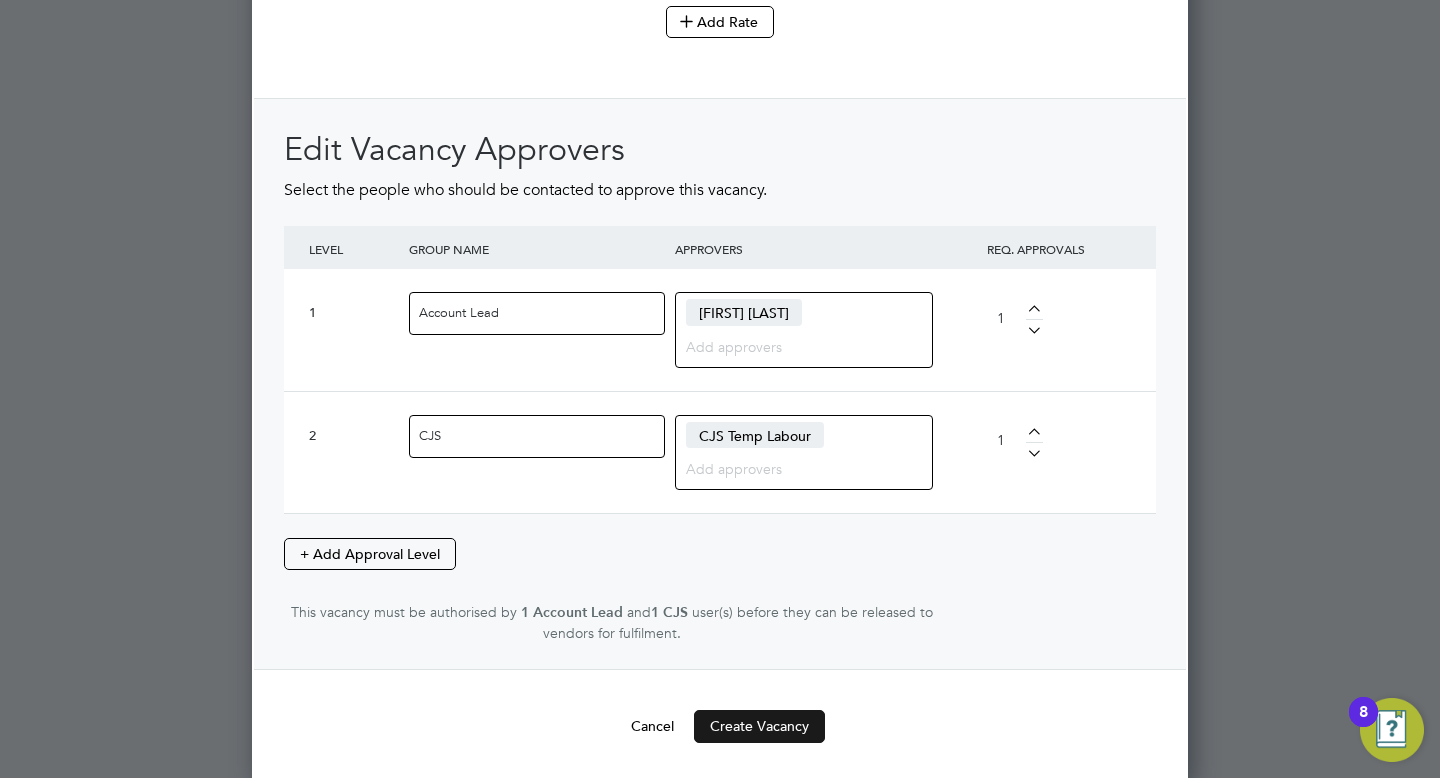 click on "Create Vacancy" at bounding box center [759, 726] 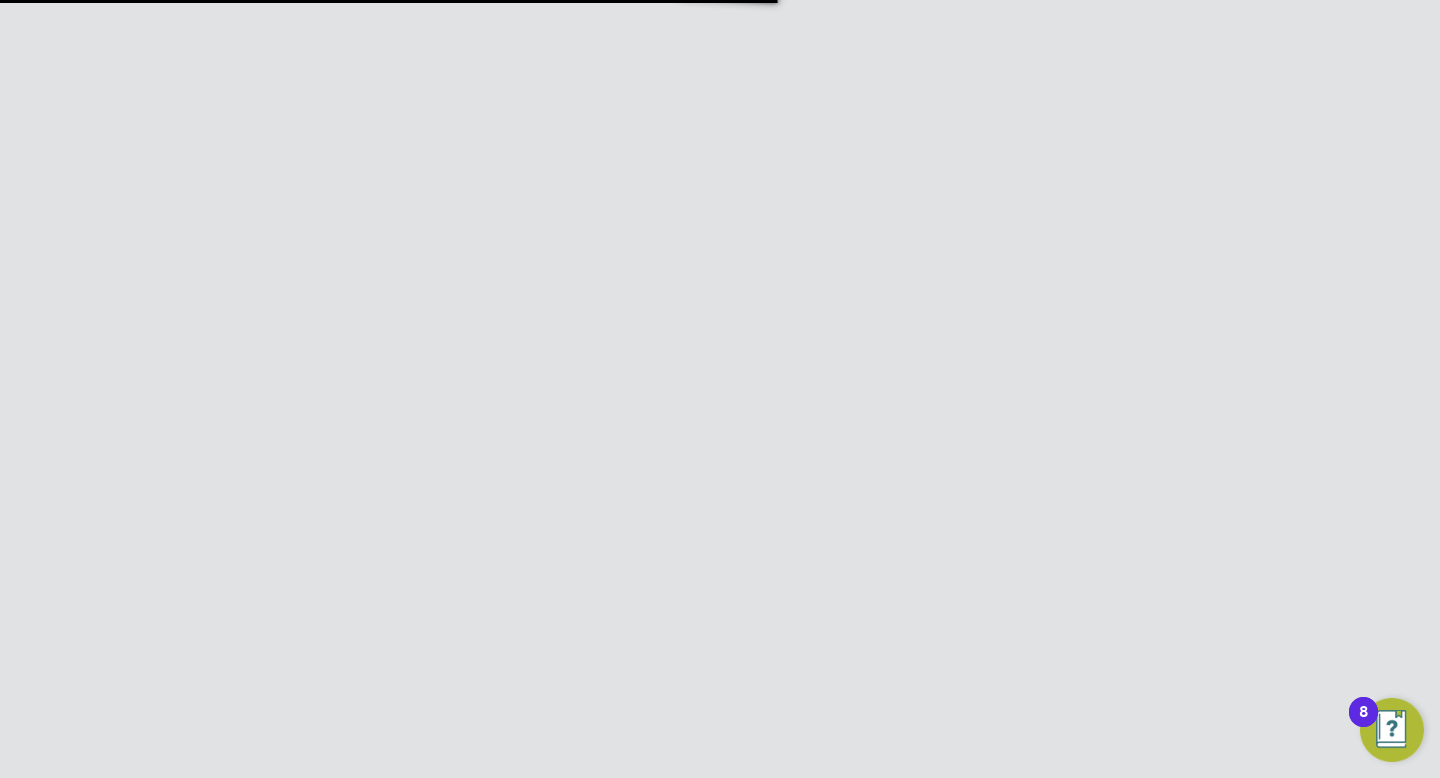 scroll, scrollTop: 2041, scrollLeft: 0, axis: vertical 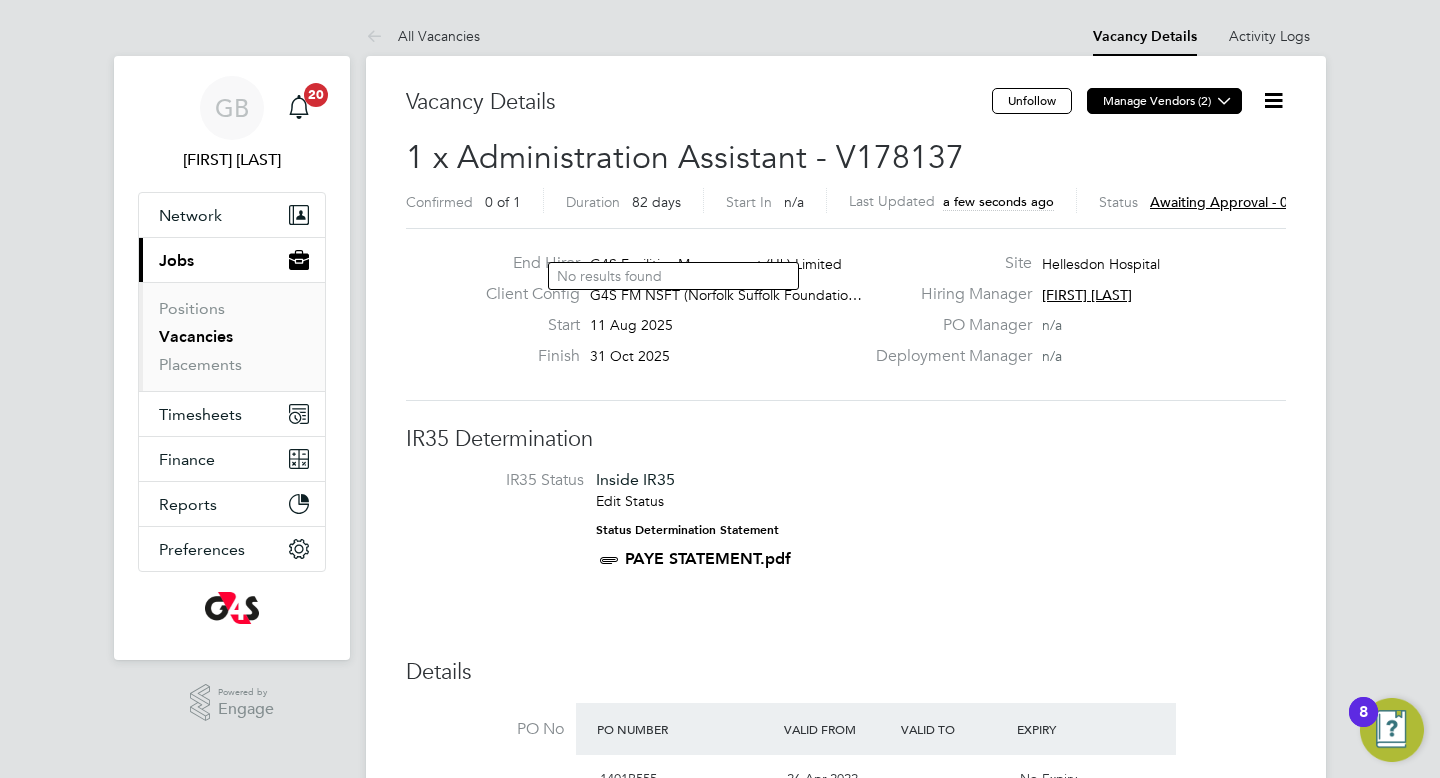 click on "Manage Vendors (2)" 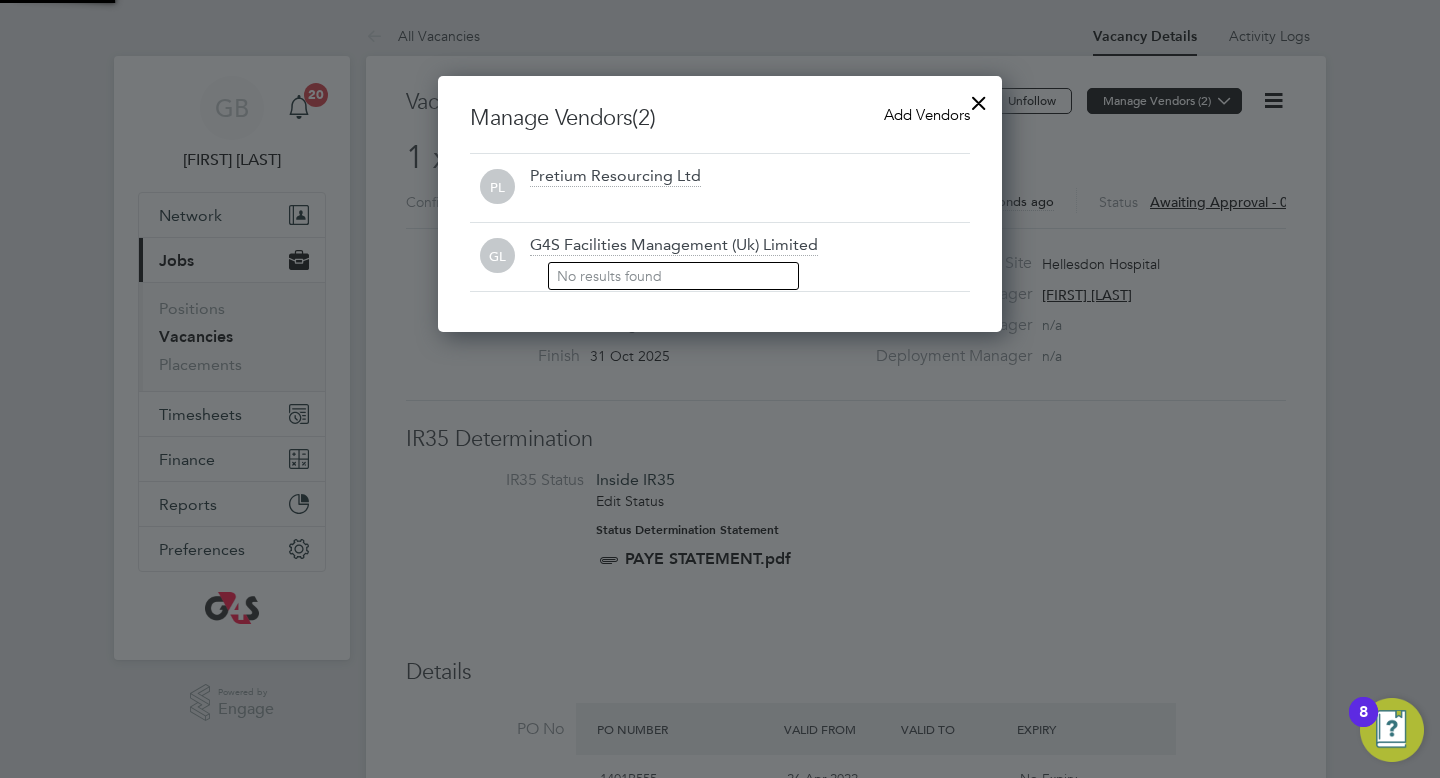 scroll, scrollTop: 10, scrollLeft: 10, axis: both 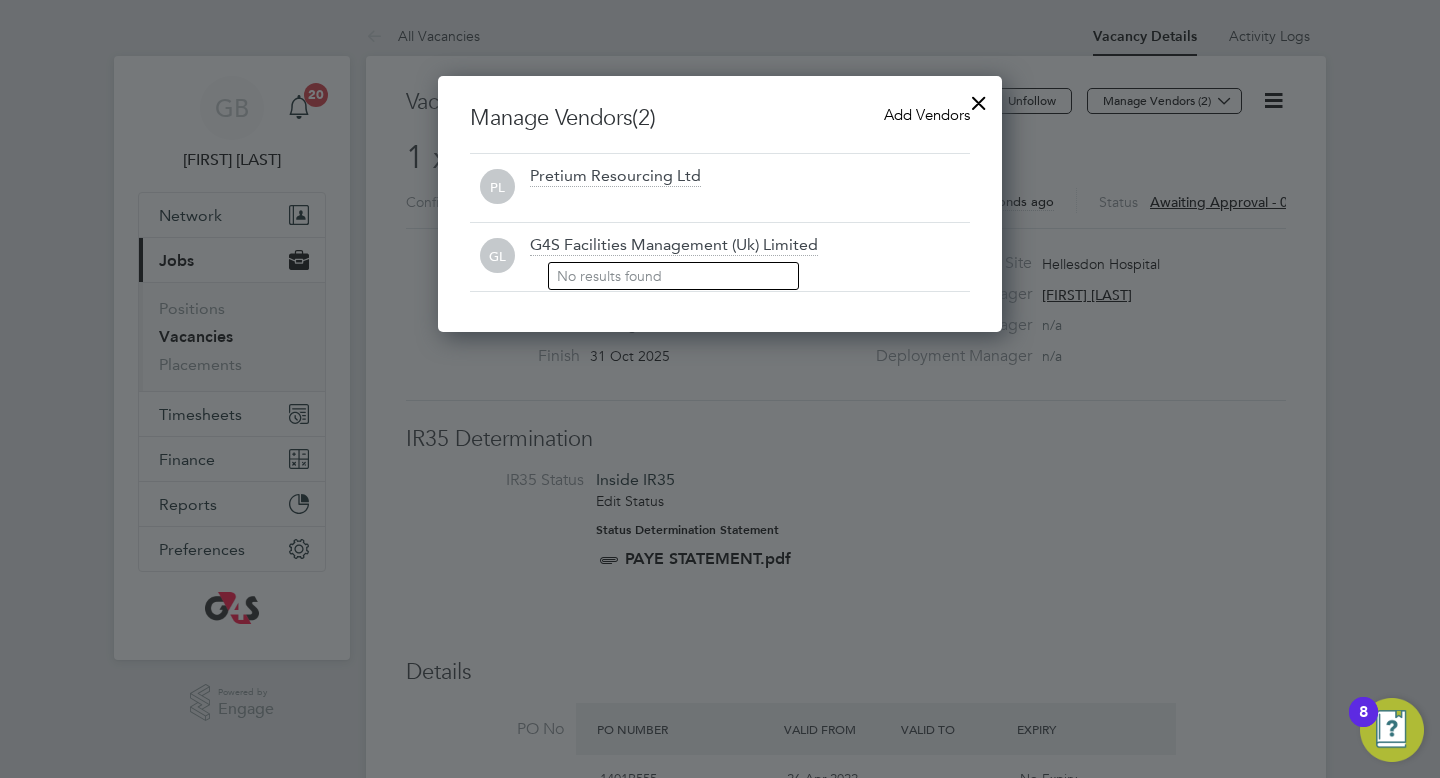 click on "Add Vendors" at bounding box center [927, 114] 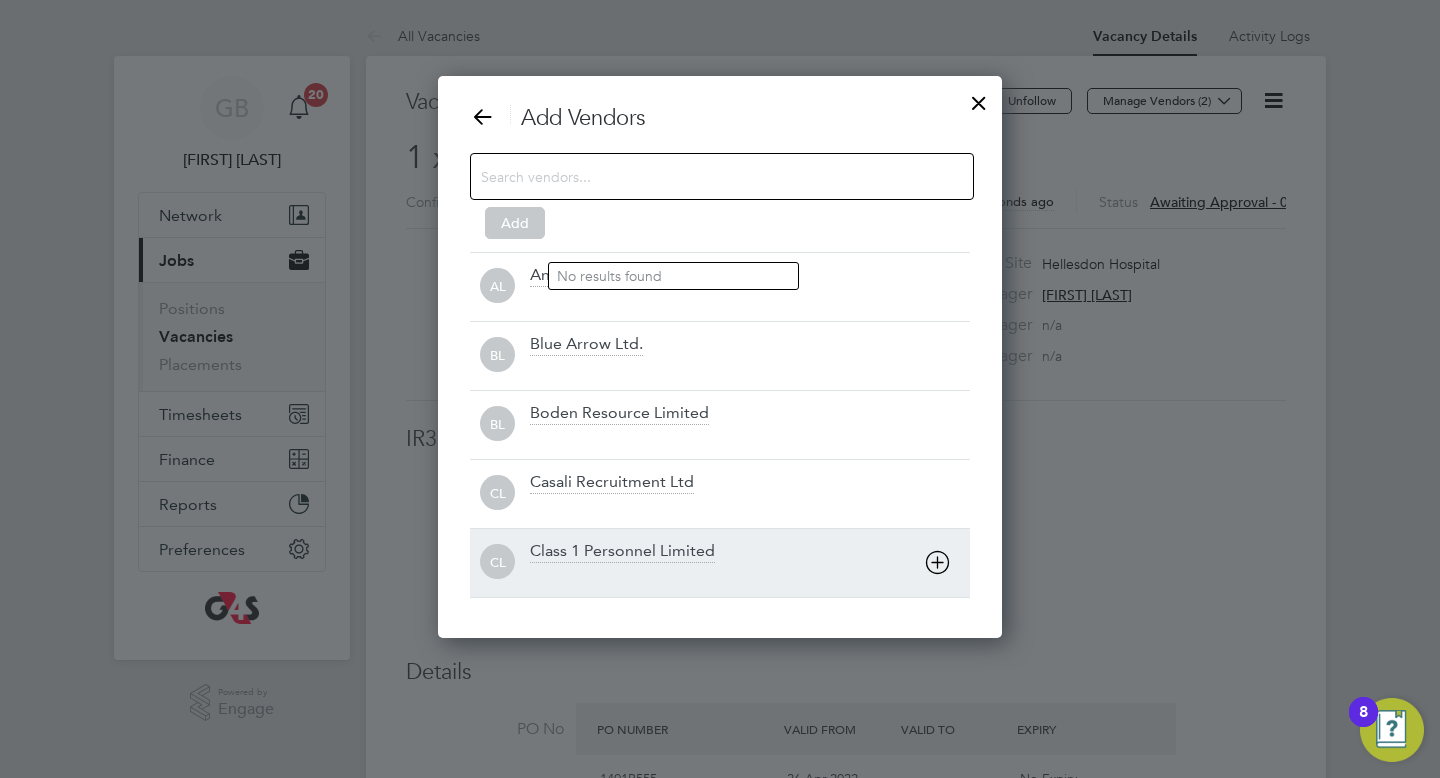 click on "Class 1 Personnel Limited" at bounding box center (622, 552) 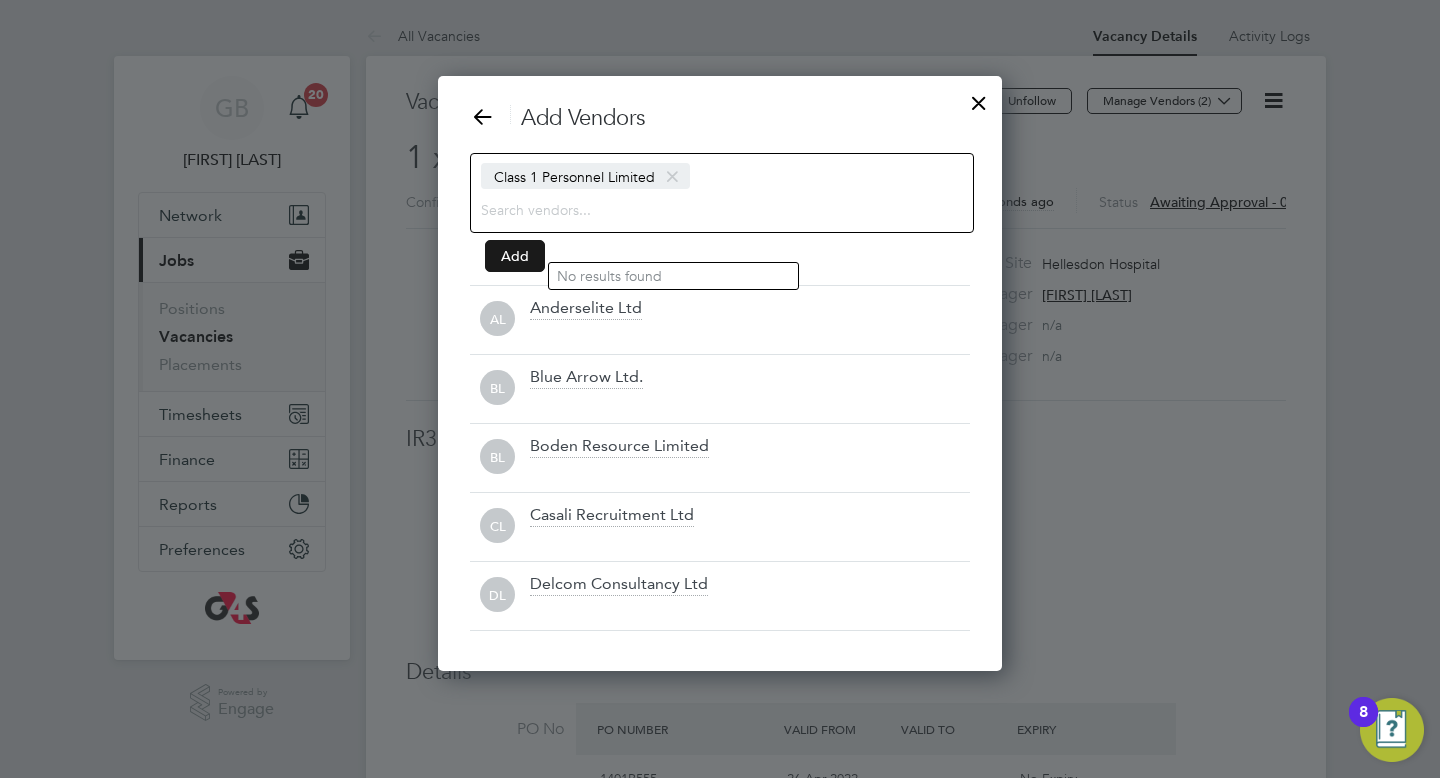 click on "Add" at bounding box center (515, 256) 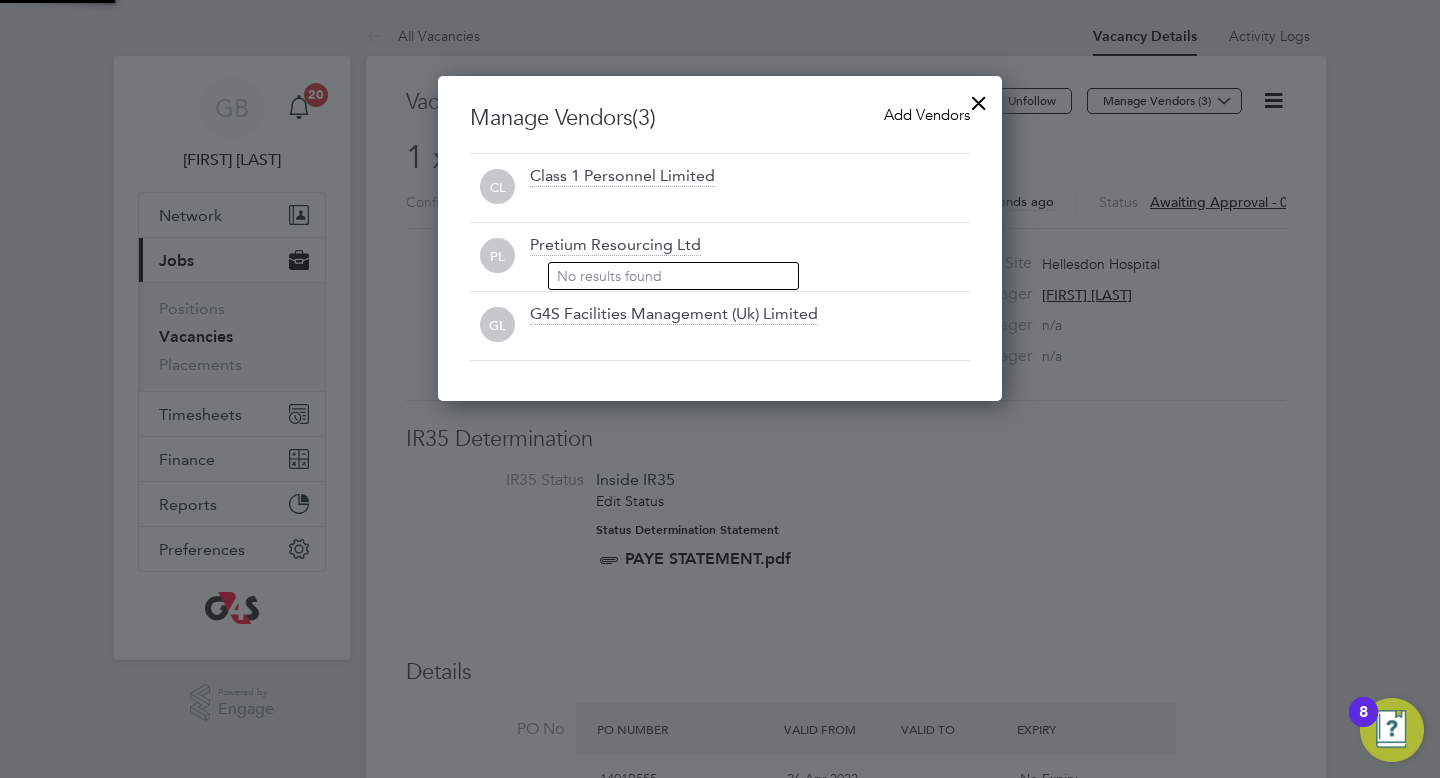scroll, scrollTop: 10, scrollLeft: 10, axis: both 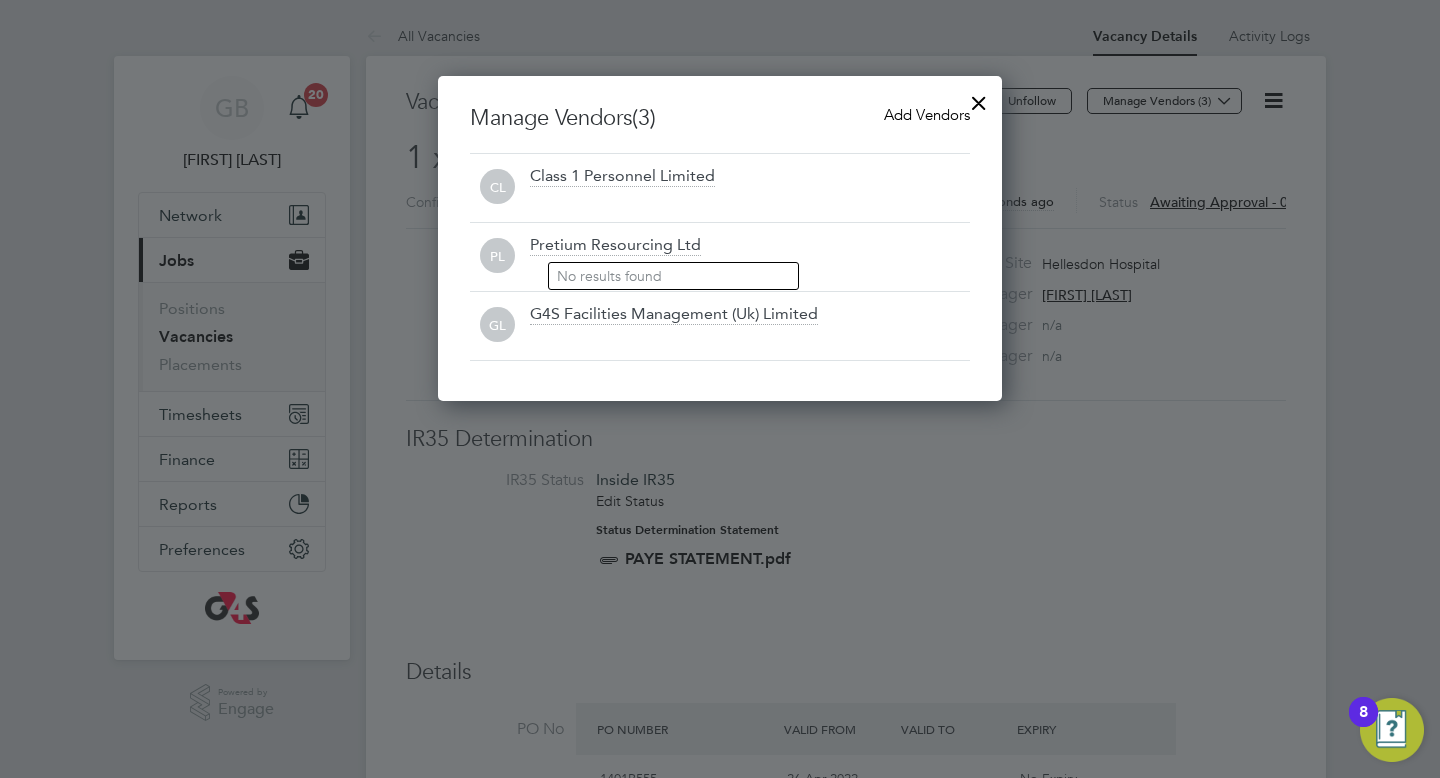 click 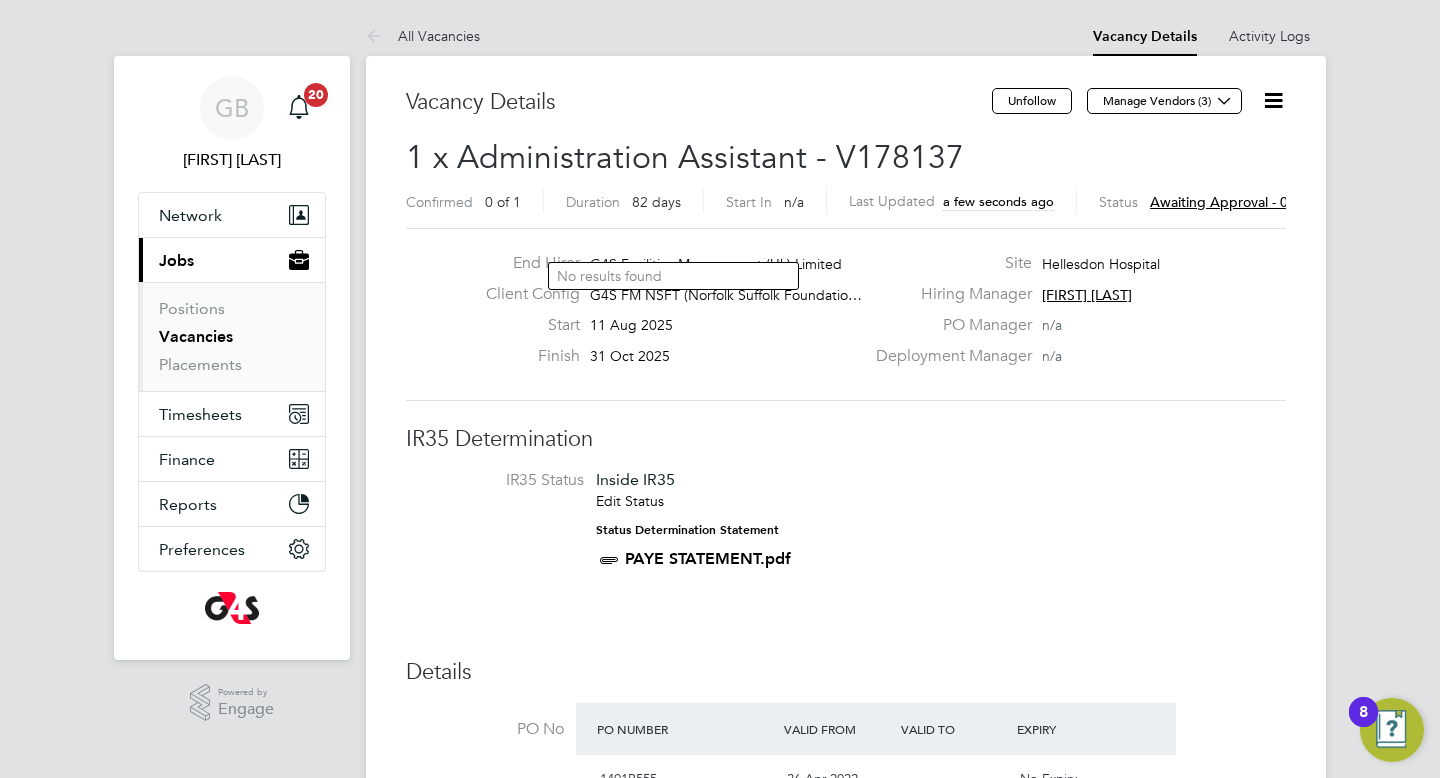click on "Awaiting approval - 0/2" 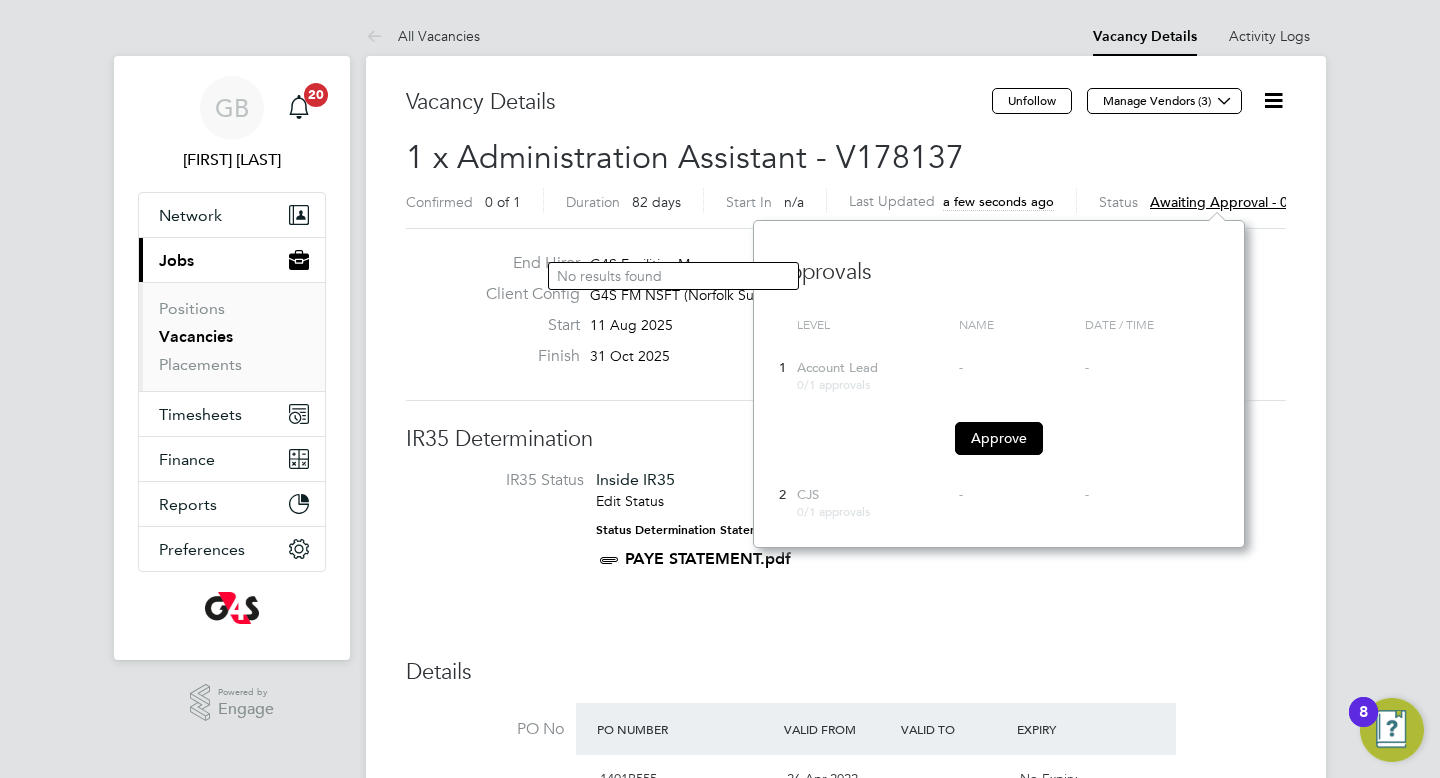 scroll, scrollTop: 12, scrollLeft: 12, axis: both 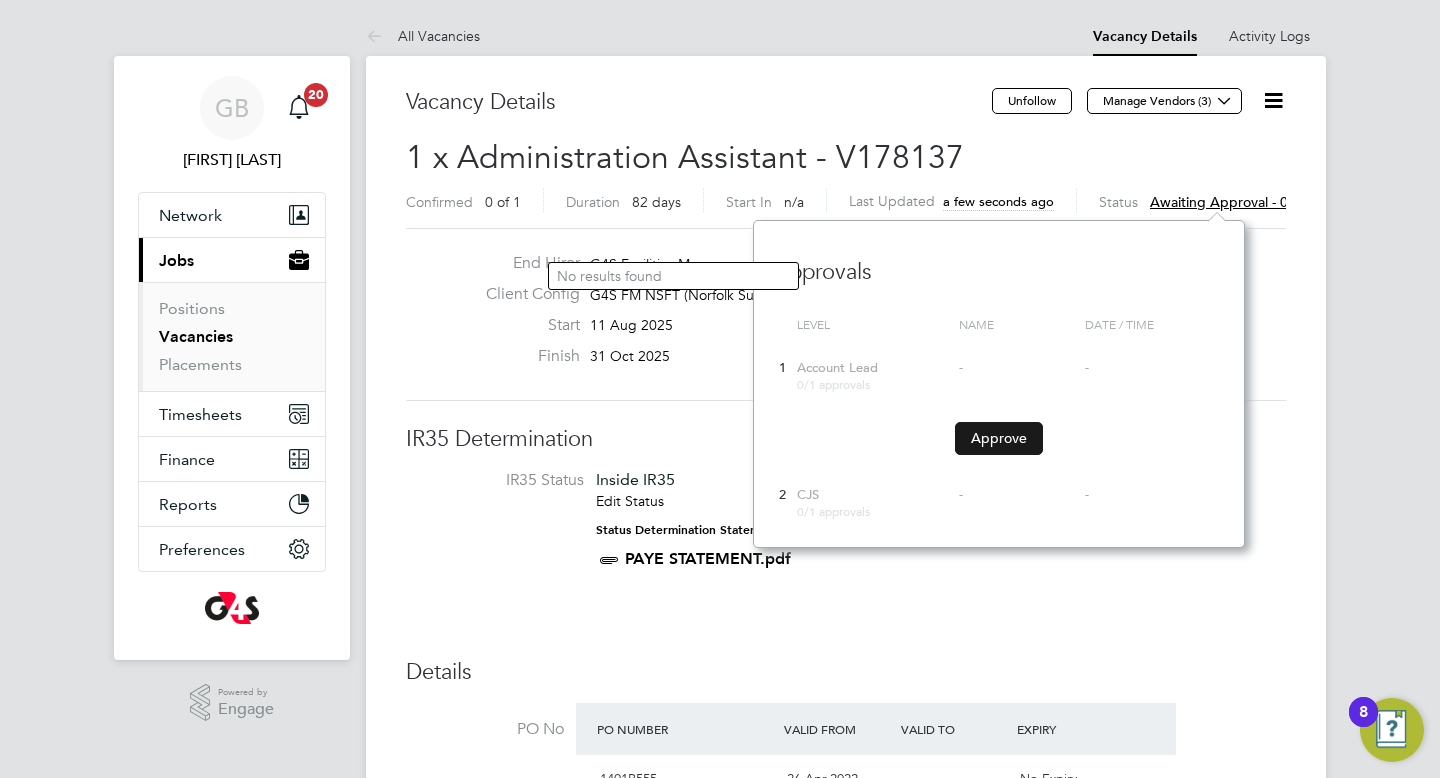 click on "Approve" 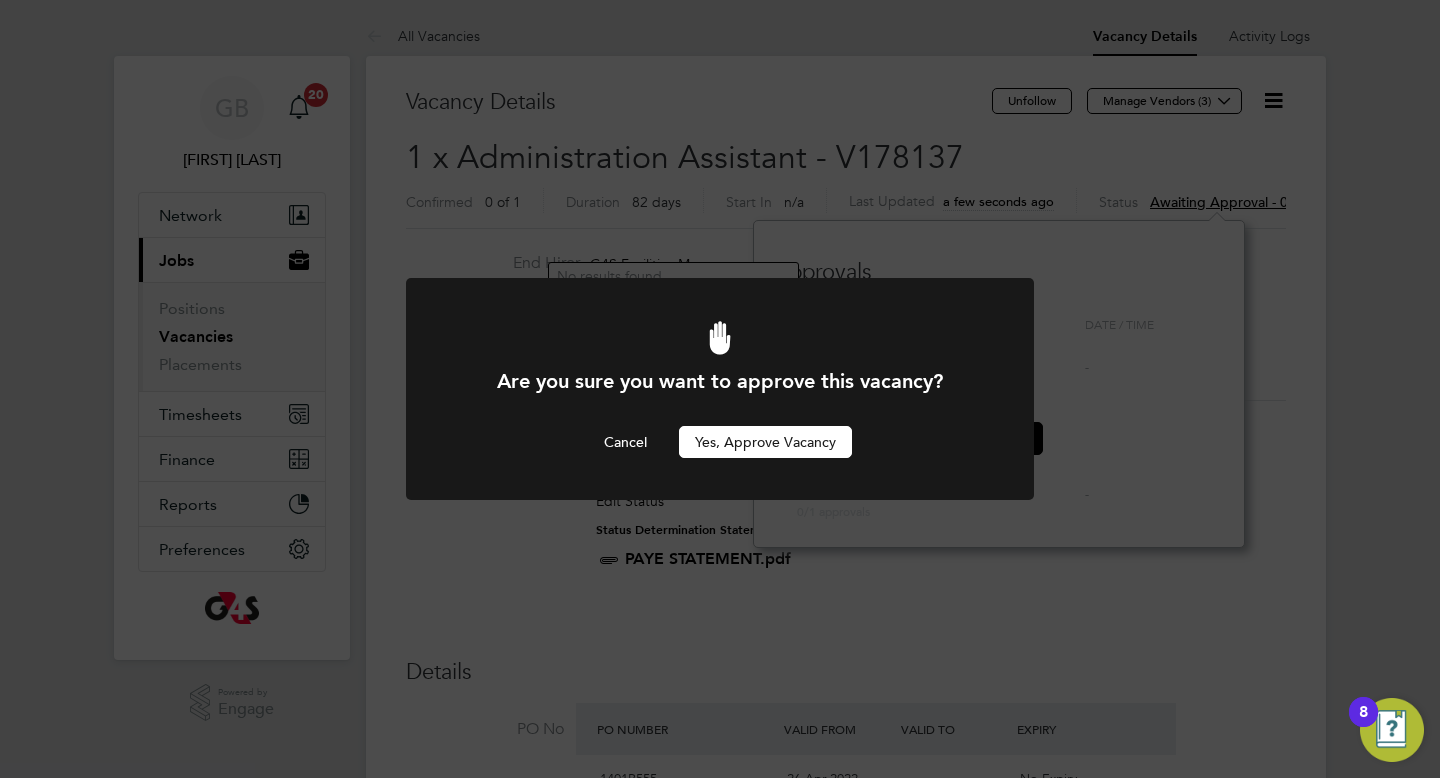 click on "Yes, Approve Vacancy" at bounding box center (765, 442) 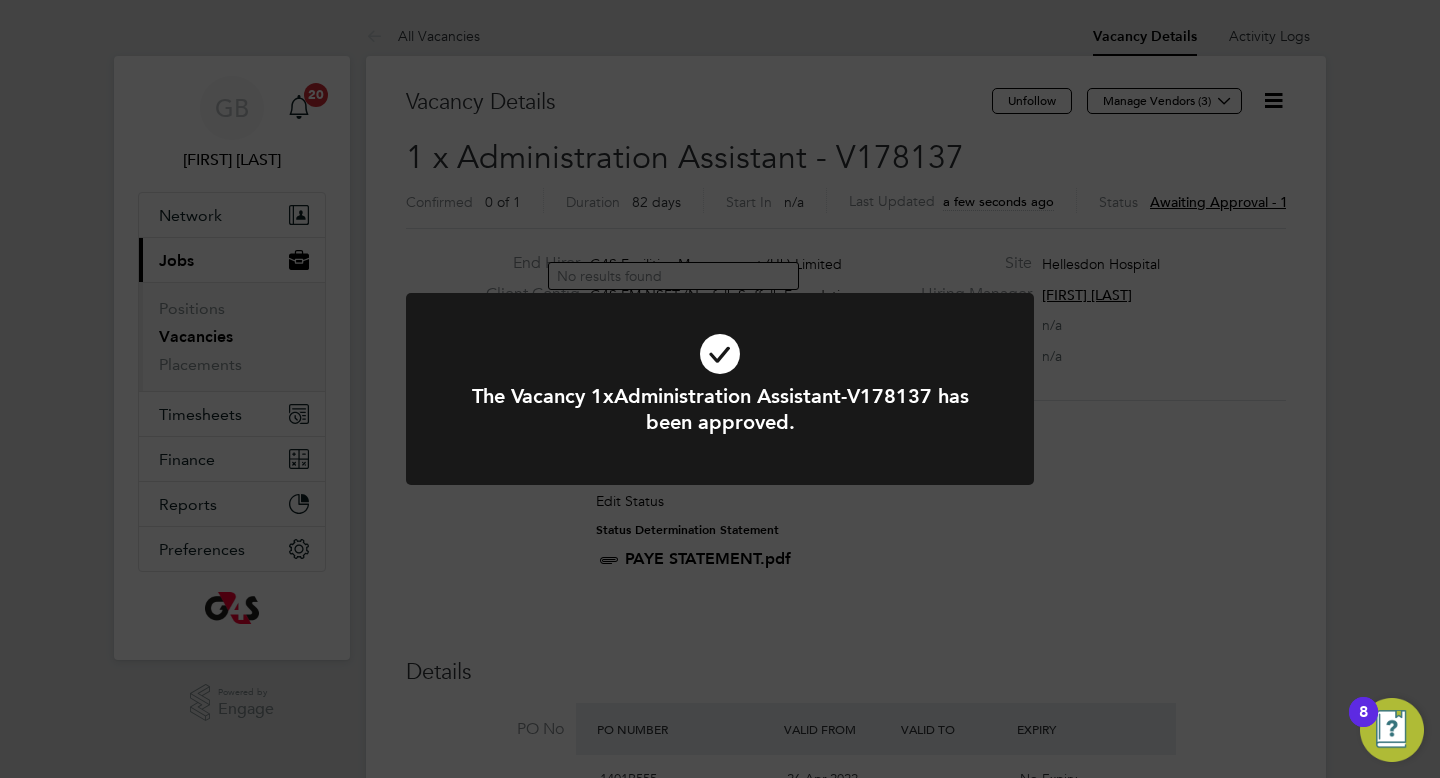 drag, startPoint x: 411, startPoint y: 155, endPoint x: 932, endPoint y: 169, distance: 521.18805 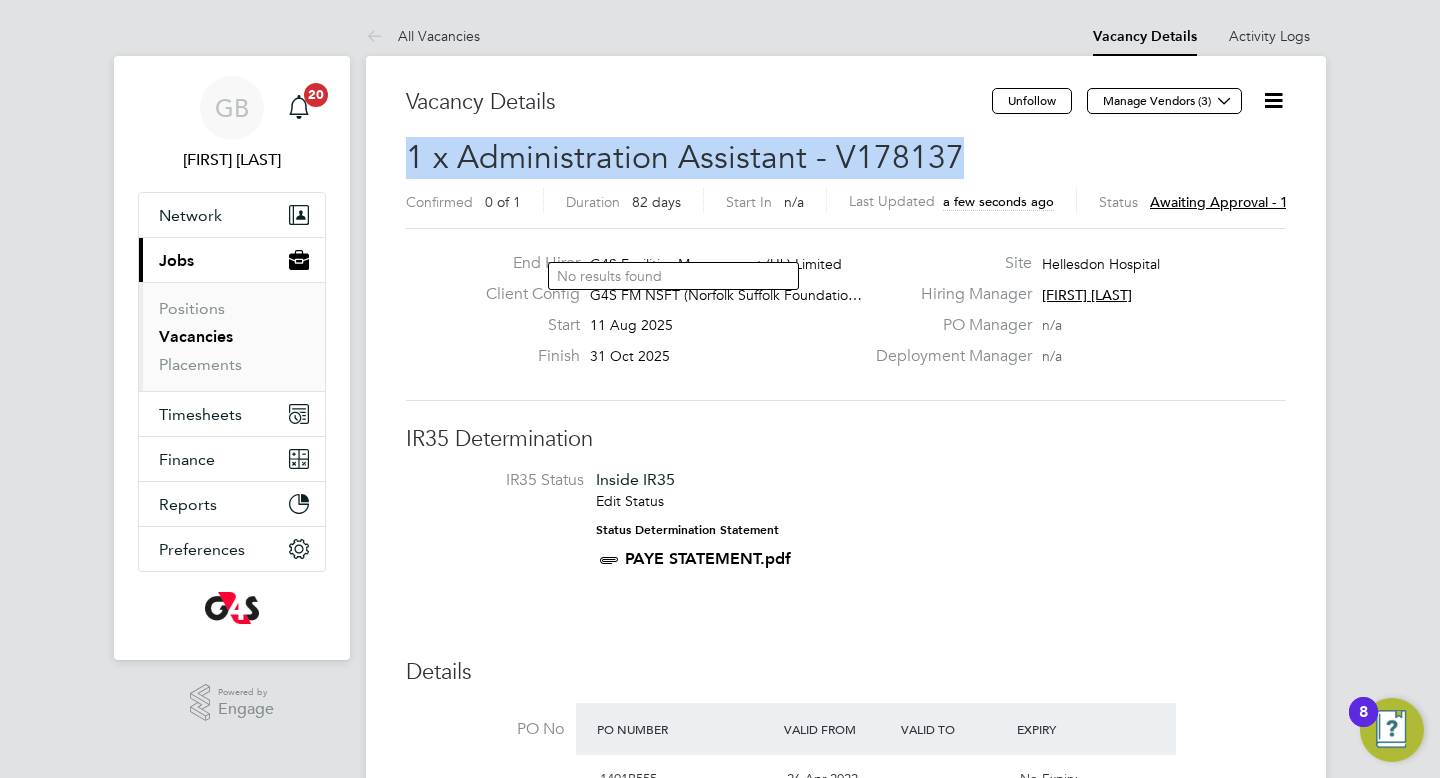 drag, startPoint x: 408, startPoint y: 154, endPoint x: 1108, endPoint y: 143, distance: 700.0864 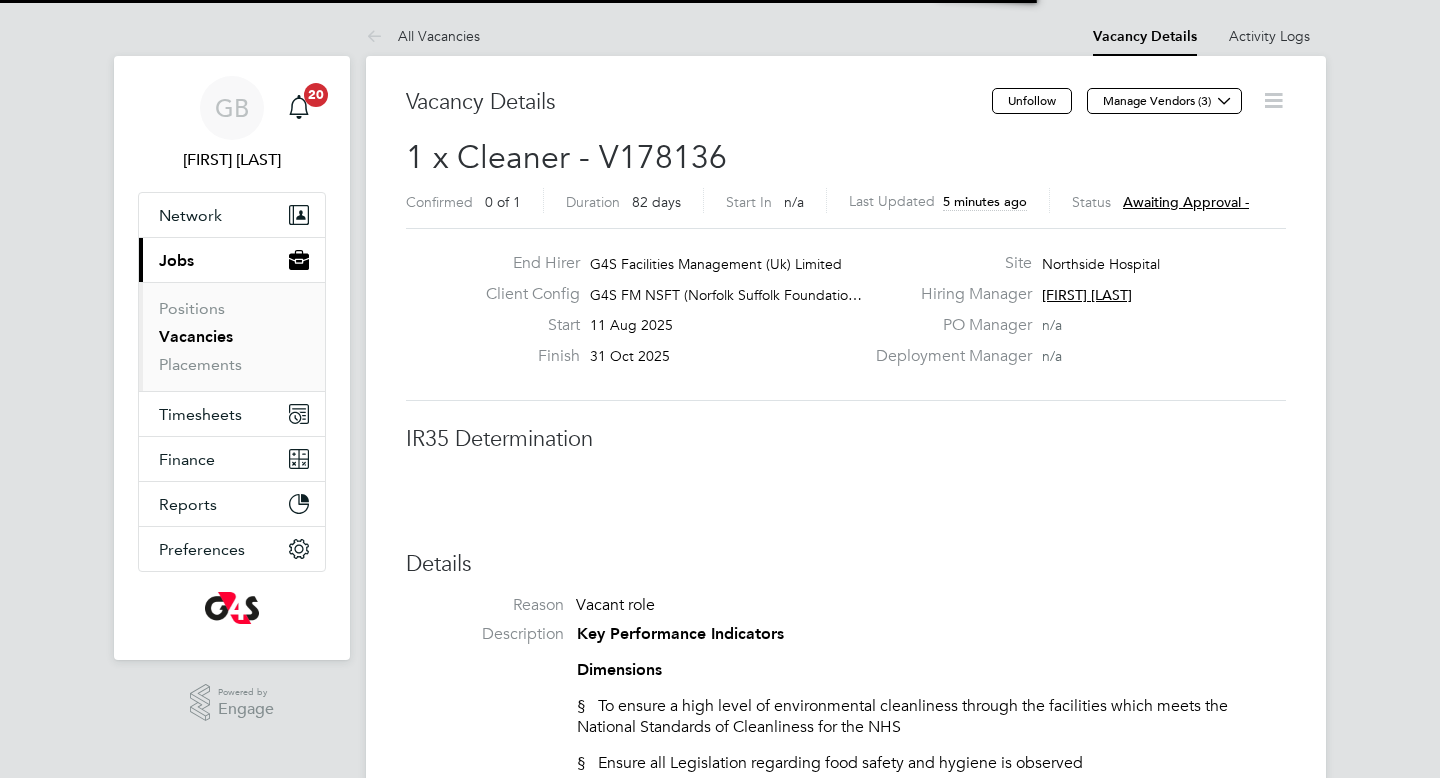 scroll, scrollTop: 0, scrollLeft: 0, axis: both 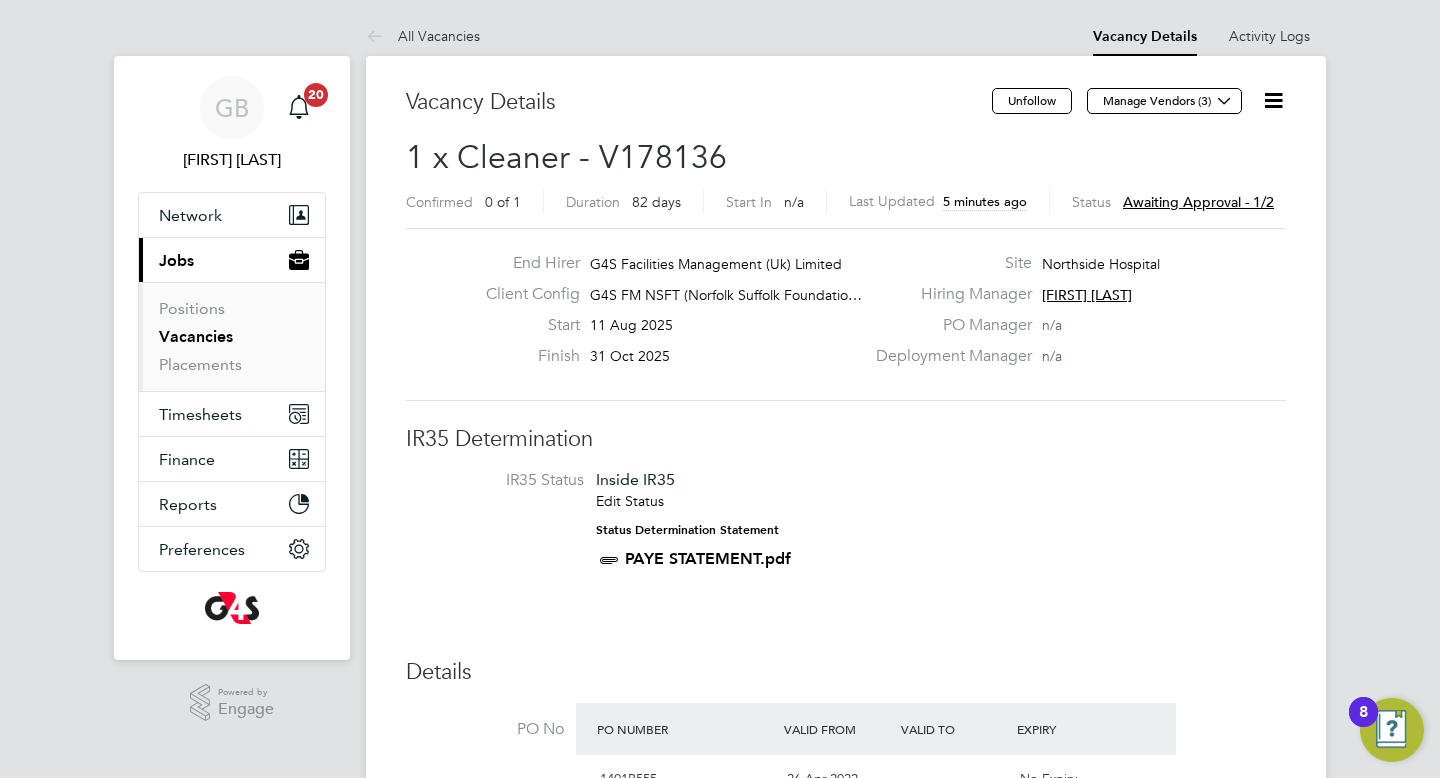 click on "Awaiting approval - 1/2" 